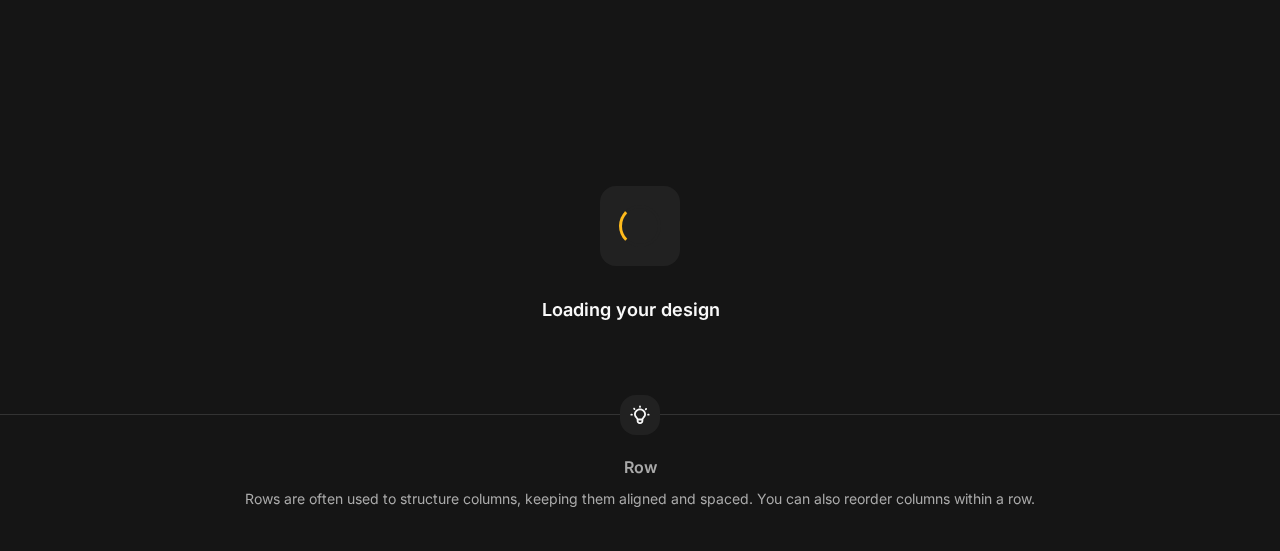 scroll, scrollTop: 0, scrollLeft: 0, axis: both 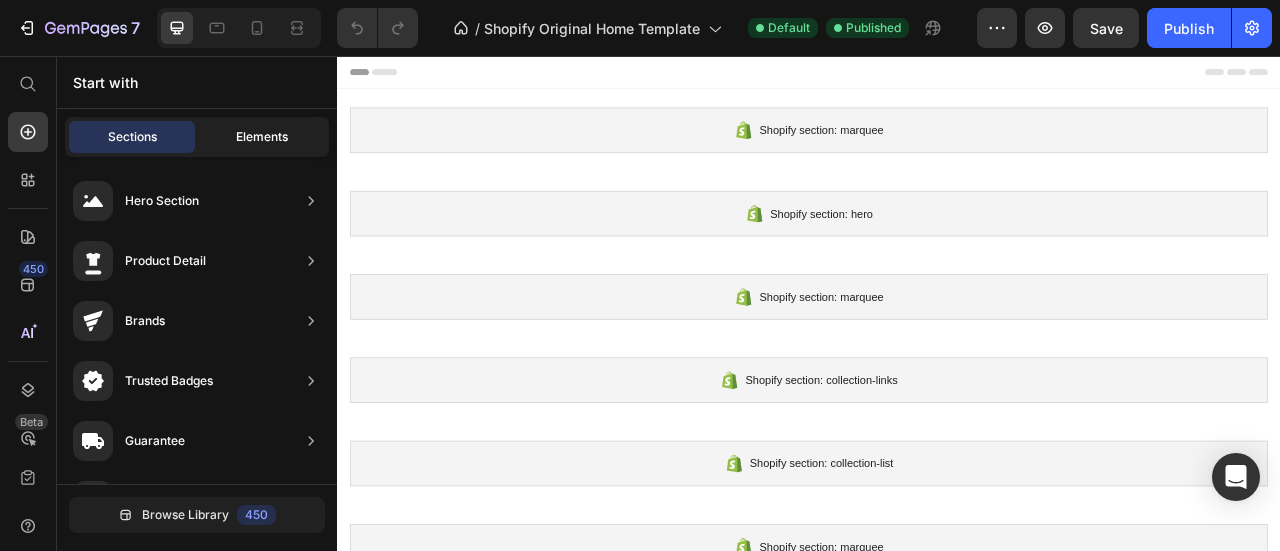 click on "Elements" at bounding box center [262, 137] 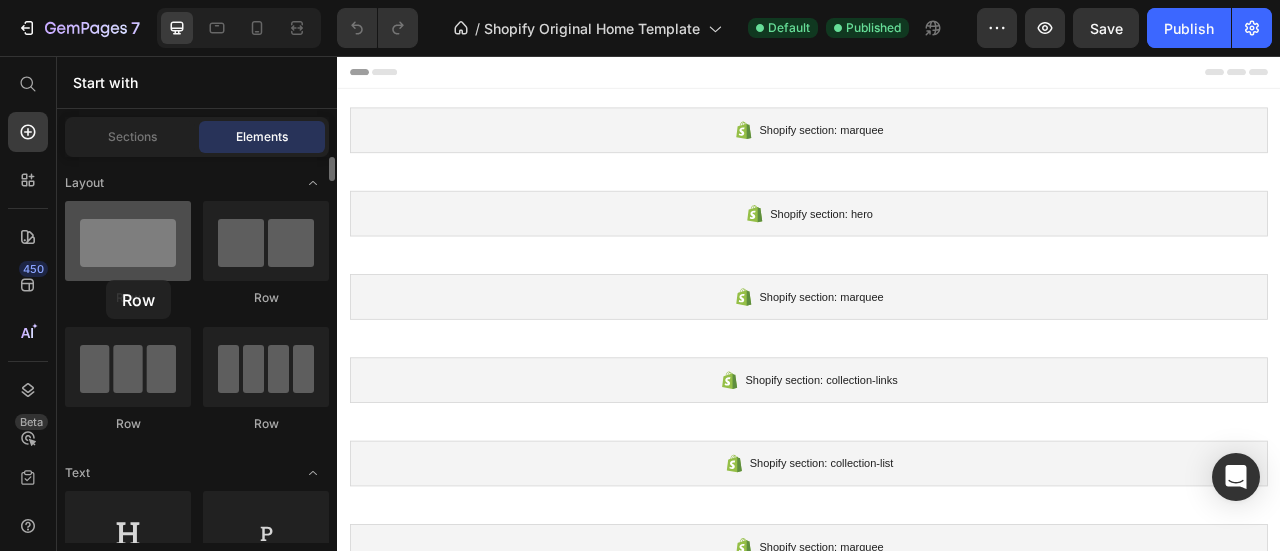 click at bounding box center [128, 241] 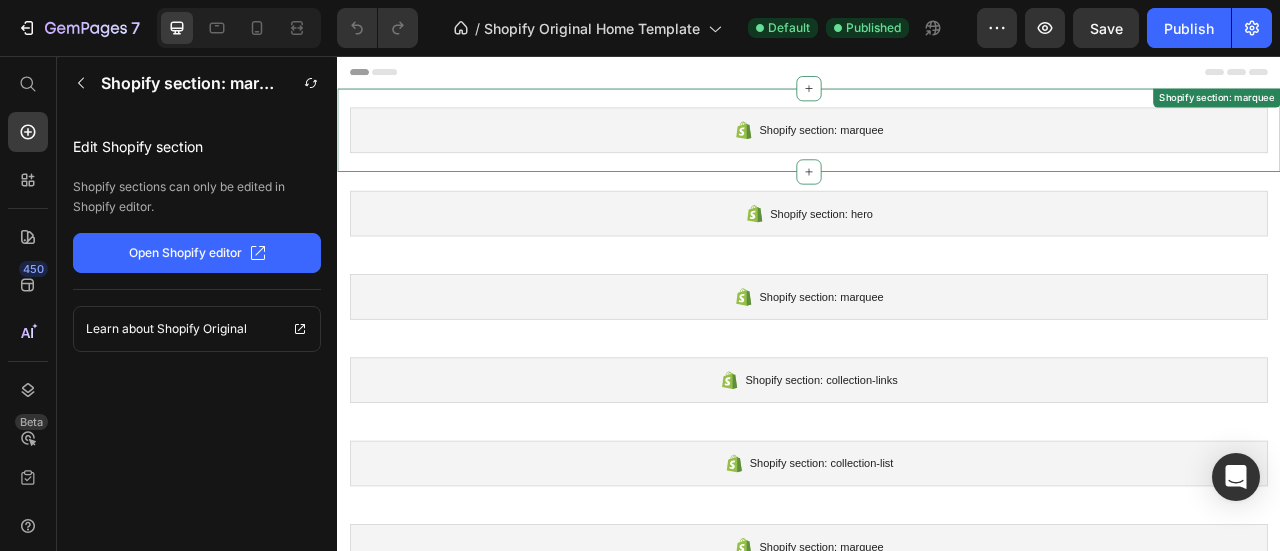 click on "Shopify section: marquee" at bounding box center (953, 150) 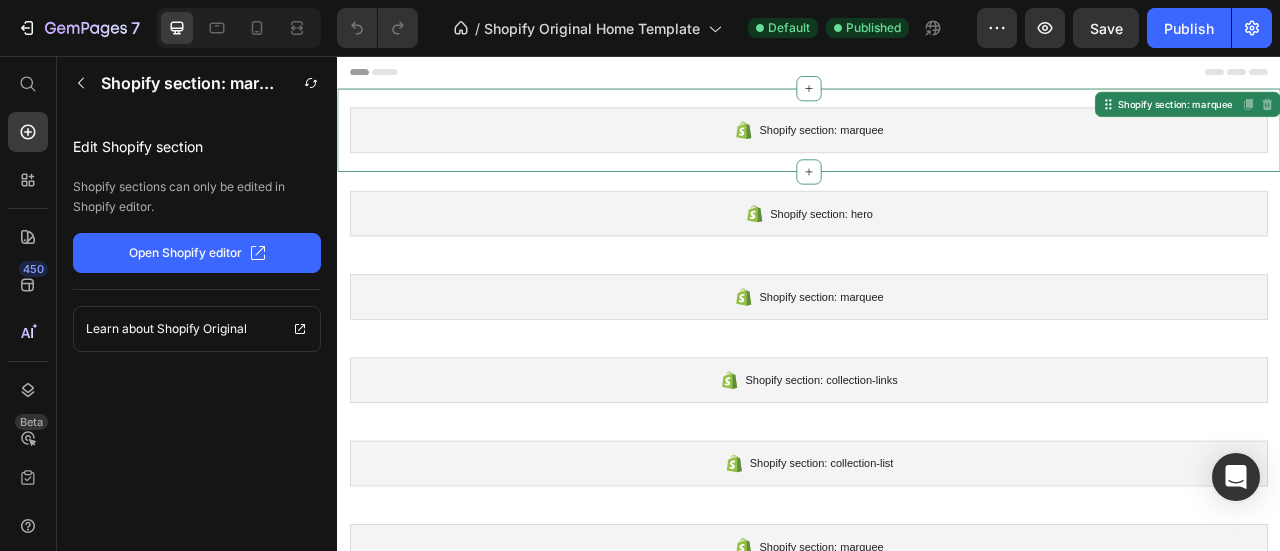 click on "Open Shopify editor" 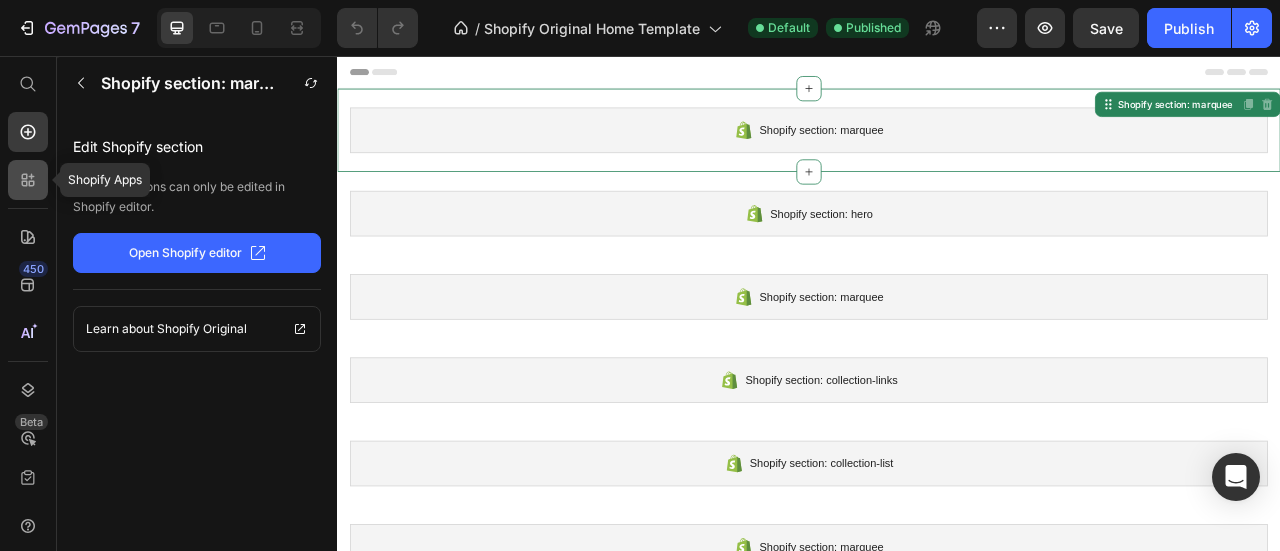 click 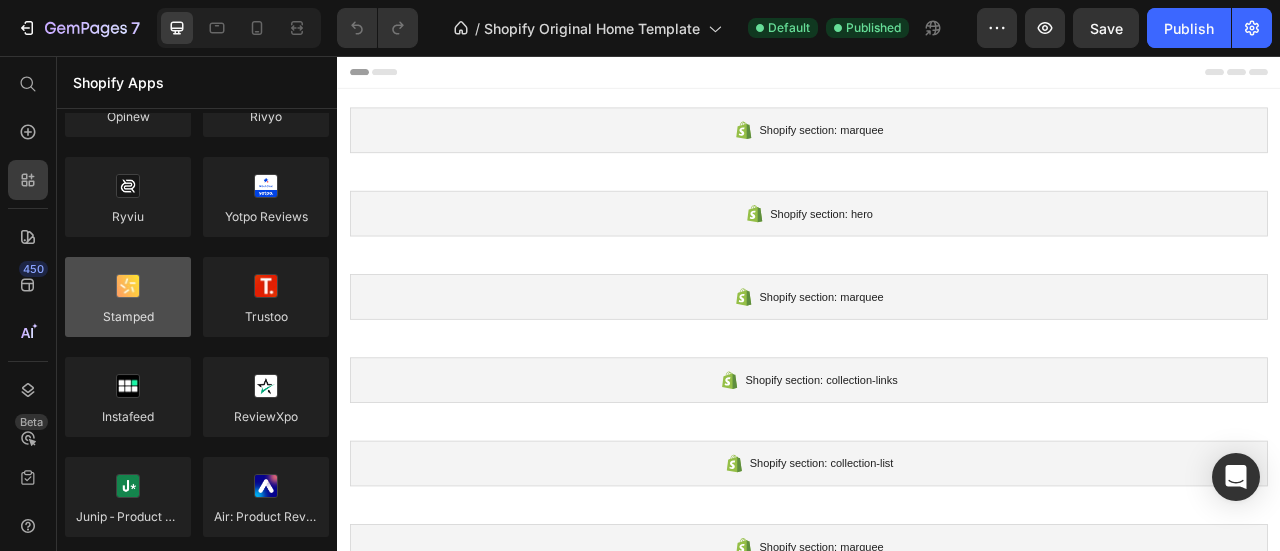 scroll, scrollTop: 100, scrollLeft: 0, axis: vertical 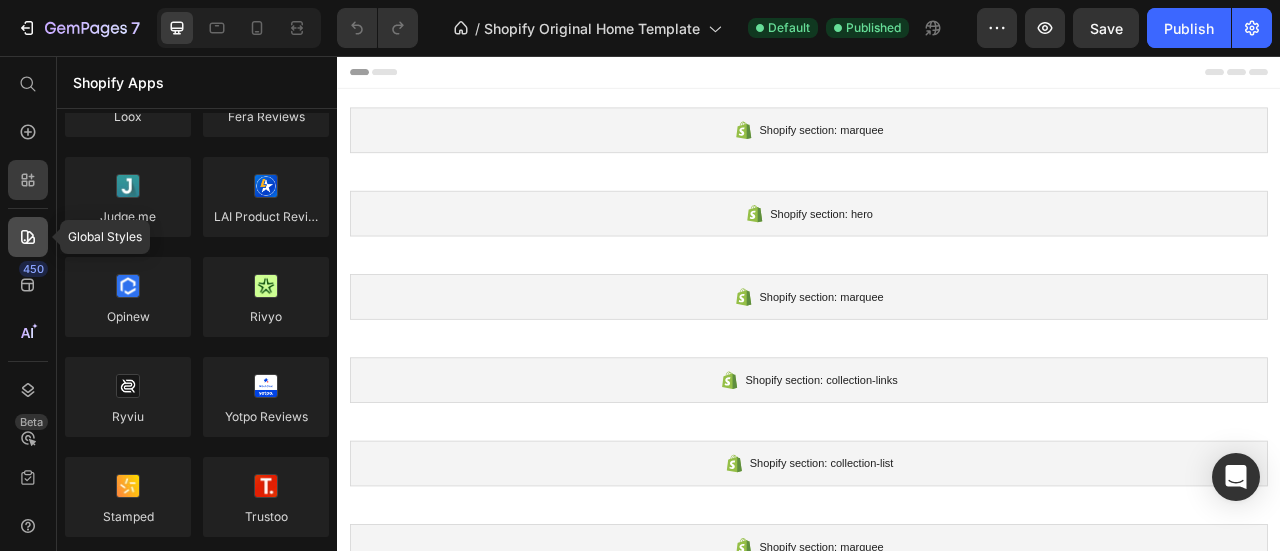 click 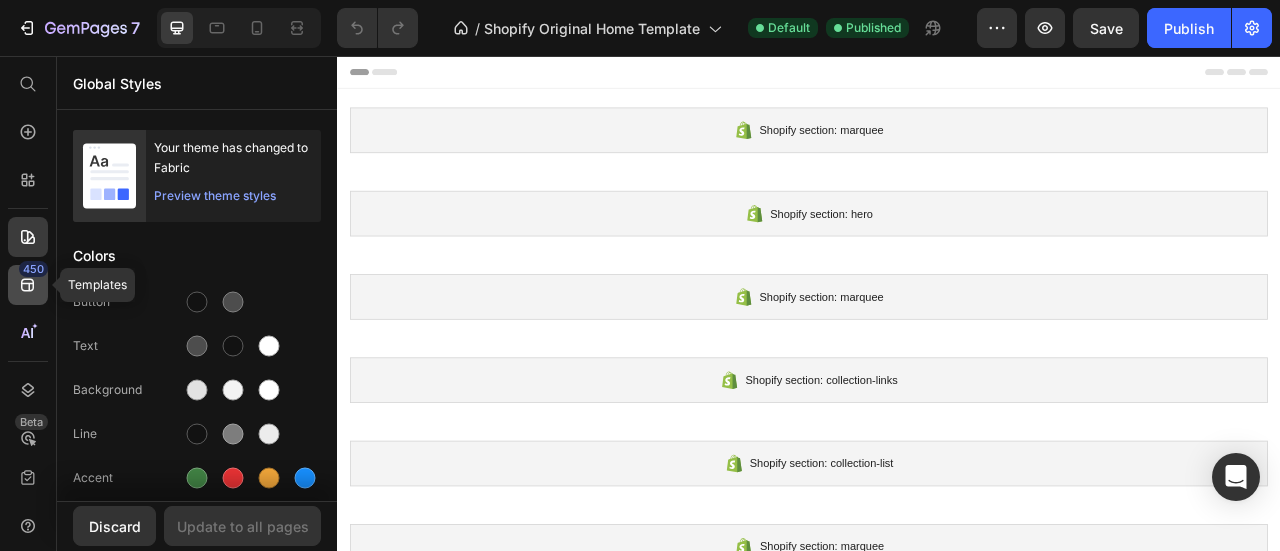 click 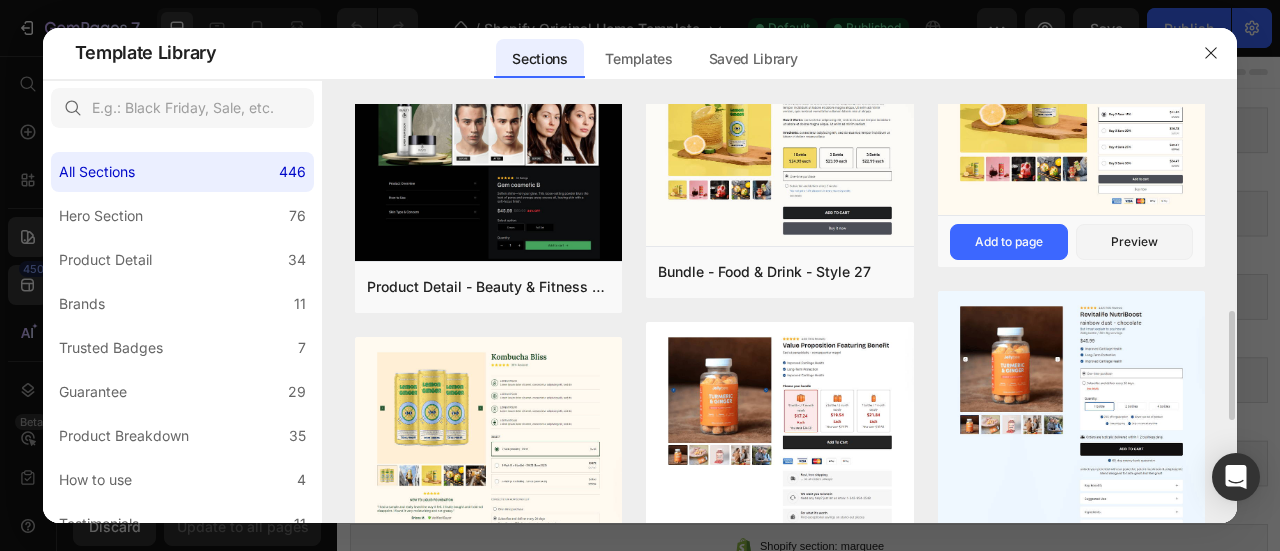 scroll, scrollTop: 700, scrollLeft: 0, axis: vertical 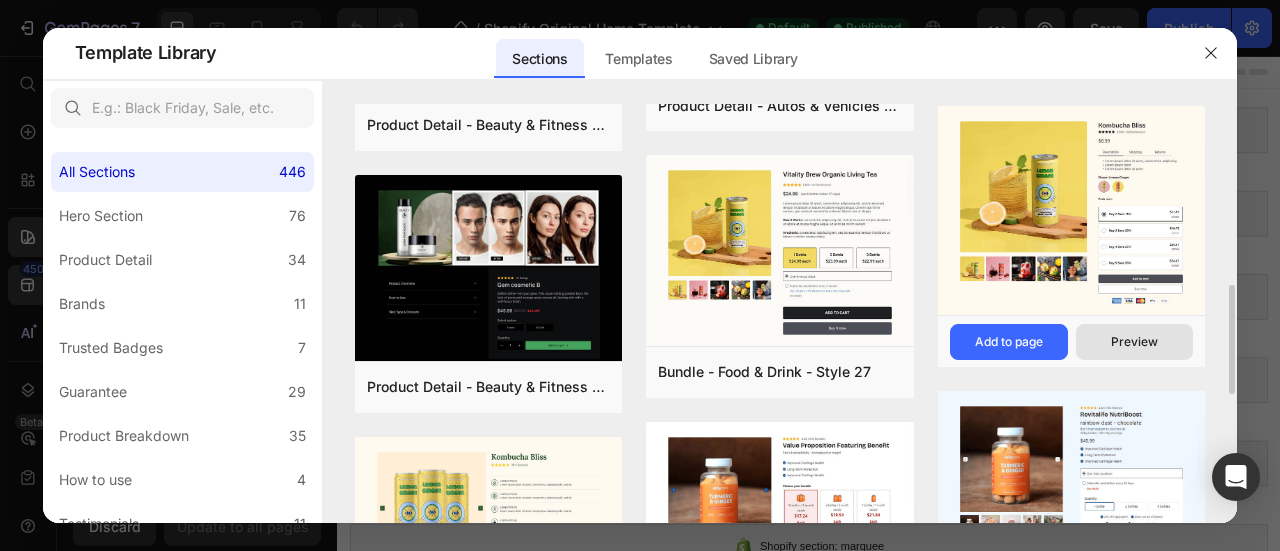click on "Preview" at bounding box center [1134, 342] 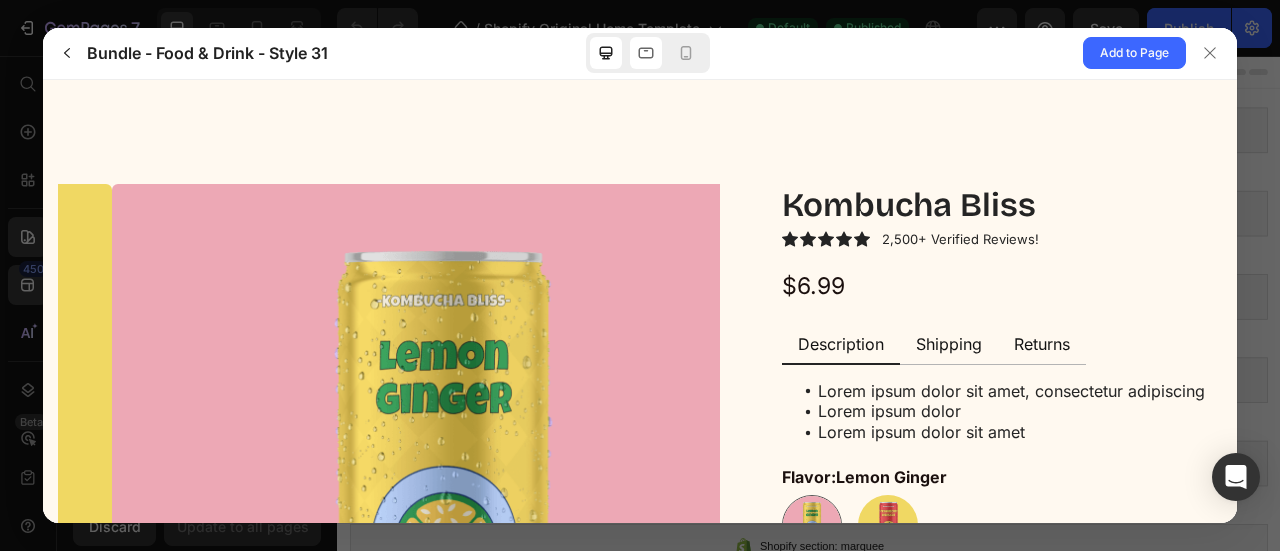 scroll, scrollTop: 0, scrollLeft: 0, axis: both 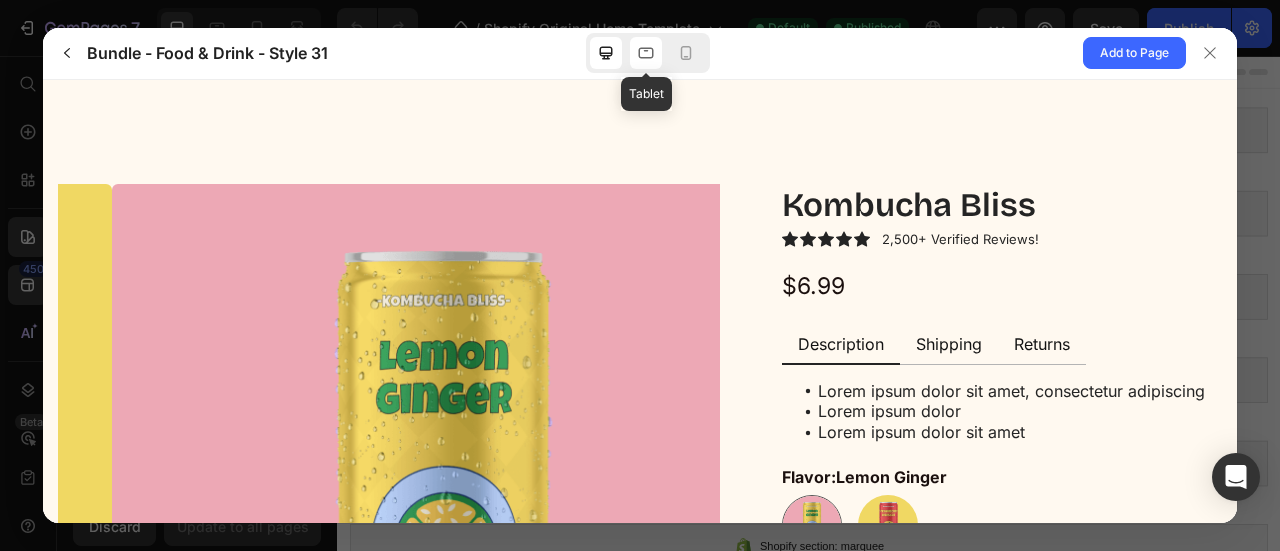 click 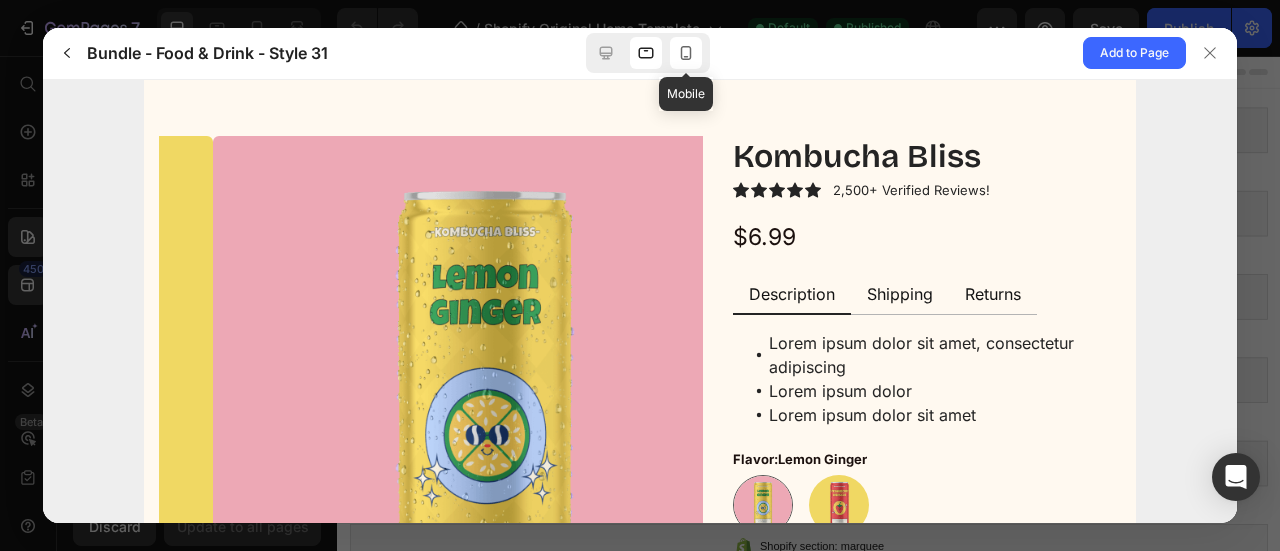 click 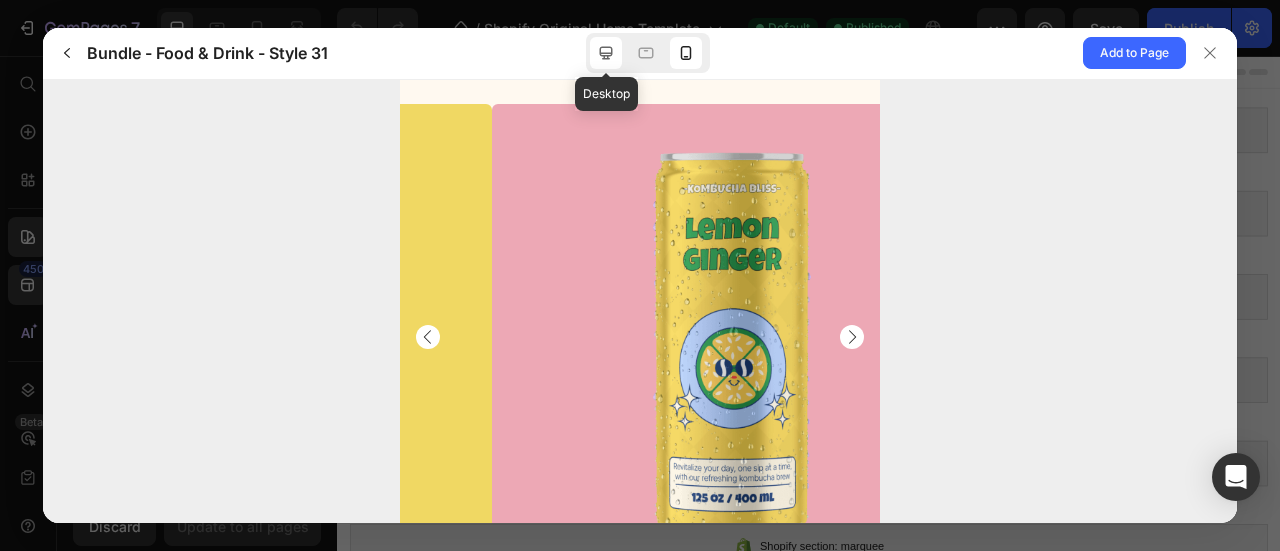 click 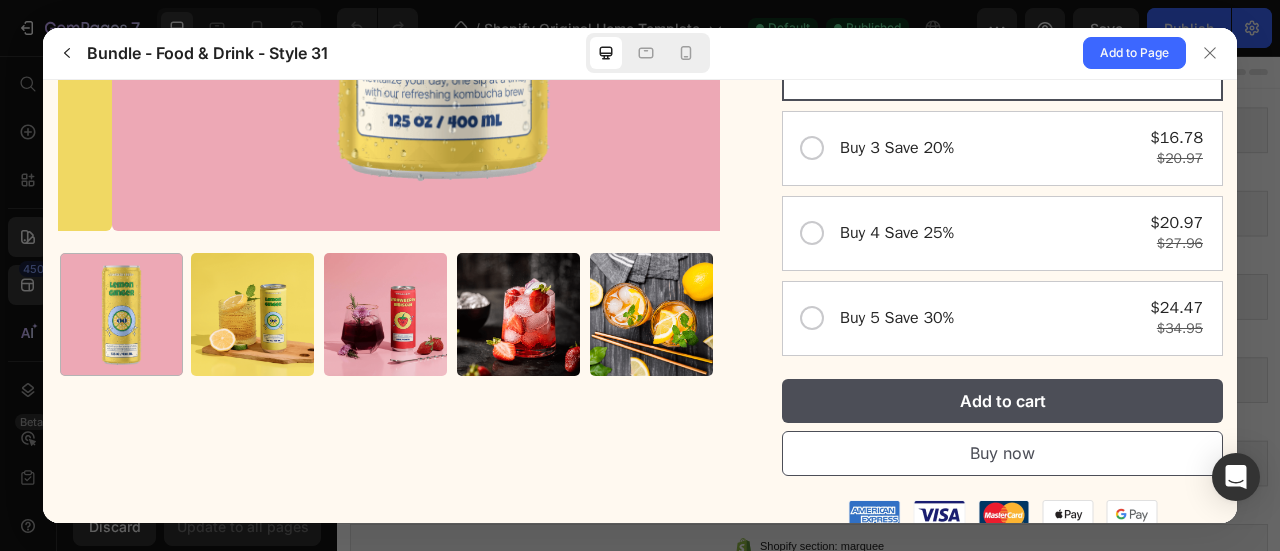 scroll, scrollTop: 400, scrollLeft: 0, axis: vertical 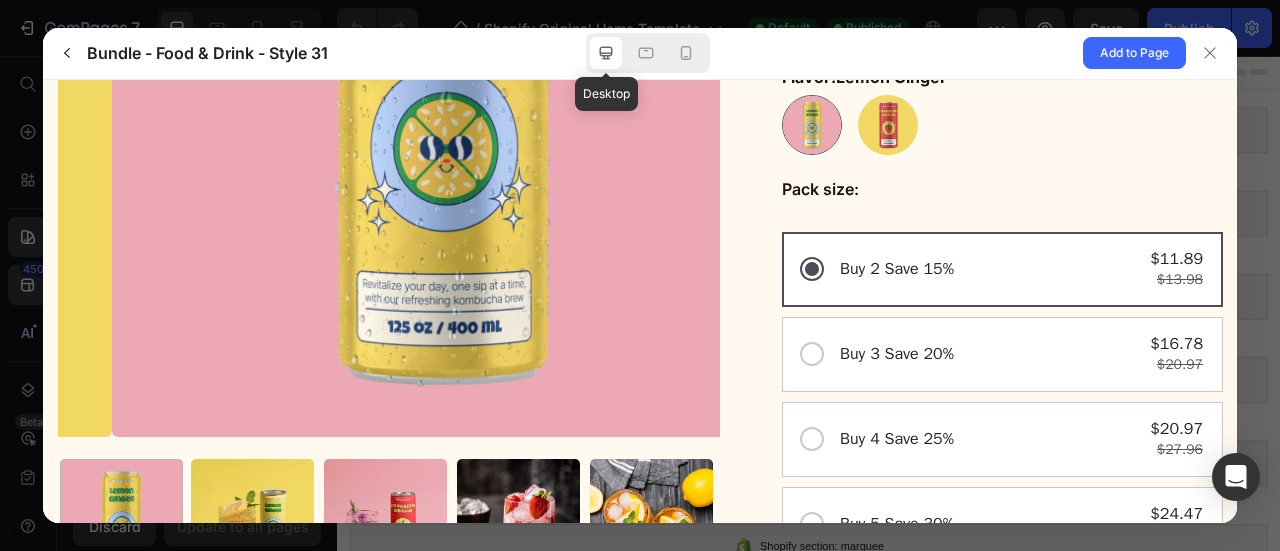 click 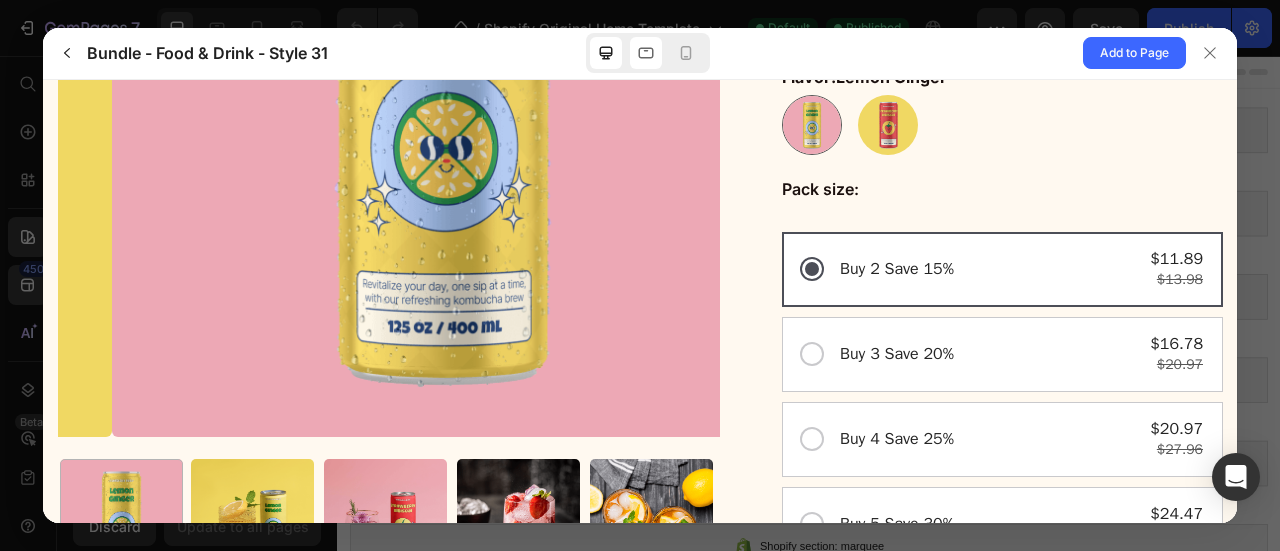 click 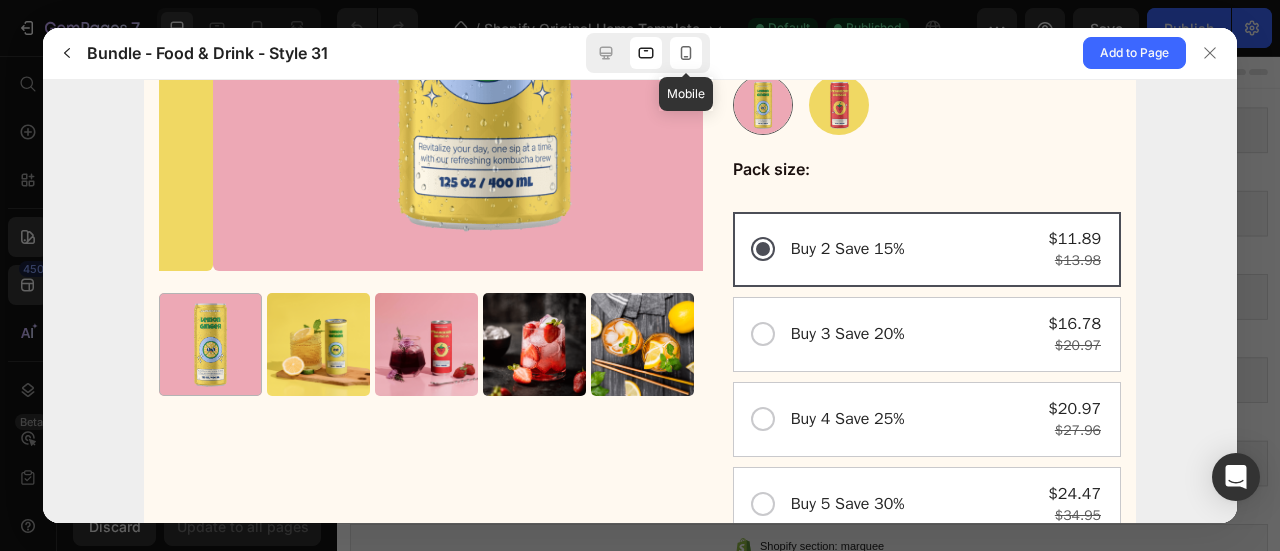 click 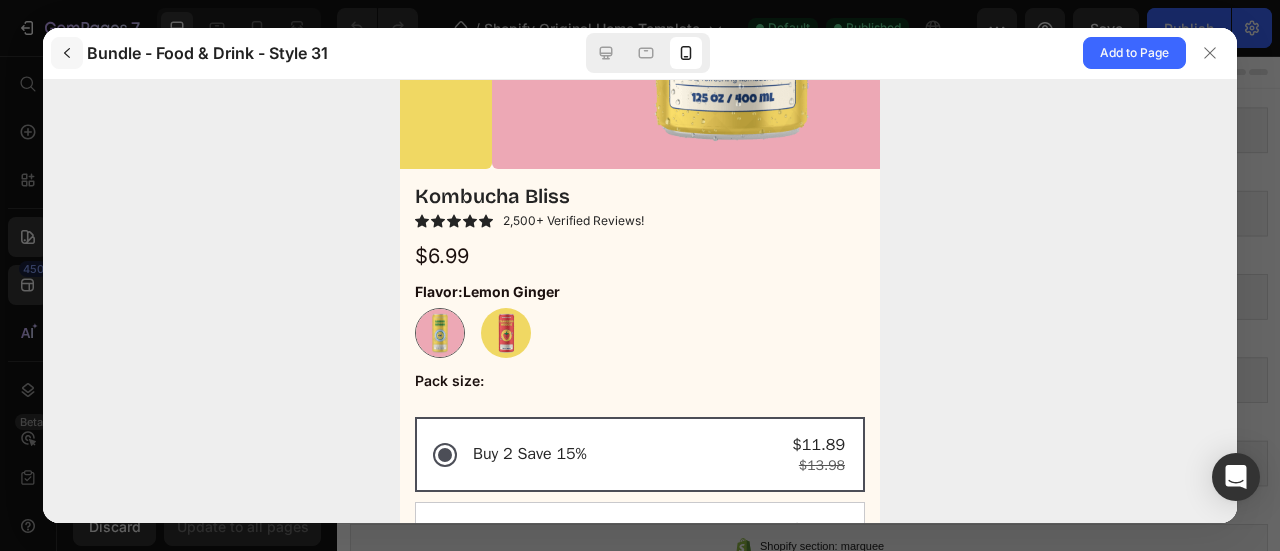 click at bounding box center (67, 53) 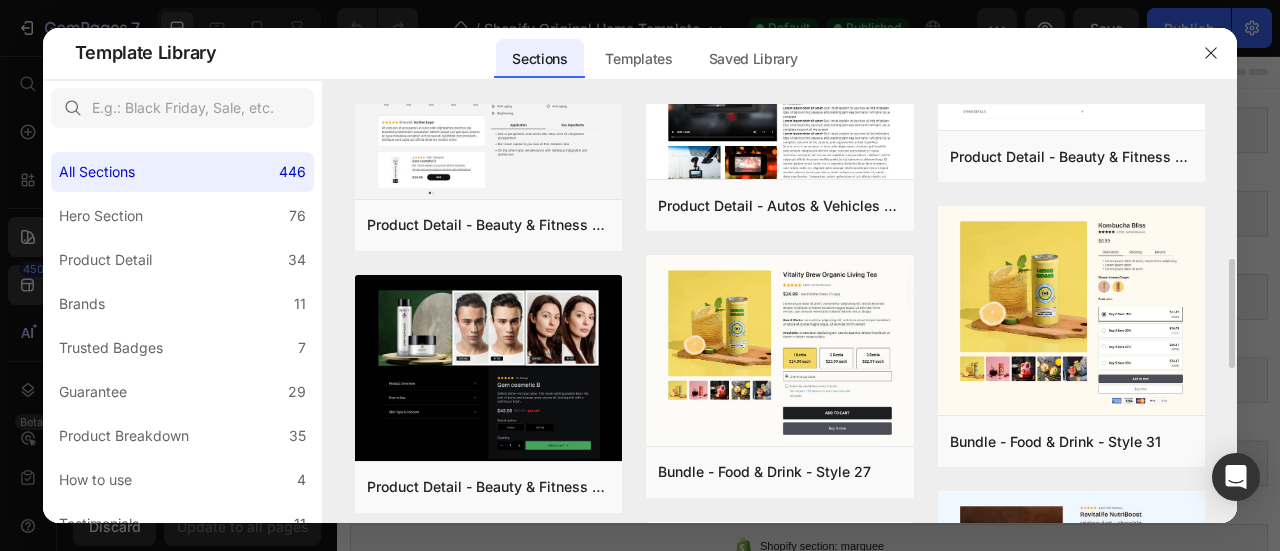 scroll, scrollTop: 900, scrollLeft: 0, axis: vertical 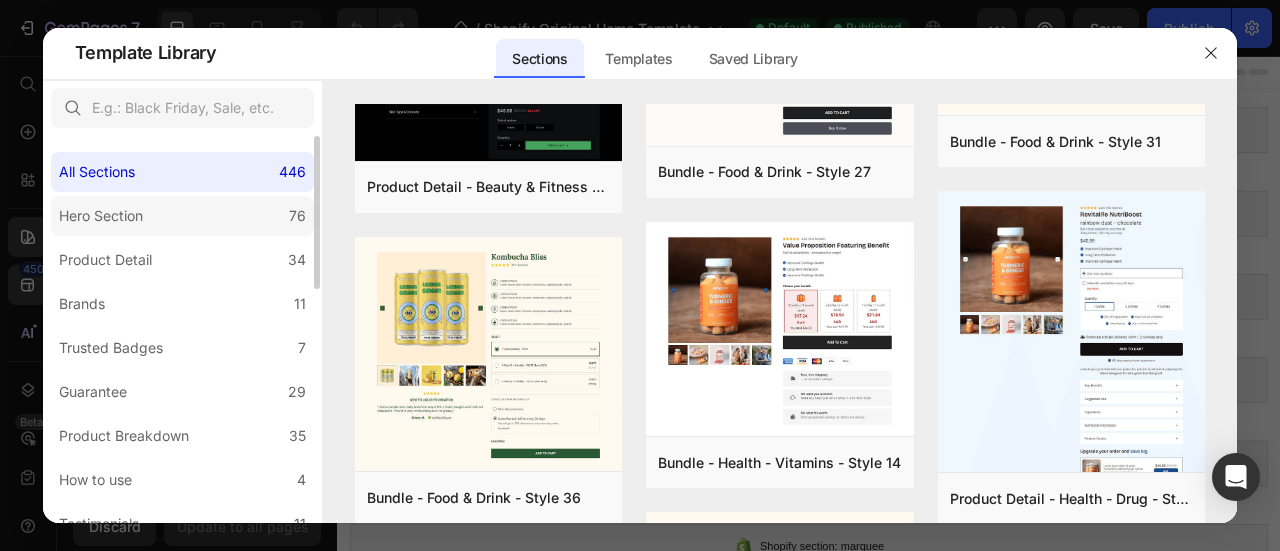 click on "Hero Section 76" 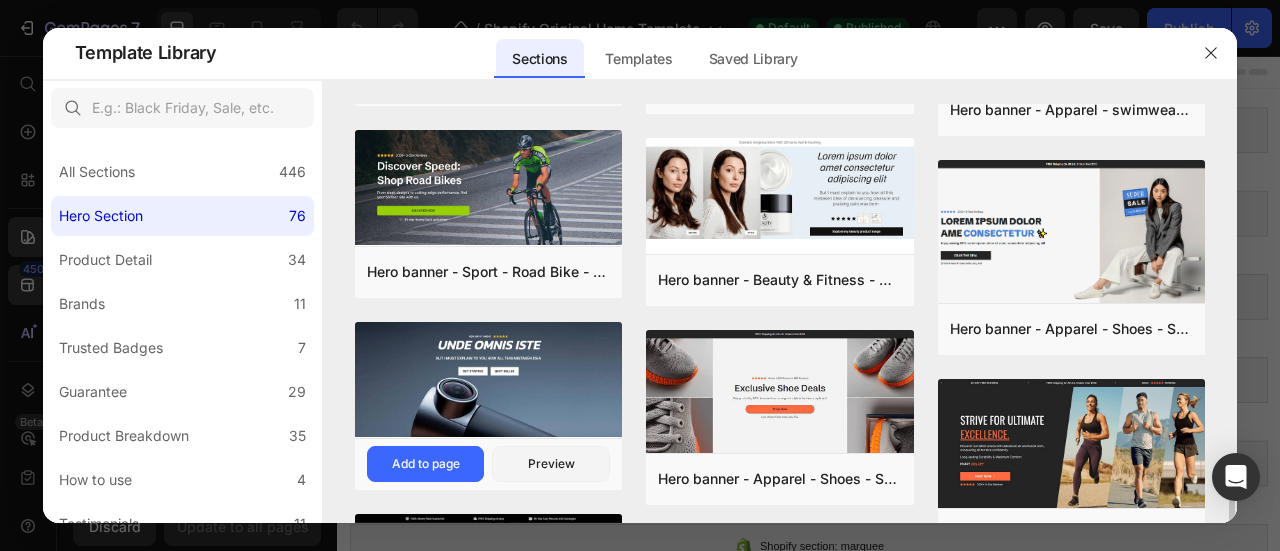 scroll, scrollTop: 959, scrollLeft: 0, axis: vertical 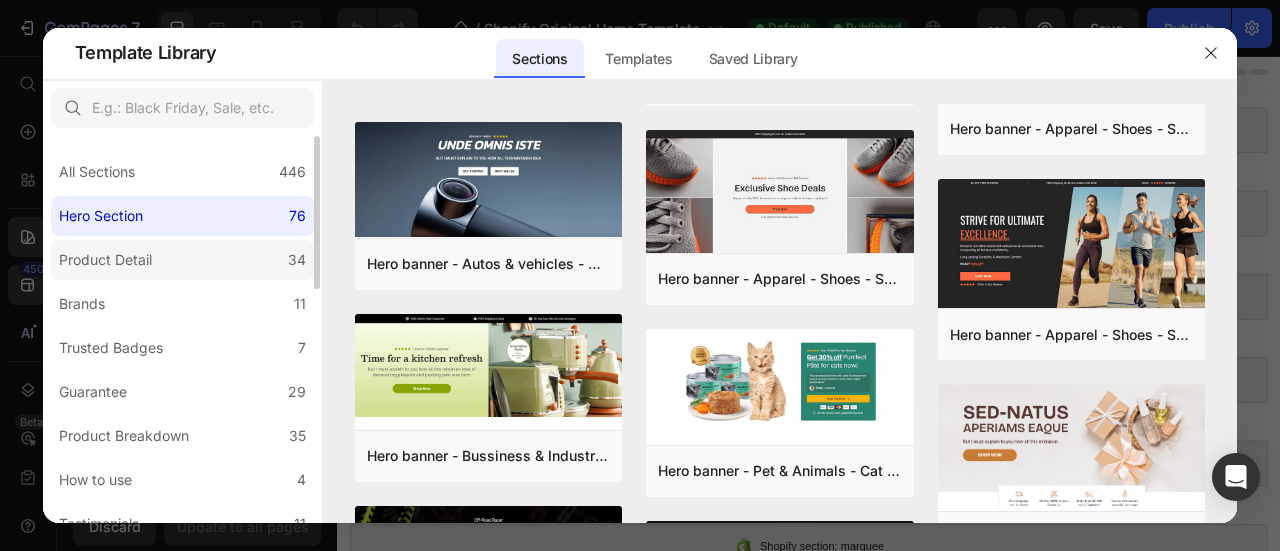 click on "Product Detail" at bounding box center [105, 260] 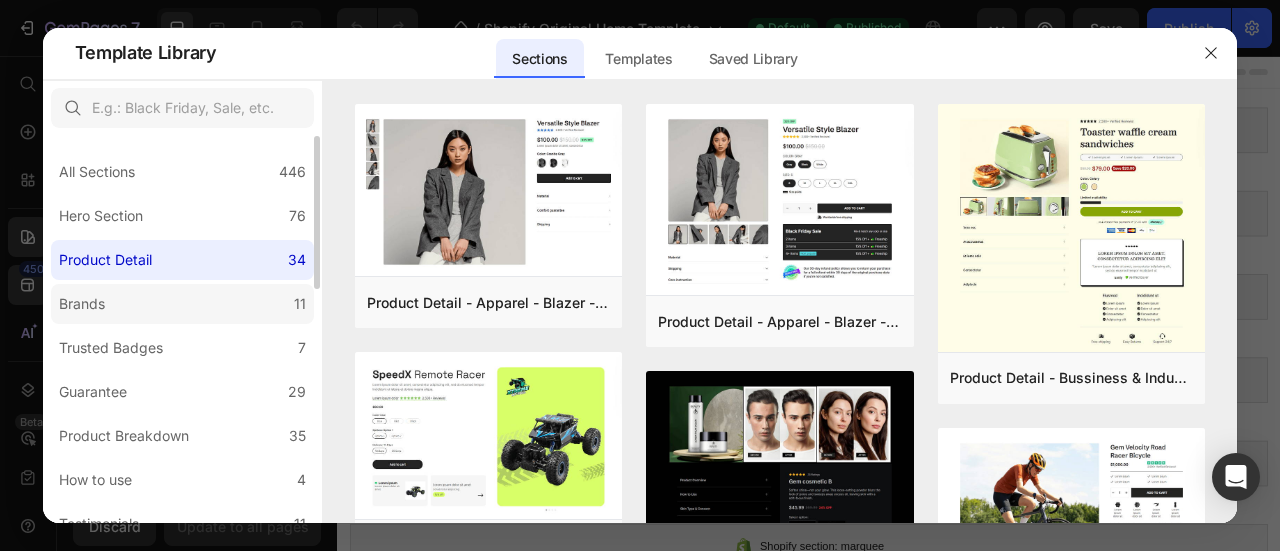 click on "Brands 11" 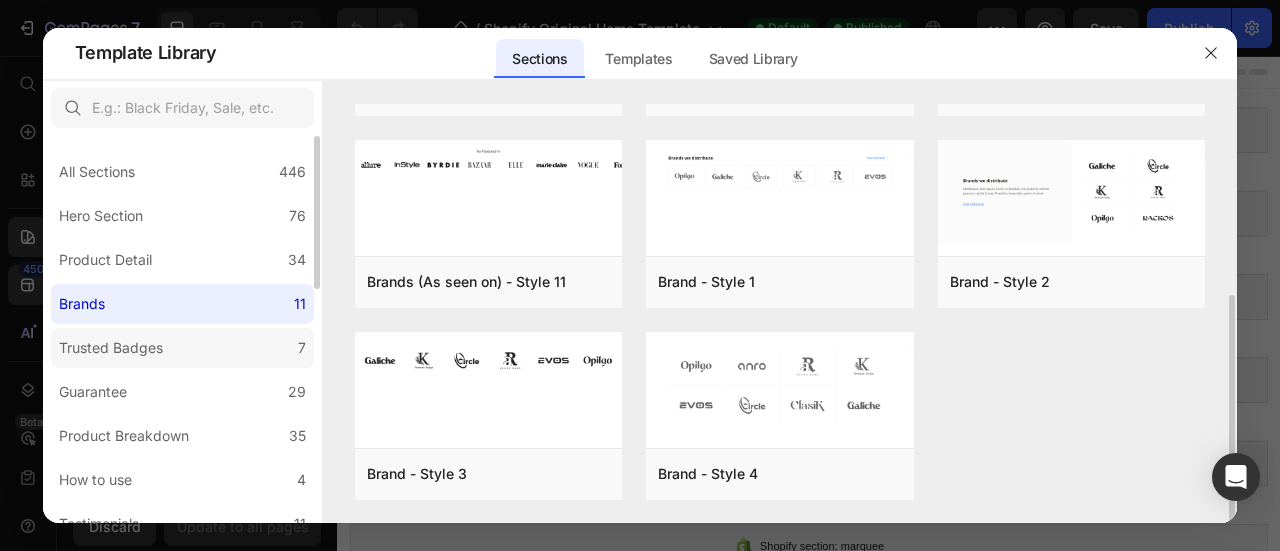 click on "Trusted Badges" at bounding box center [115, 348] 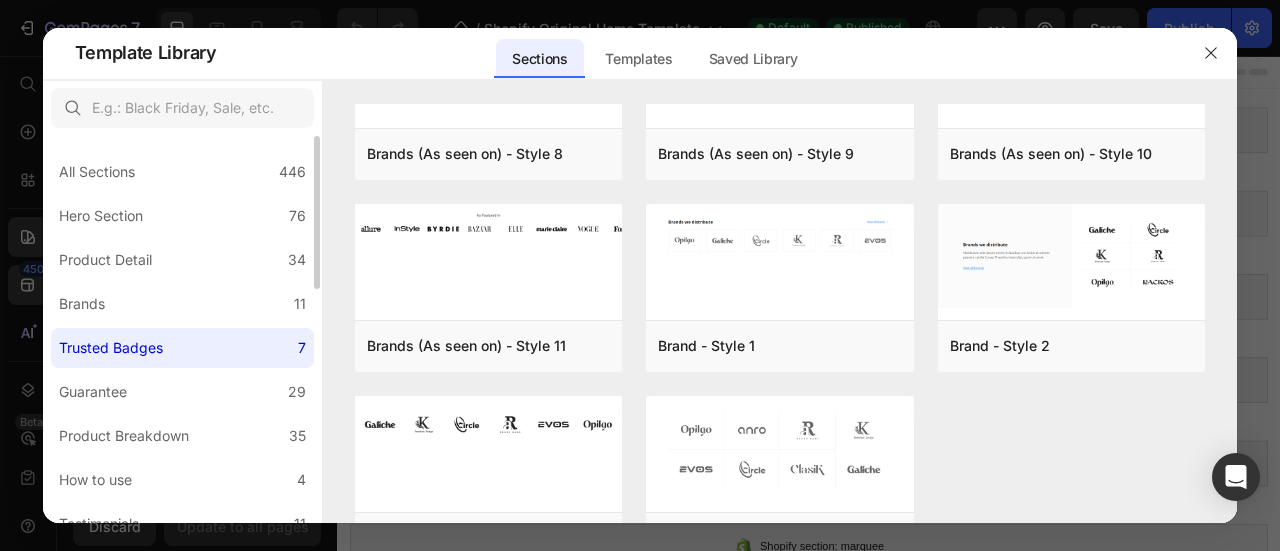 scroll, scrollTop: 0, scrollLeft: 0, axis: both 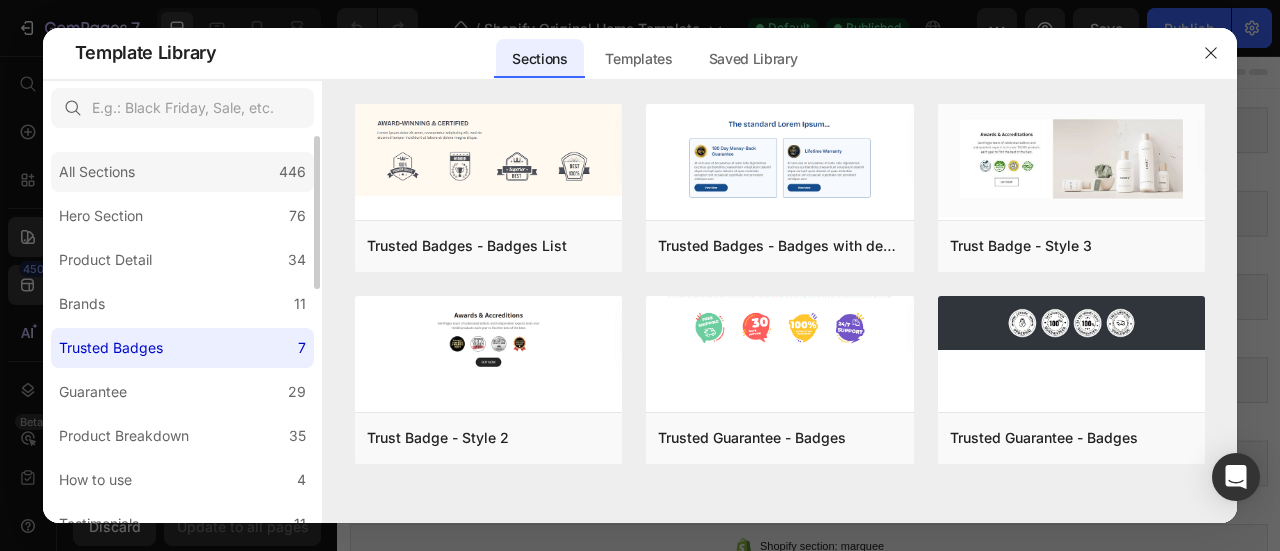click on "All Sections 446" 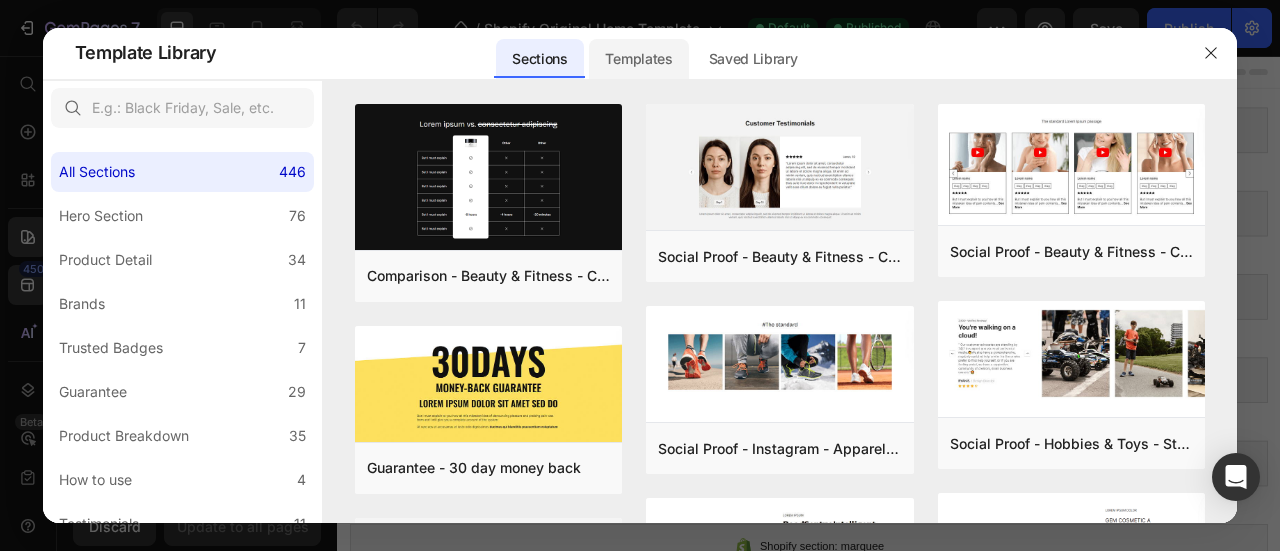 click on "Templates" 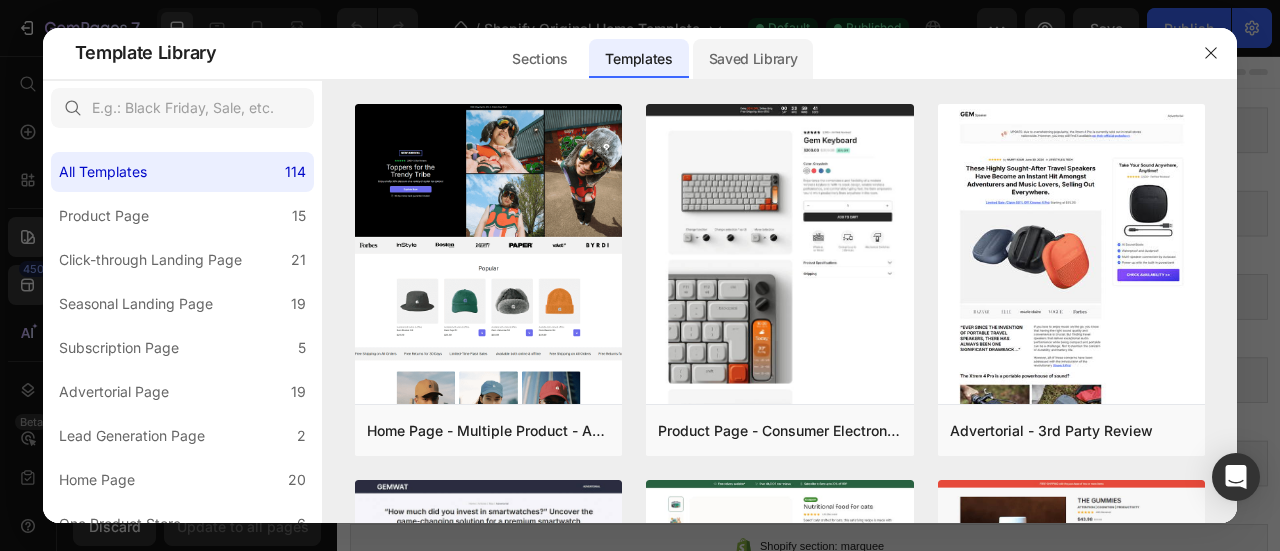 click on "Saved Library" 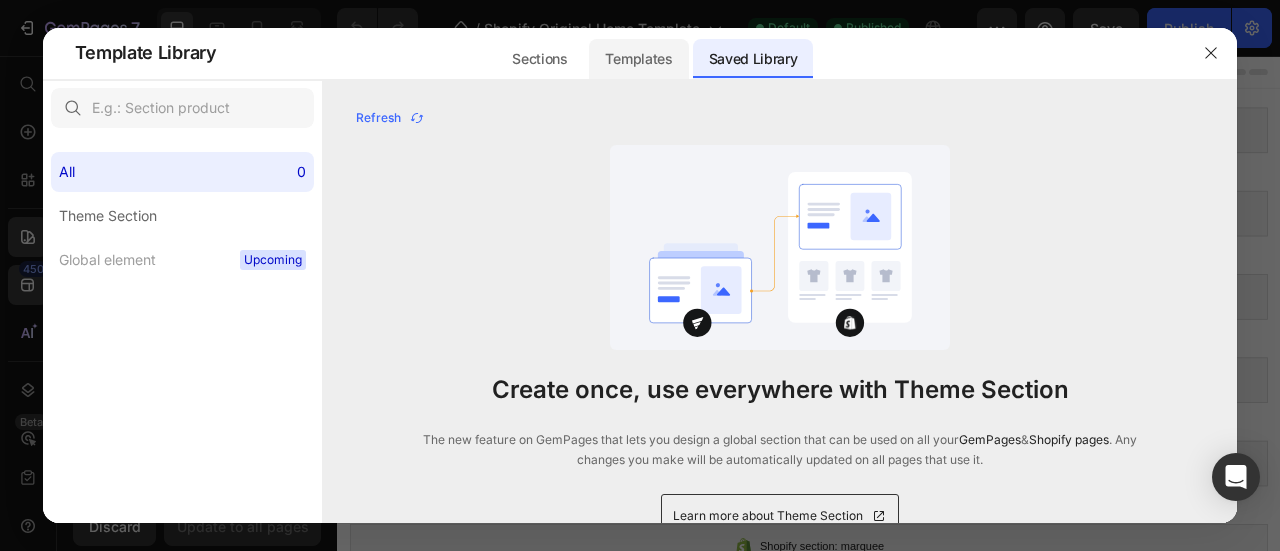 click on "Templates" 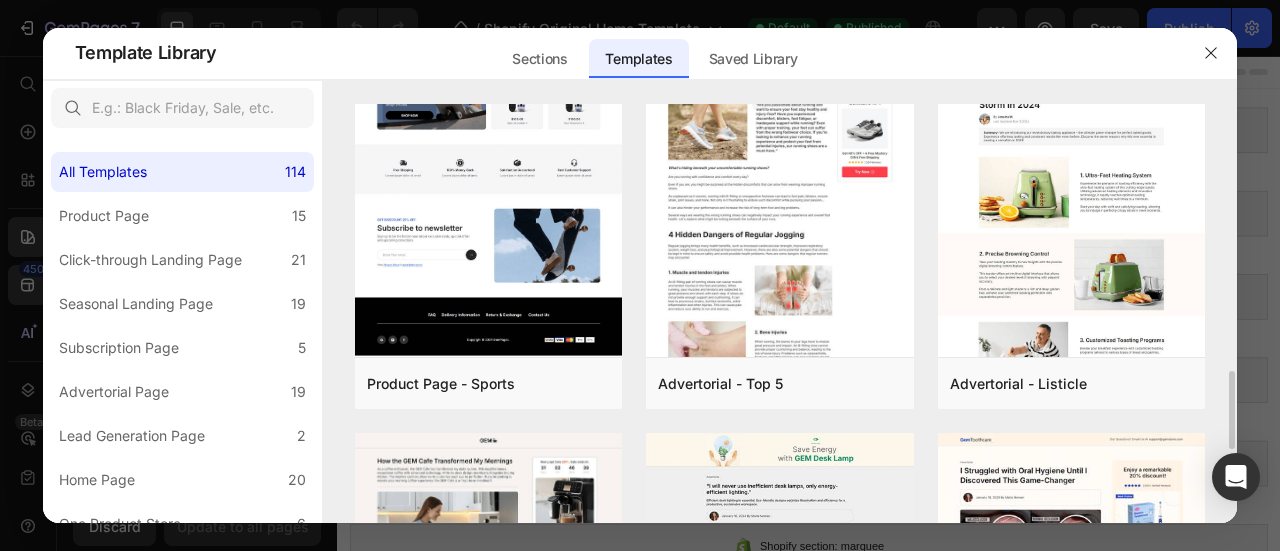 scroll, scrollTop: 1100, scrollLeft: 0, axis: vertical 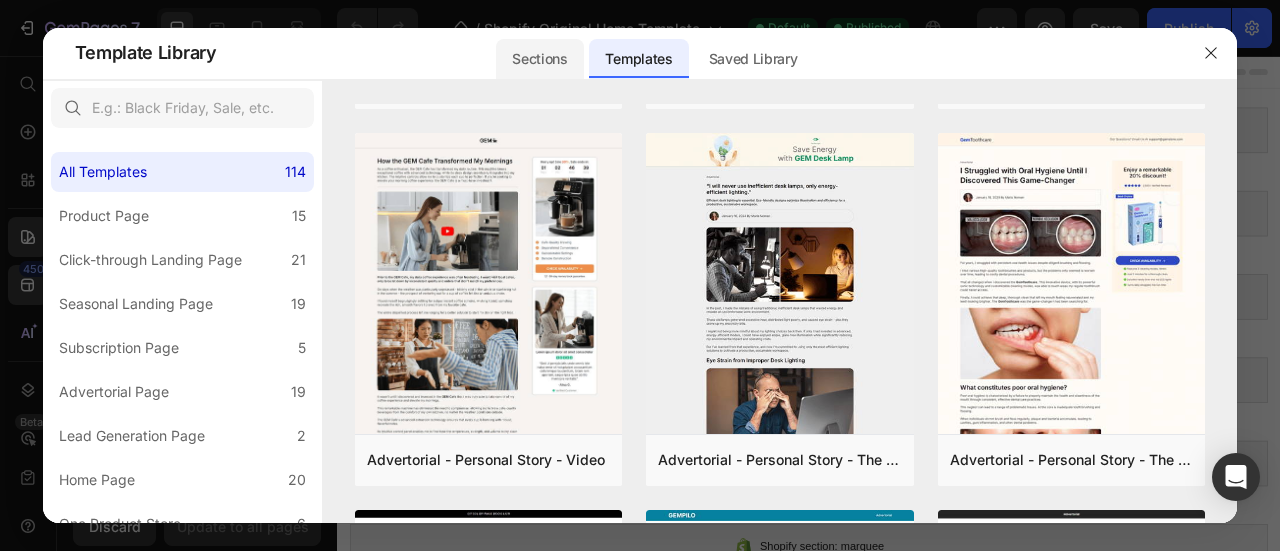 click on "Sections" 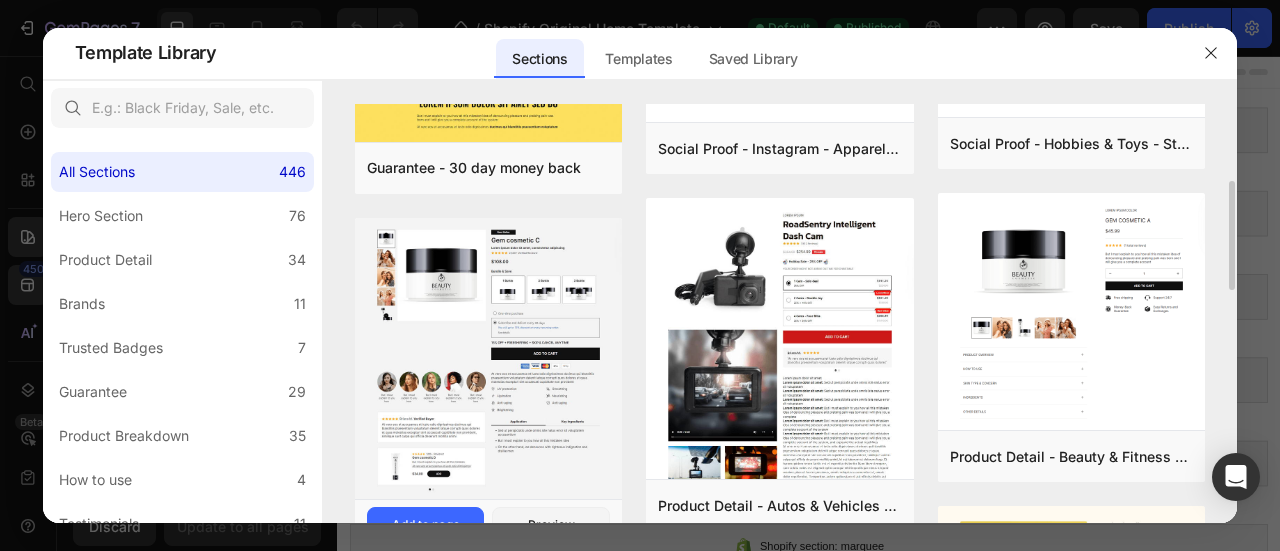 scroll, scrollTop: 500, scrollLeft: 0, axis: vertical 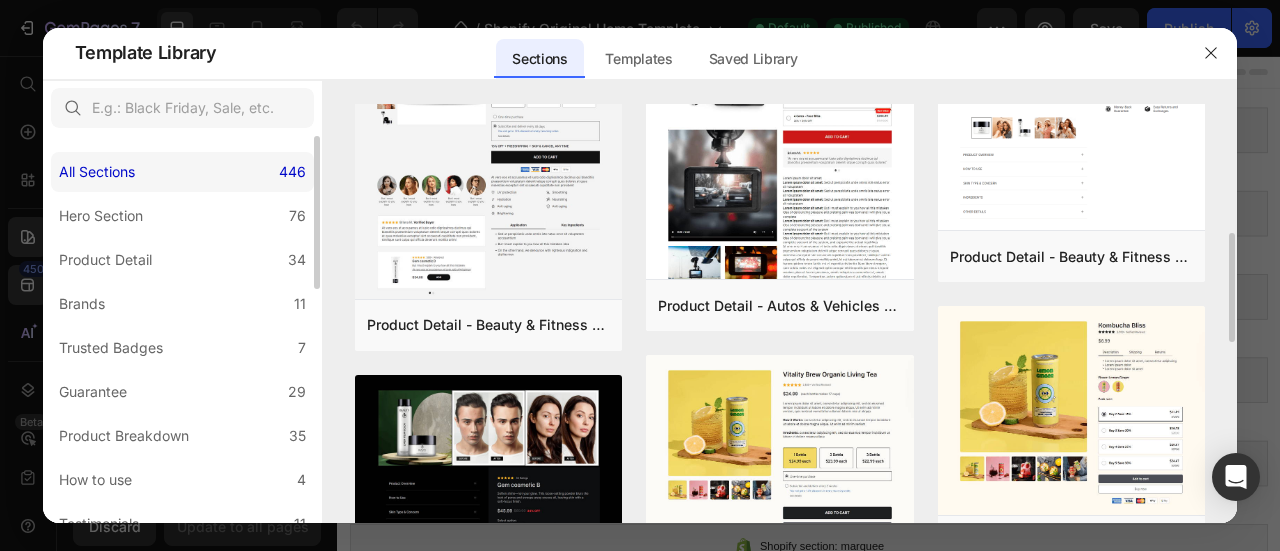 click on "All Sections 446" 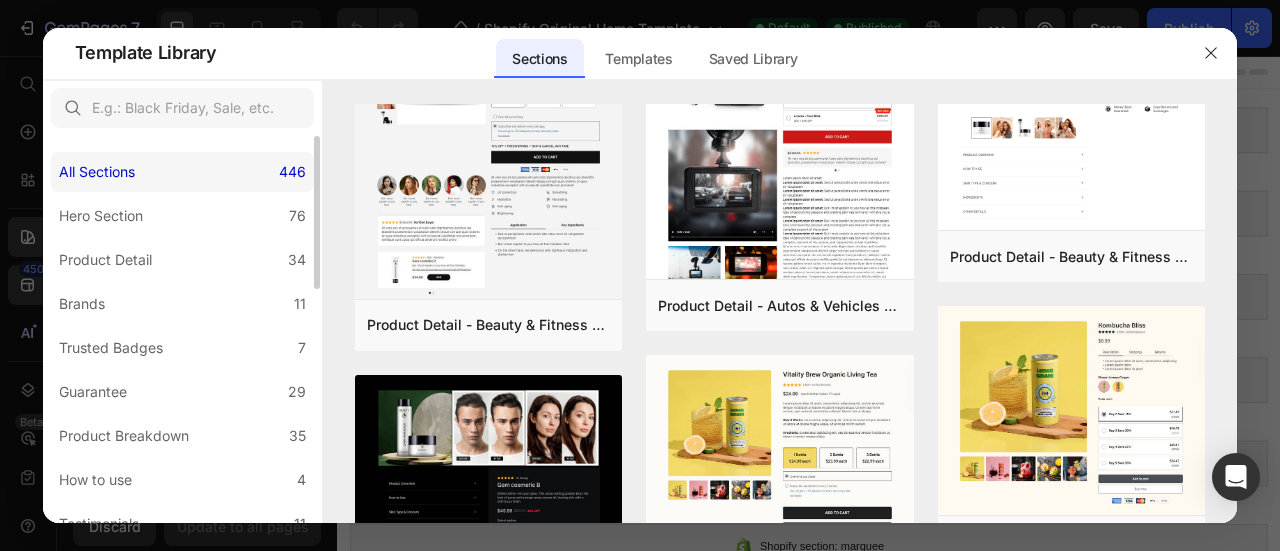 scroll, scrollTop: 0, scrollLeft: 0, axis: both 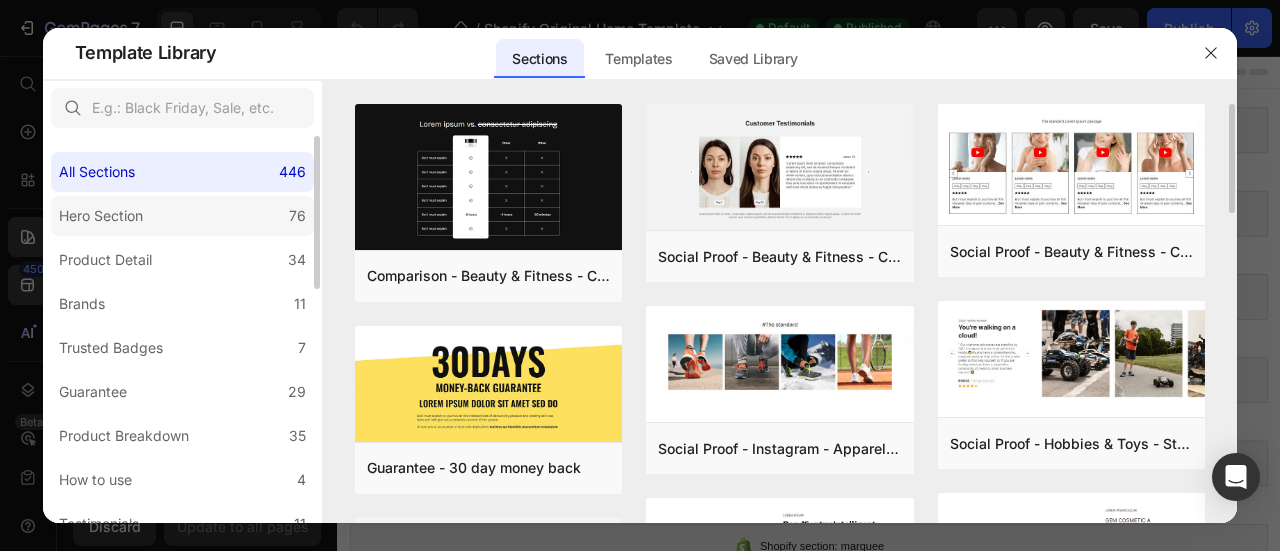 click on "Hero Section 76" 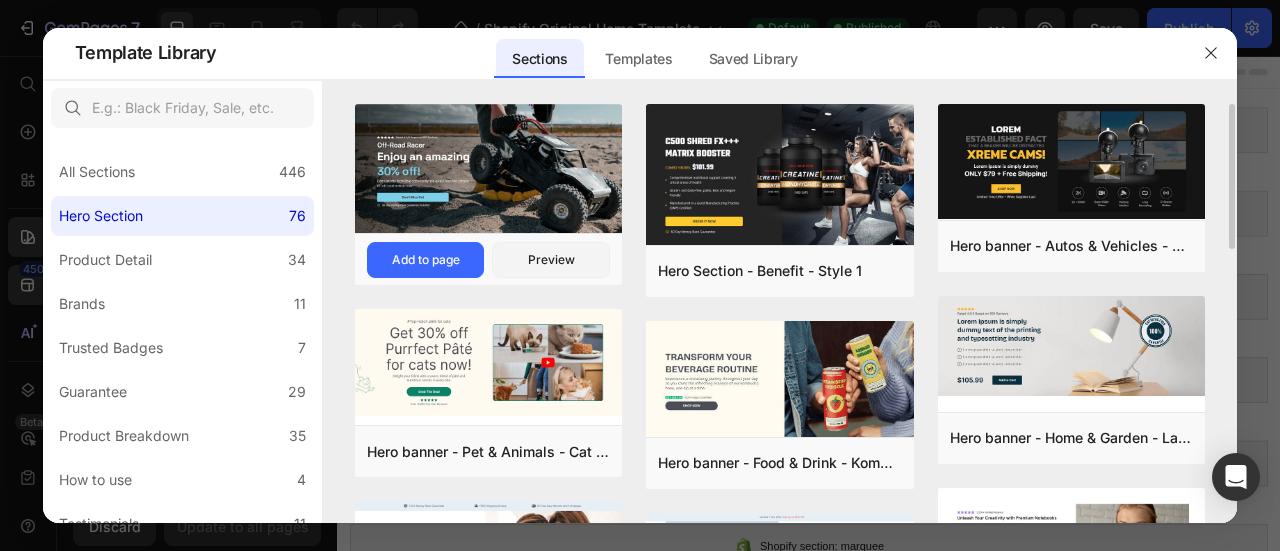 scroll, scrollTop: 100, scrollLeft: 0, axis: vertical 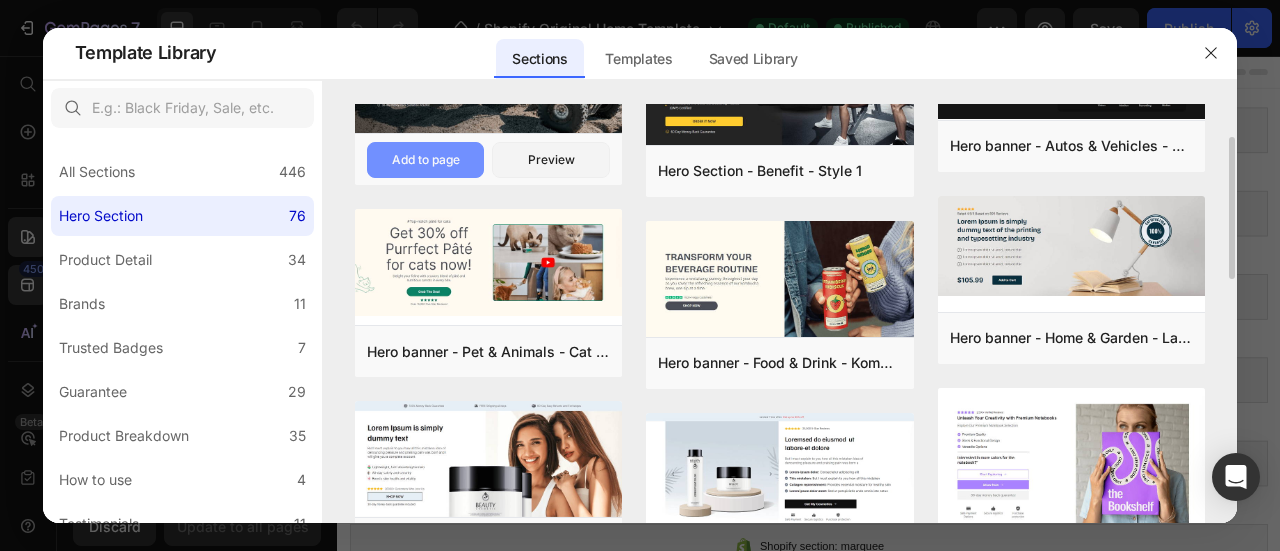 click on "Add to page" at bounding box center (426, 160) 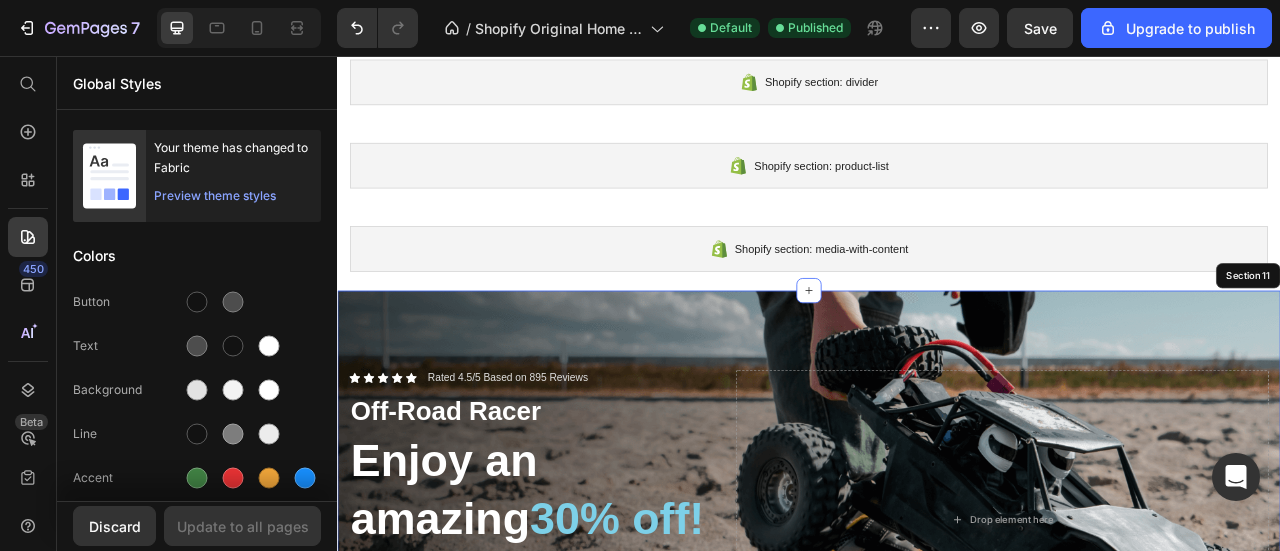 scroll, scrollTop: 1094, scrollLeft: 0, axis: vertical 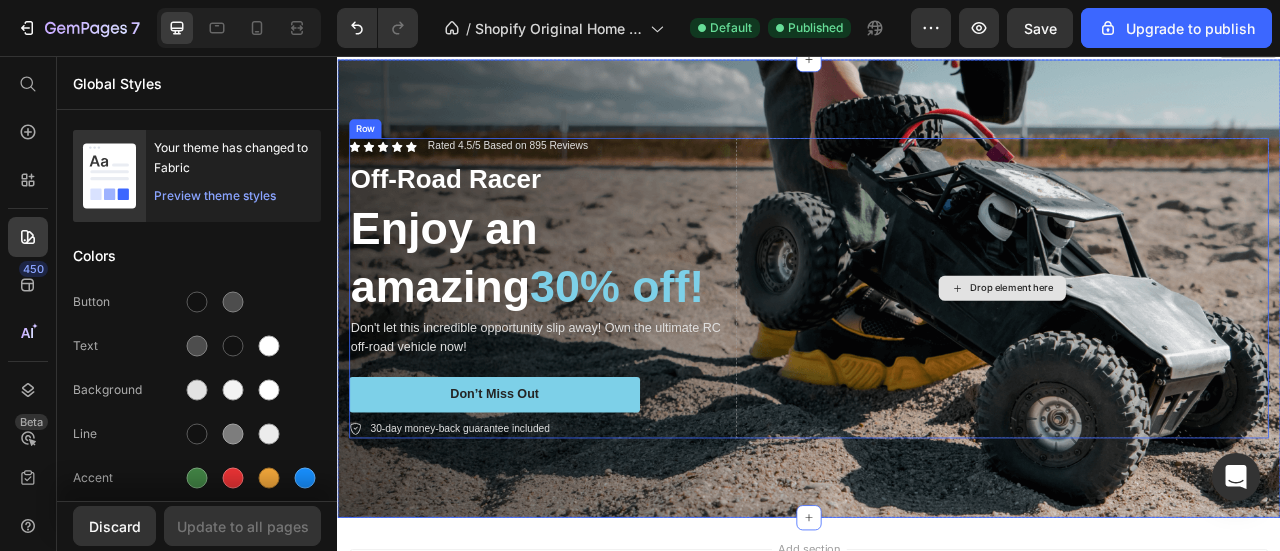 click 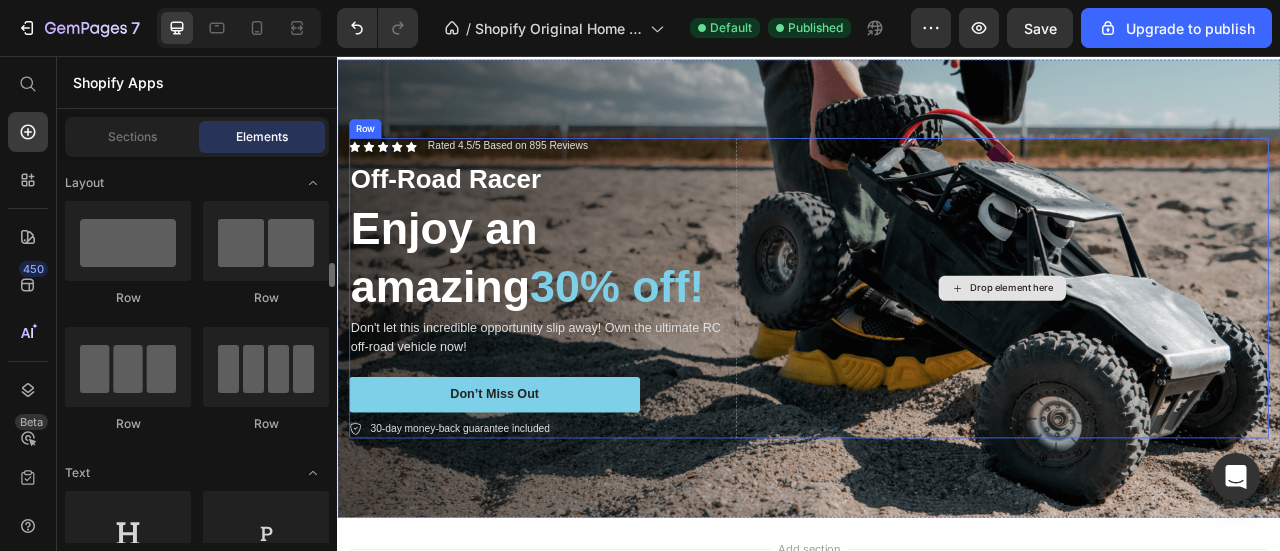scroll, scrollTop: 100, scrollLeft: 0, axis: vertical 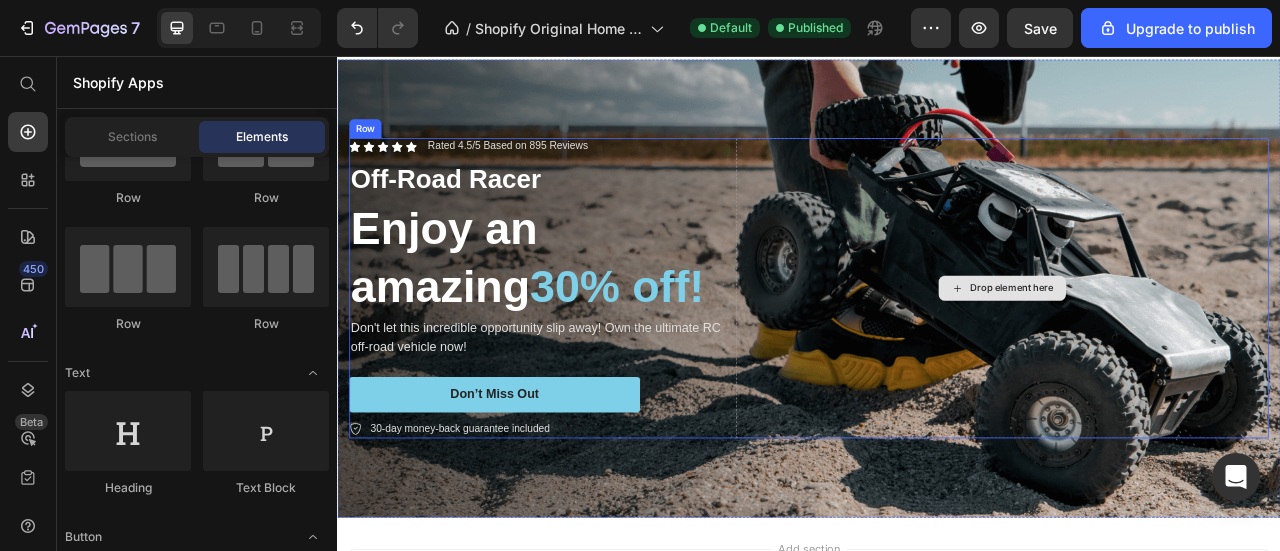 click on "Drop element here" at bounding box center (1183, 351) 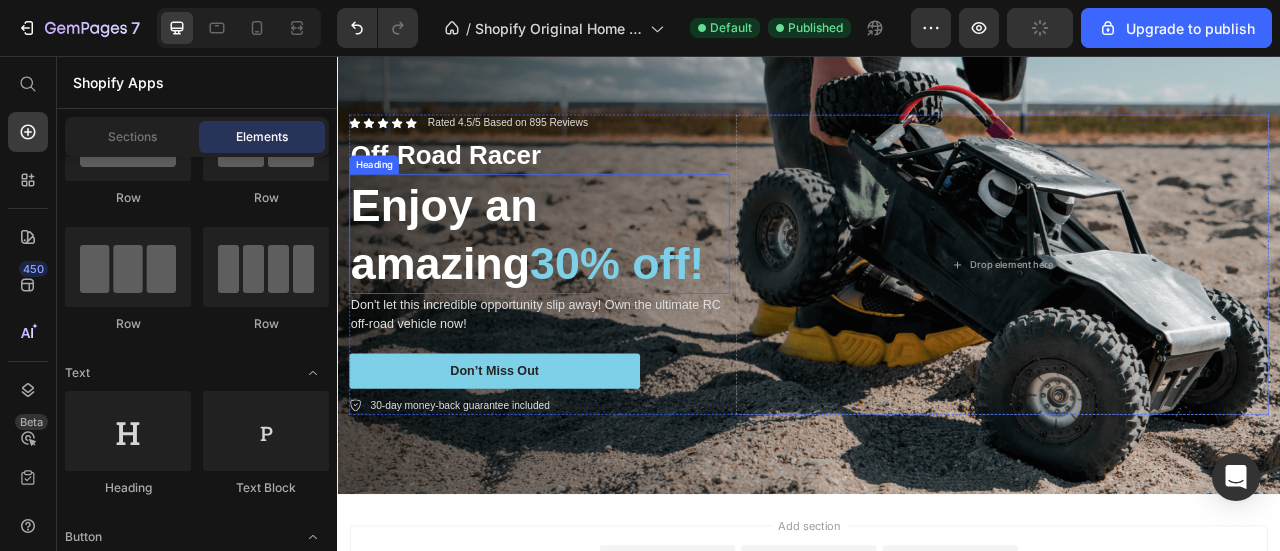 scroll, scrollTop: 1094, scrollLeft: 0, axis: vertical 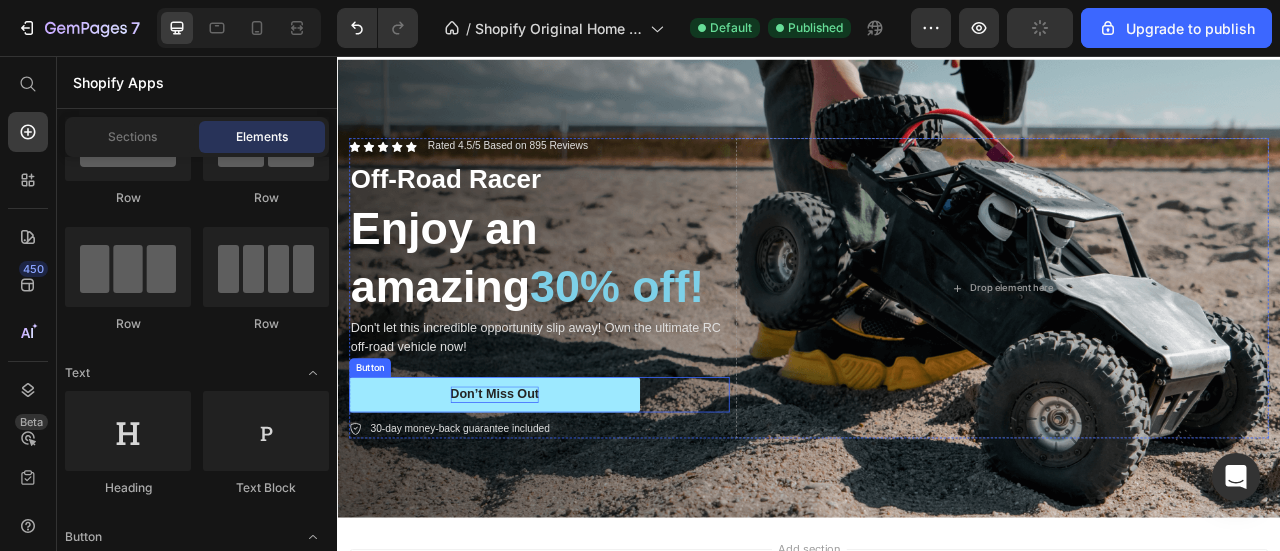 click on "Don’t Miss Out" at bounding box center (537, 486) 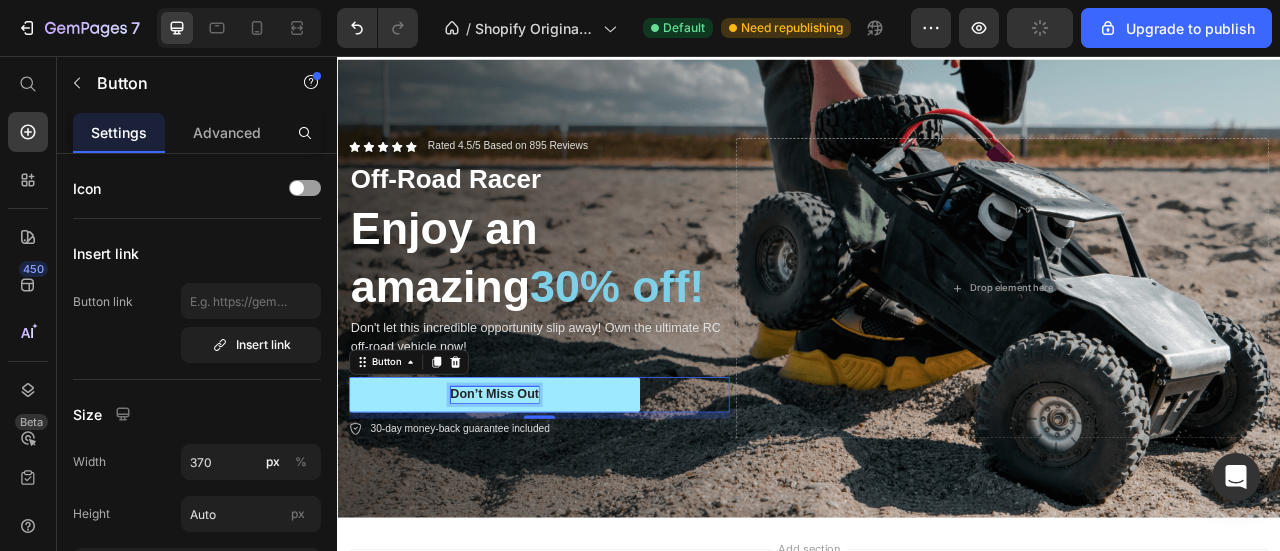 click on "Don’t Miss Out" at bounding box center (537, 486) 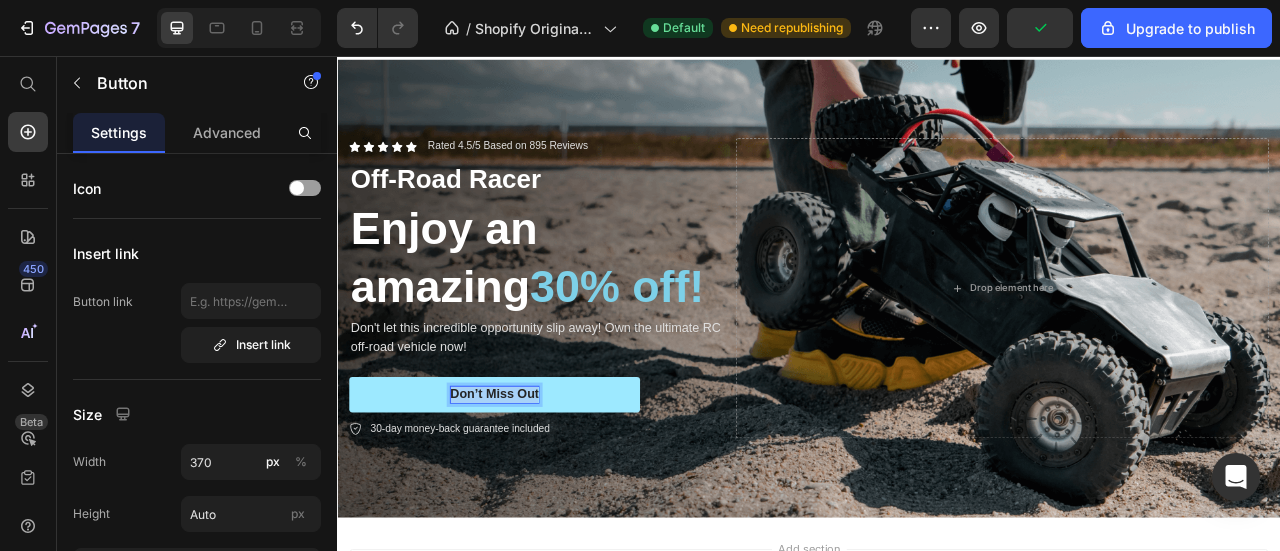 drag, startPoint x: 474, startPoint y: 516, endPoint x: 616, endPoint y: 503, distance: 142.59383 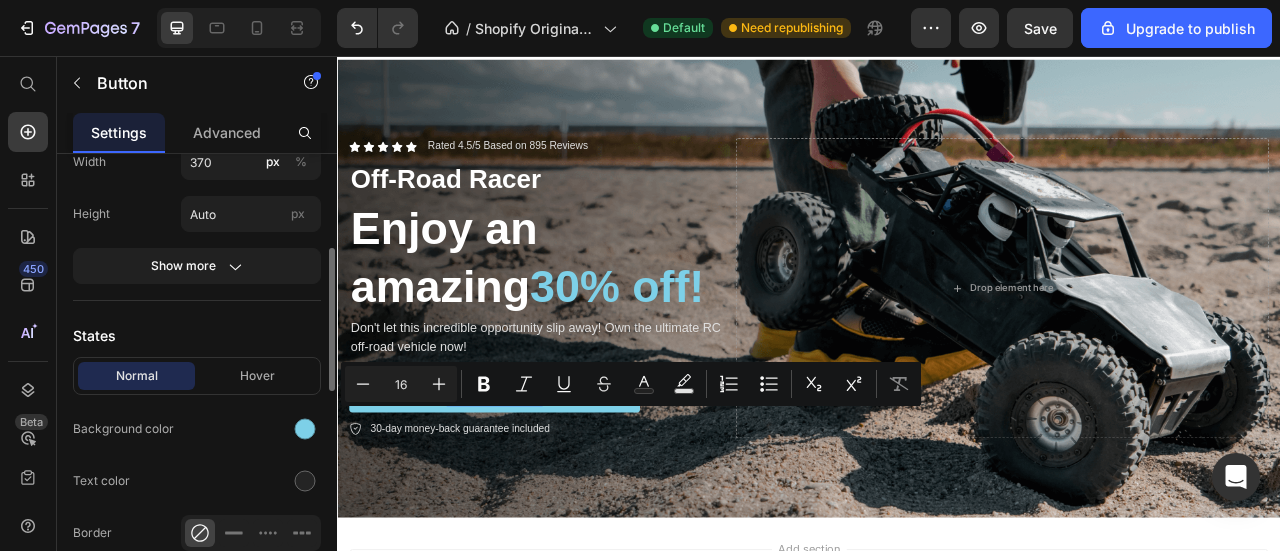 scroll, scrollTop: 100, scrollLeft: 0, axis: vertical 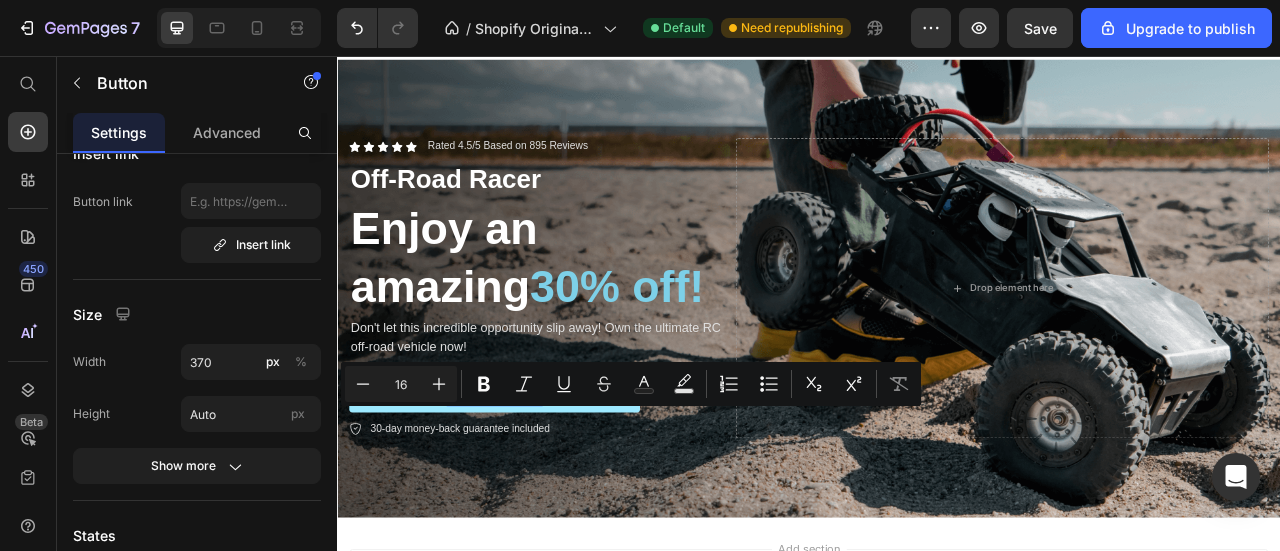 click on "Don’t Miss Out" at bounding box center (537, 486) 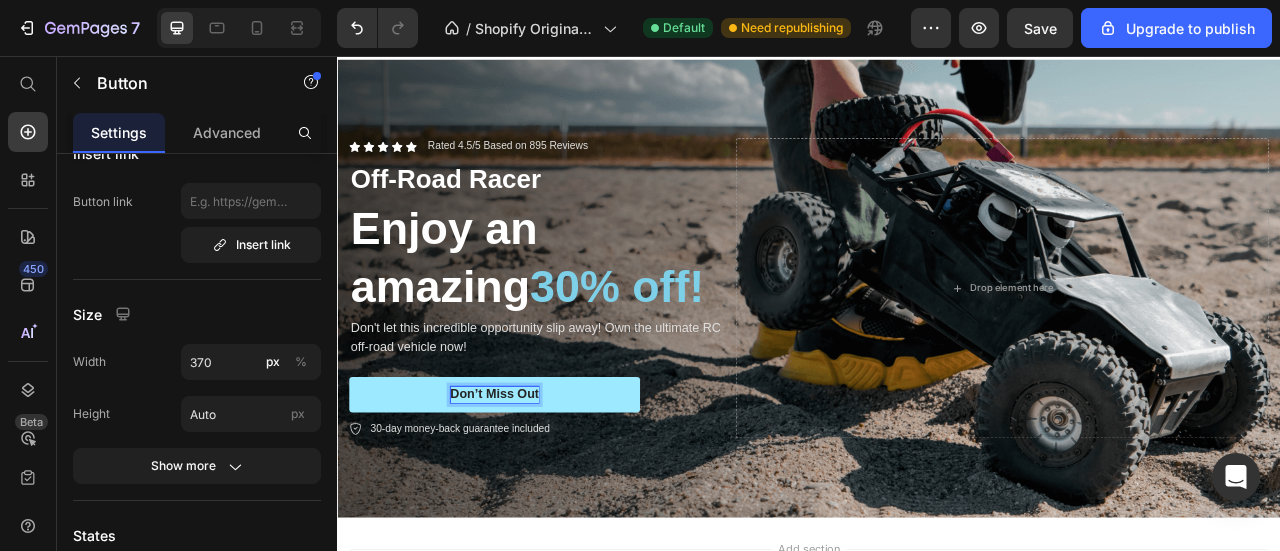 click on "Don’t Miss Out" at bounding box center (537, 486) 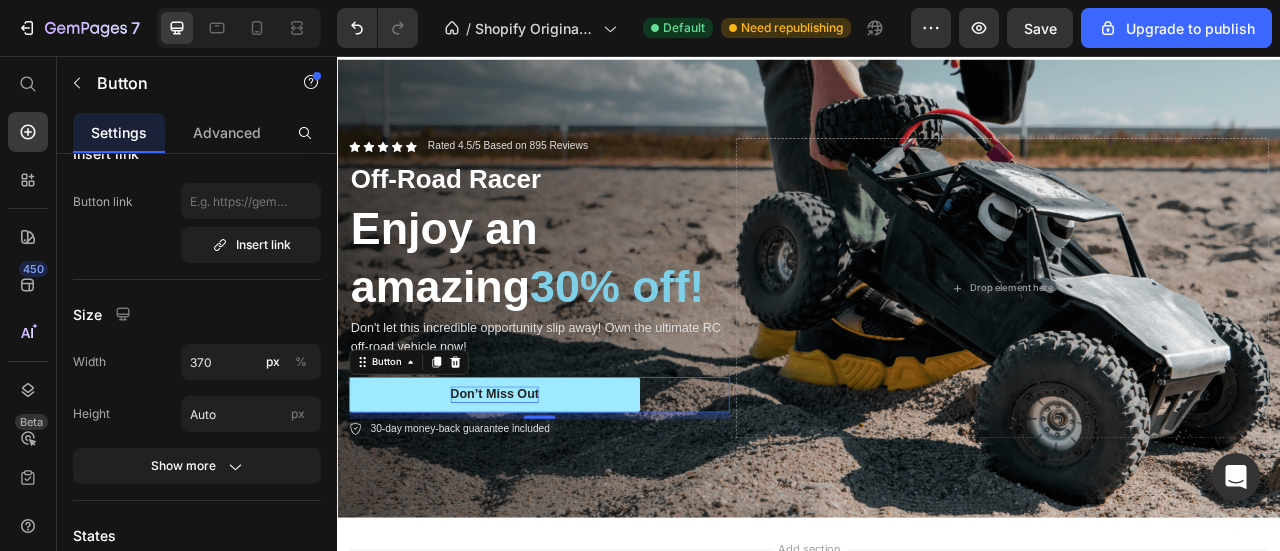 click on "Don’t Miss Out" at bounding box center (537, 486) 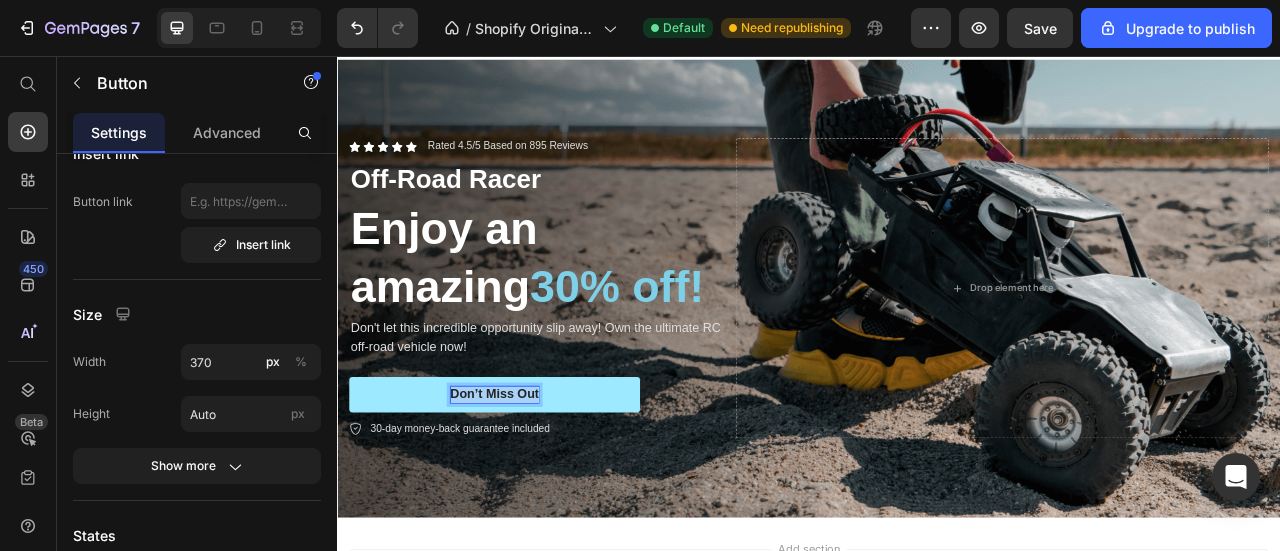 drag, startPoint x: 477, startPoint y: 512, endPoint x: 626, endPoint y: 522, distance: 149.33519 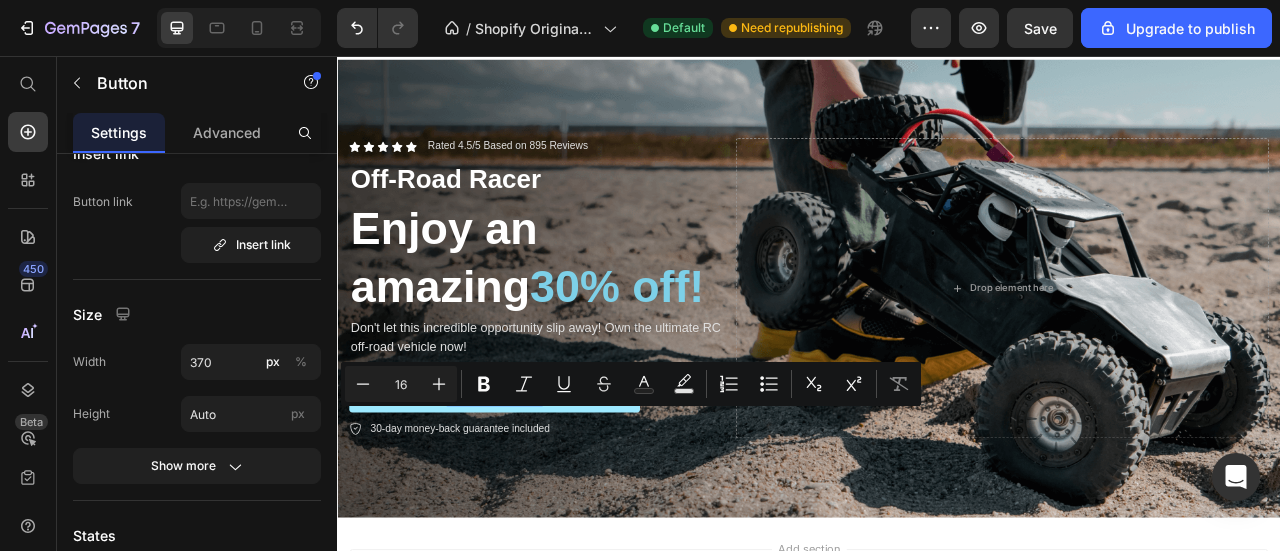 type 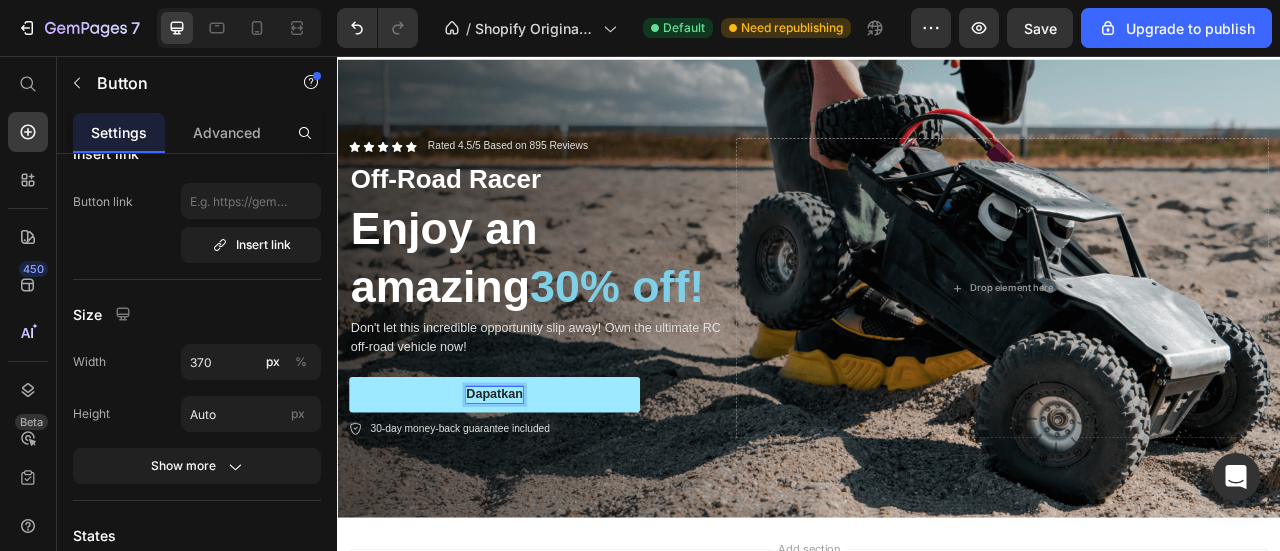 click on "Dapatkan" at bounding box center [537, 486] 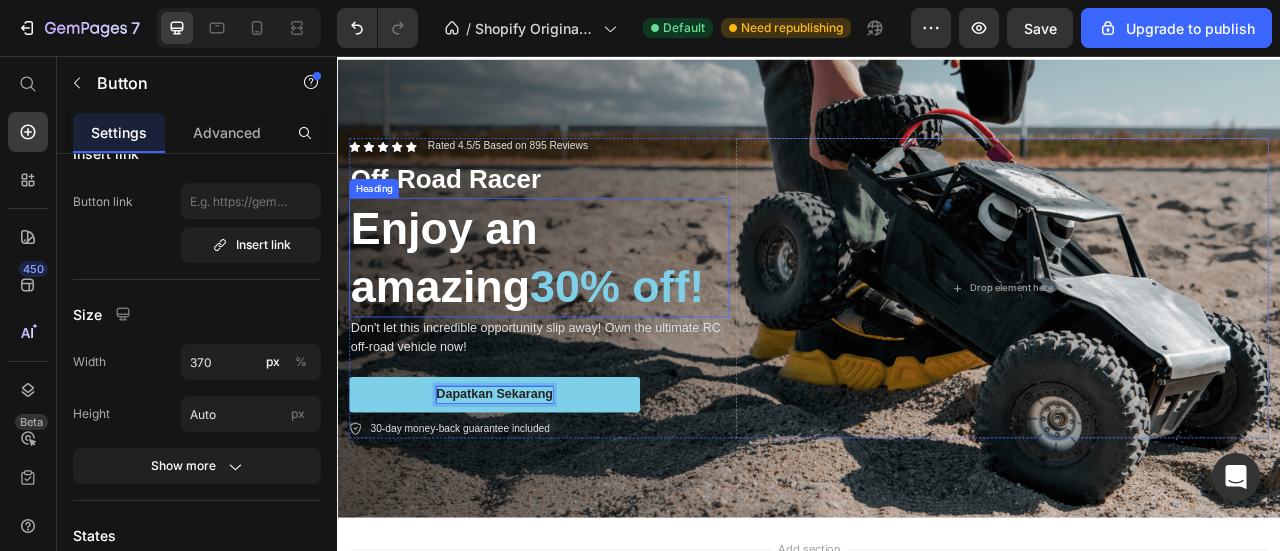 click on "Enjoy an amazing  30% off!" at bounding box center [594, 312] 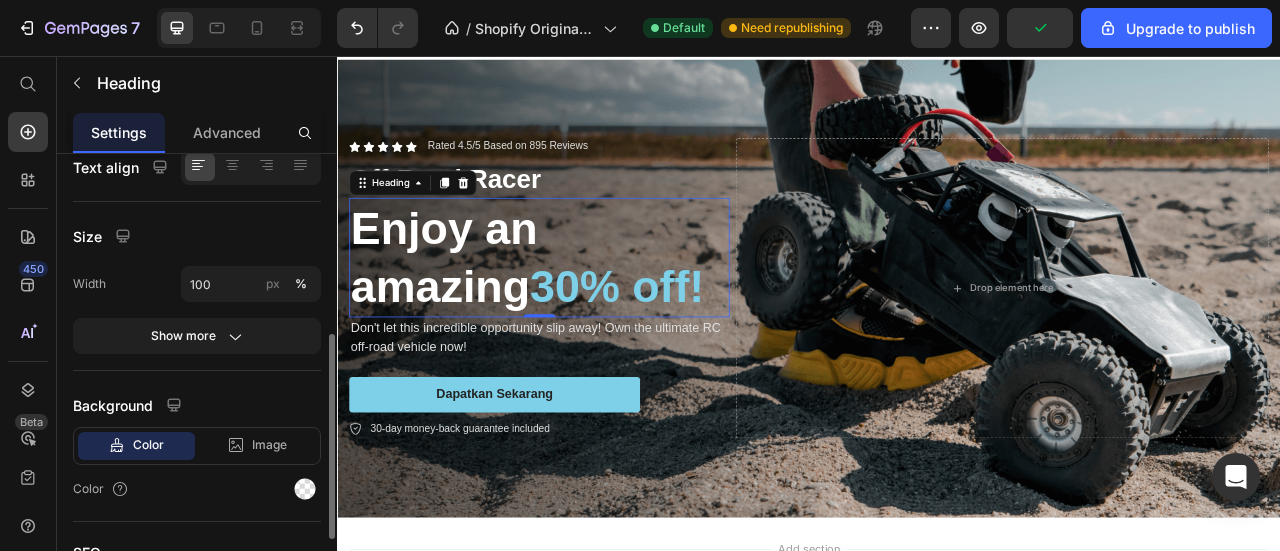 scroll, scrollTop: 554, scrollLeft: 0, axis: vertical 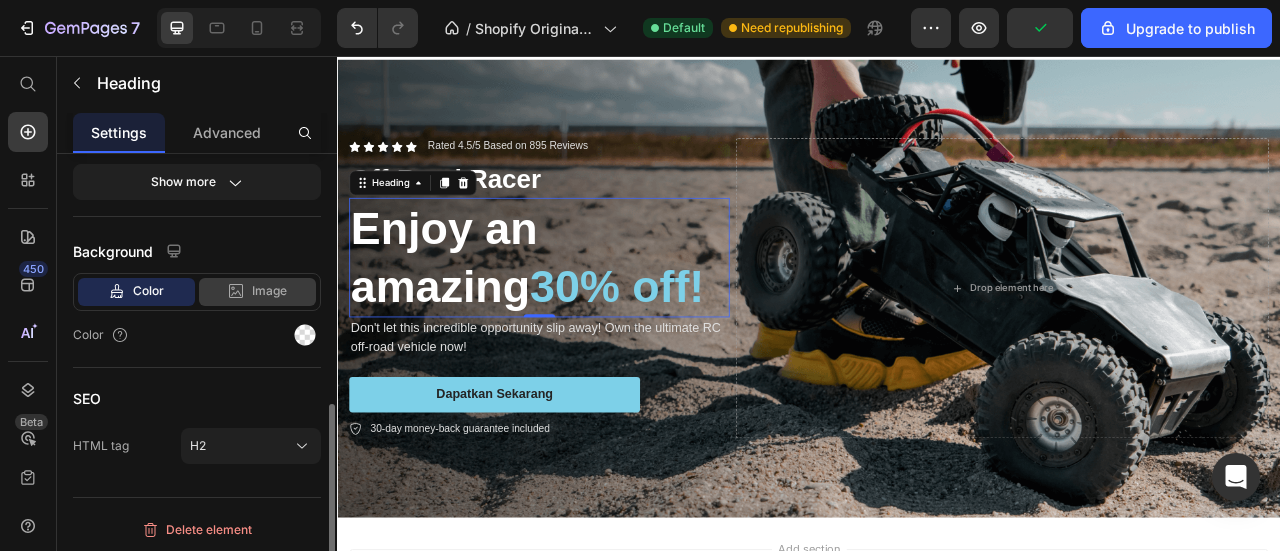 click 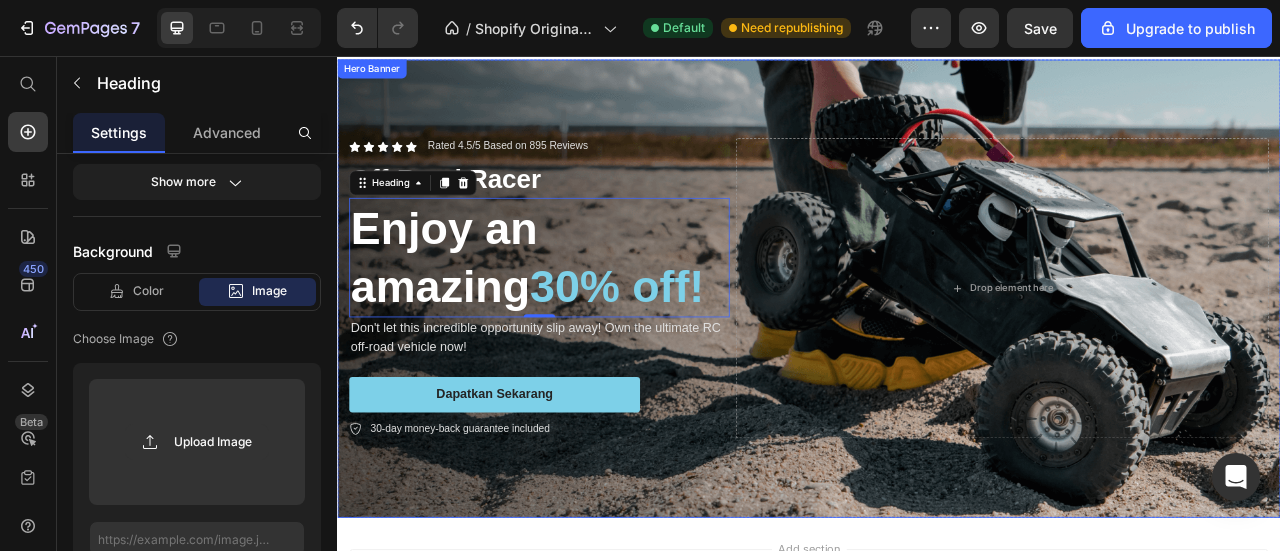 click on "Icon Icon Icon Icon Icon Icon List Rated 4.5/5 Based on 895 Reviews Text Block Row Off-Road Racer Text Block Enjoy an amazing  30% off! Heading   0 Don't let this incredible opportunity slip away! Own the ultimate RC off-road vehicle now! Text Block Dapatkan Sekarang Button
30-day money-back guarantee included  Item List
Drop element here Row" at bounding box center (937, 351) 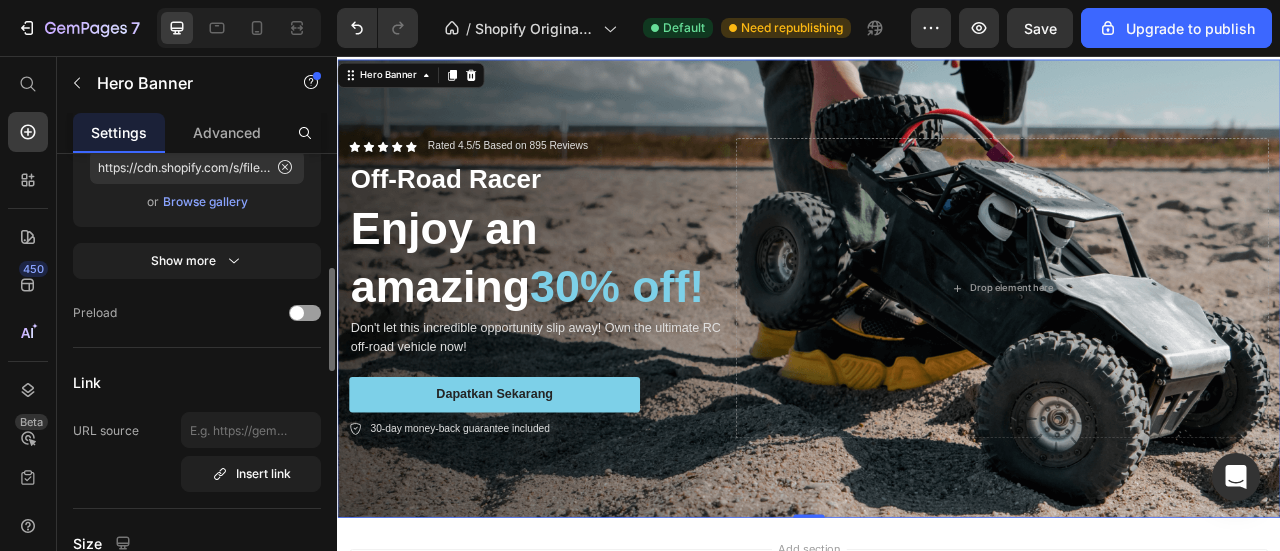 scroll, scrollTop: 400, scrollLeft: 0, axis: vertical 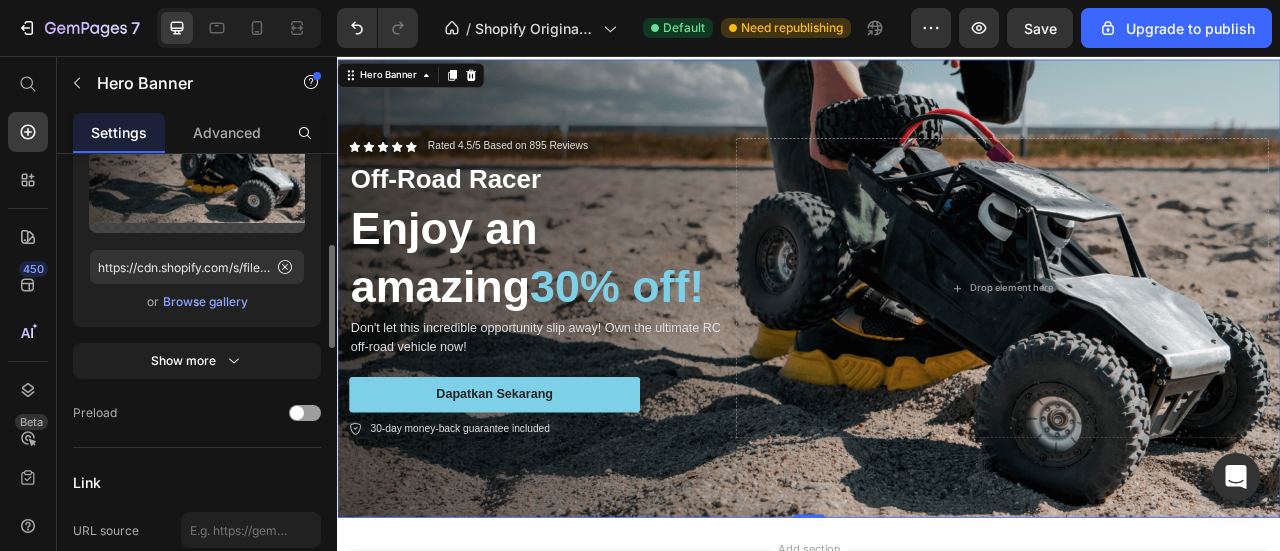 click on "Browse gallery" at bounding box center (205, 302) 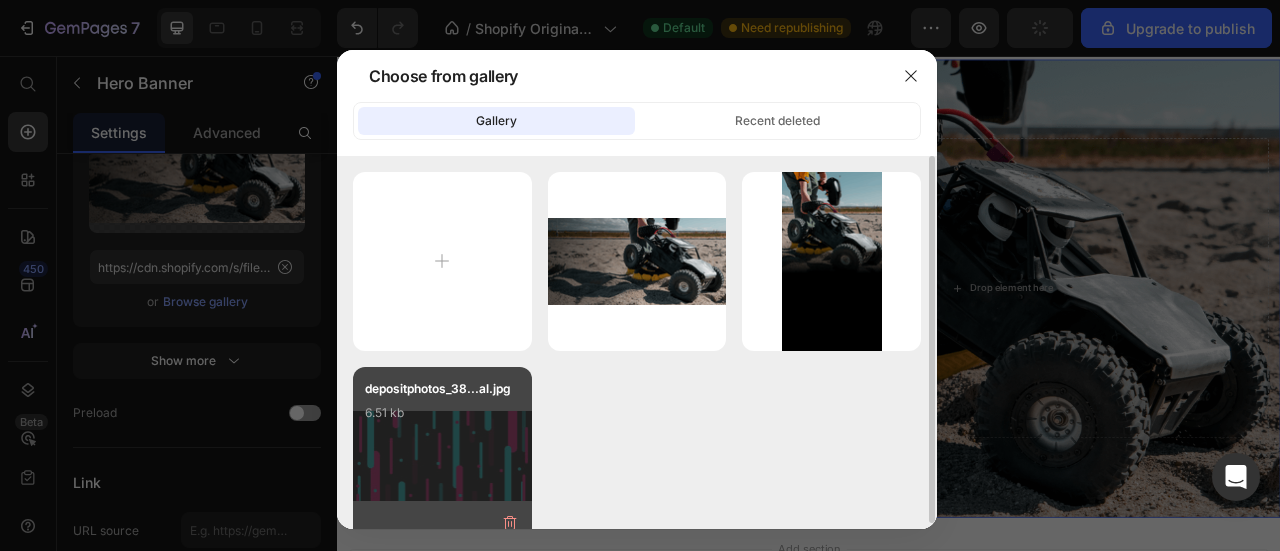 click on "depositphotos_38...al.jpg 6.51 kb" at bounding box center [442, 419] 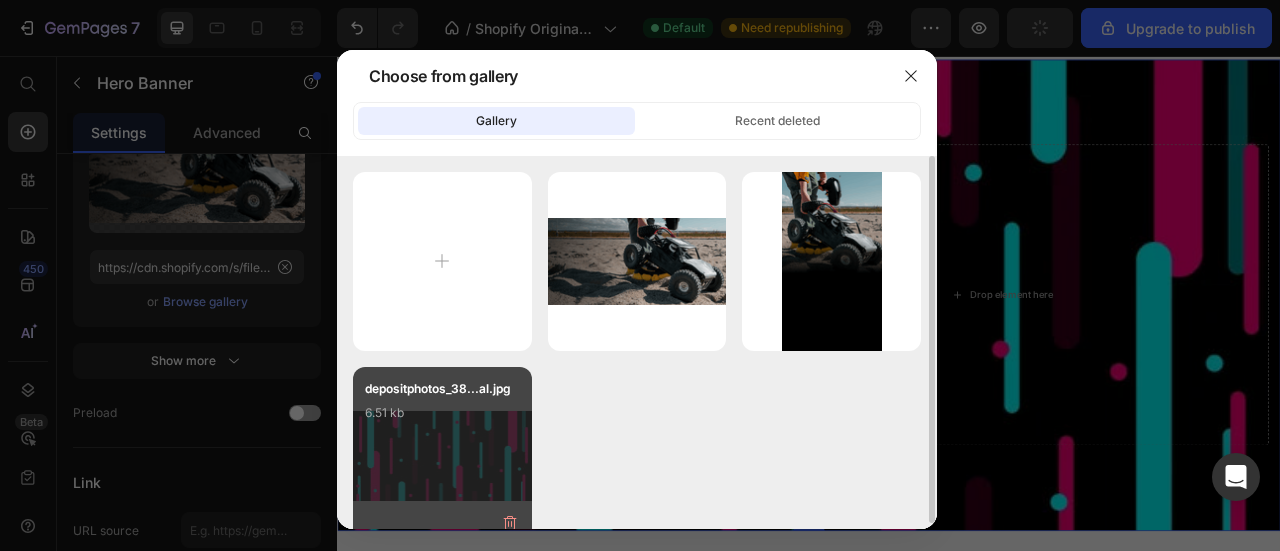 type on "https://cdn.shopify.com/s/files/1/0943/3949/8300/files/gempages_574834111940657951-7578dbb1-ef36-4333-afd0-cd4aa3819b6f.webp" 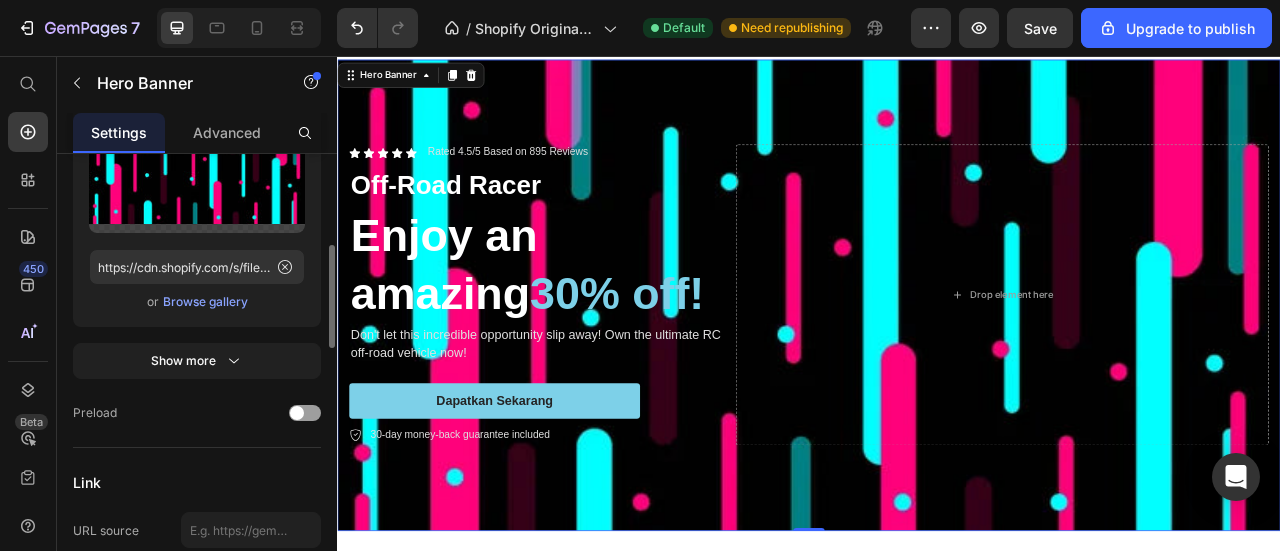 click on "Browse gallery" at bounding box center (205, 302) 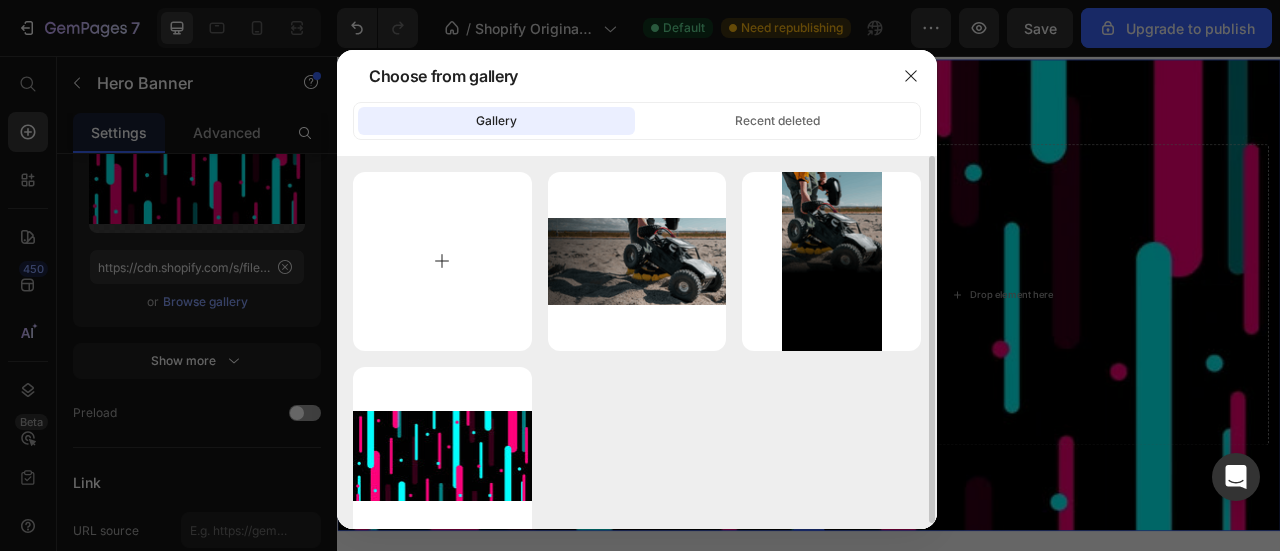 click at bounding box center [442, 261] 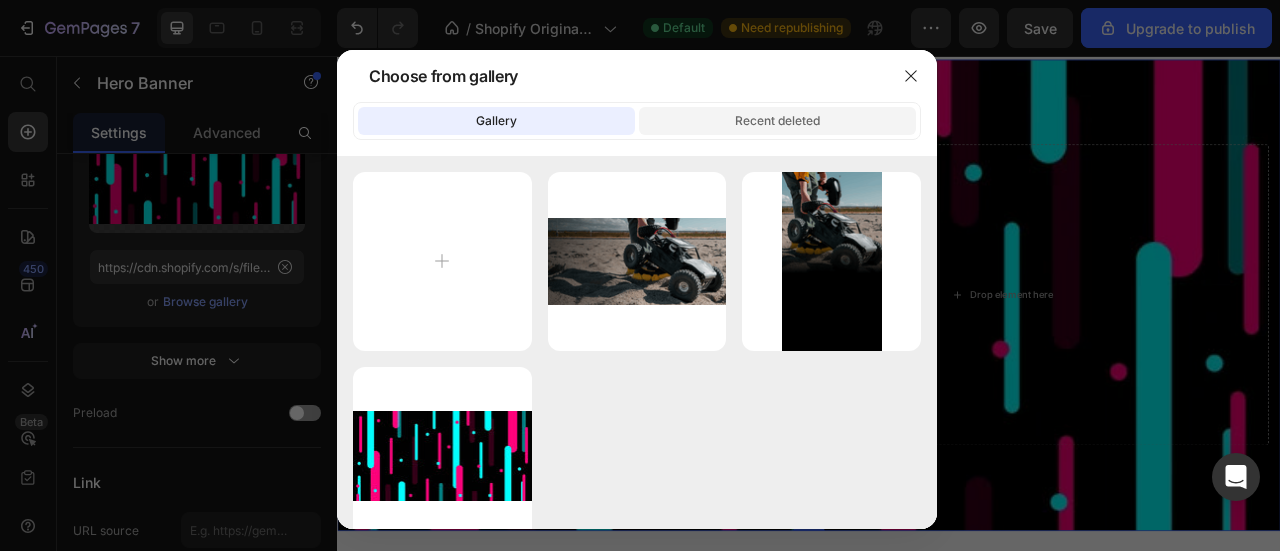 click on "Recent deleted" 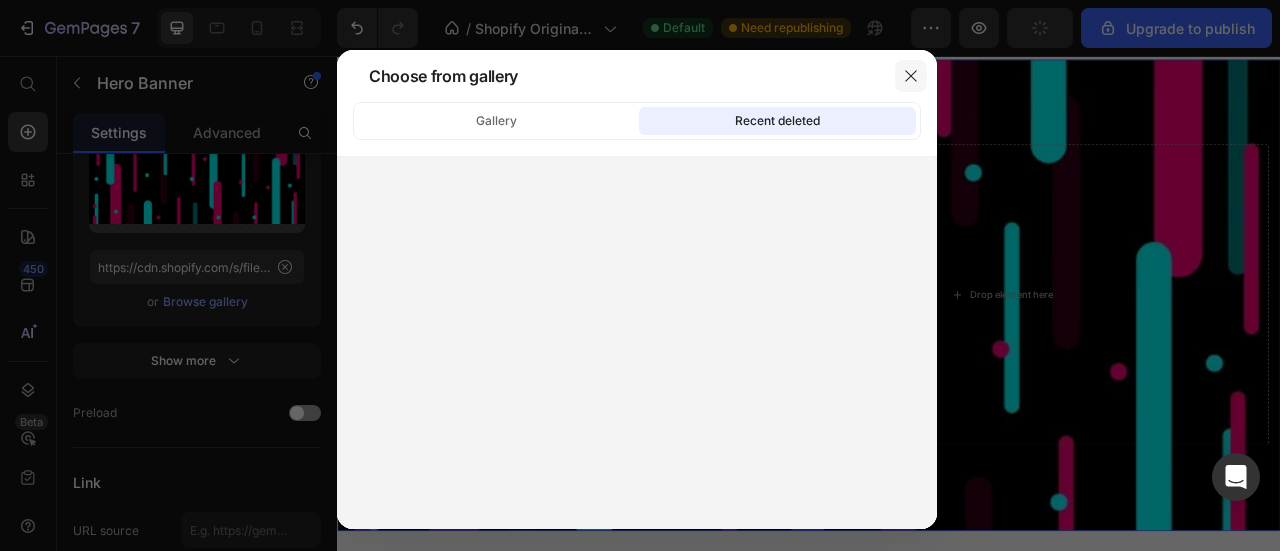 click 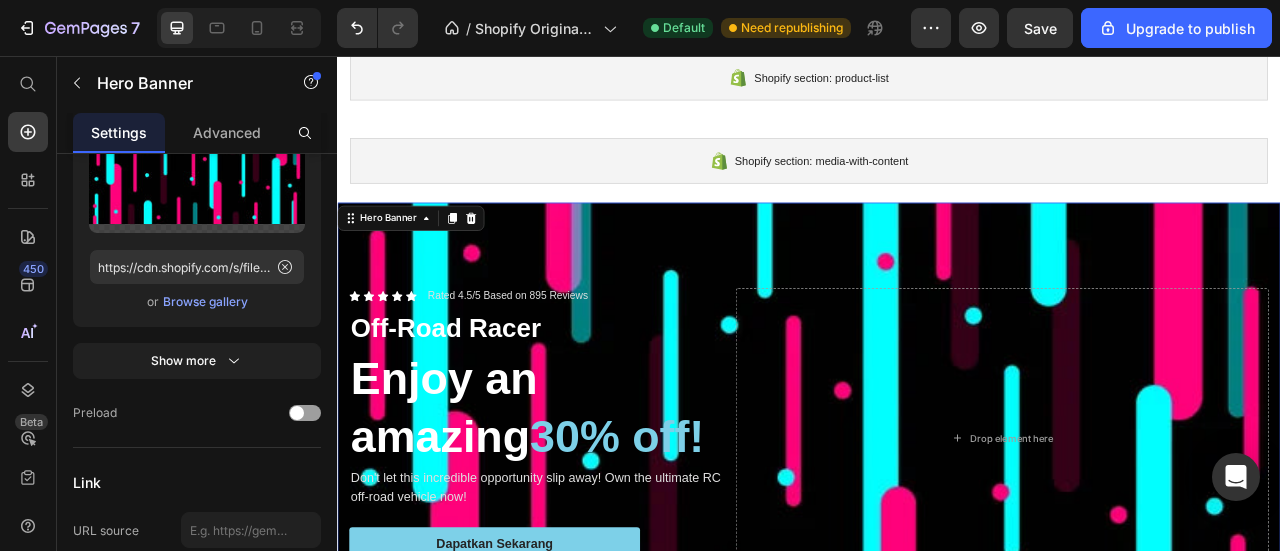 scroll, scrollTop: 1100, scrollLeft: 0, axis: vertical 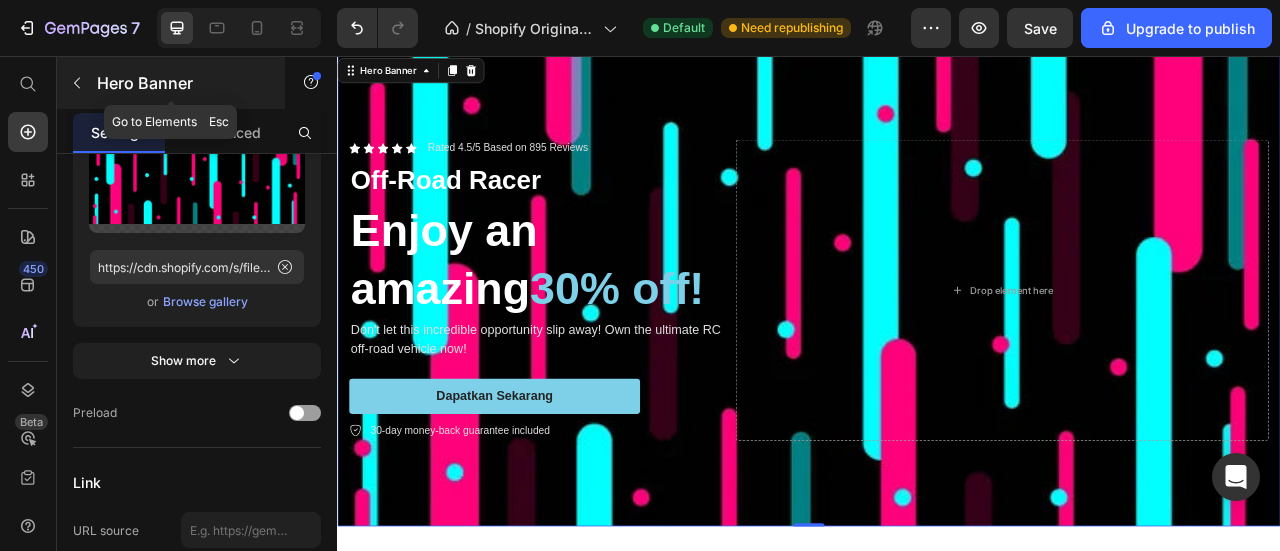 click at bounding box center (77, 83) 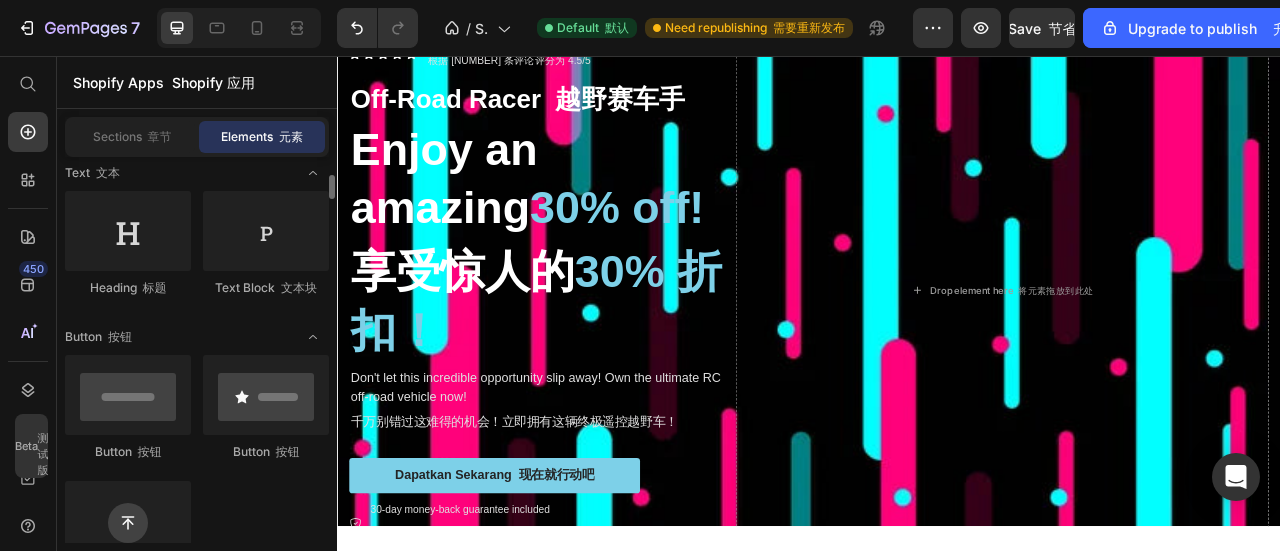 scroll, scrollTop: 600, scrollLeft: 0, axis: vertical 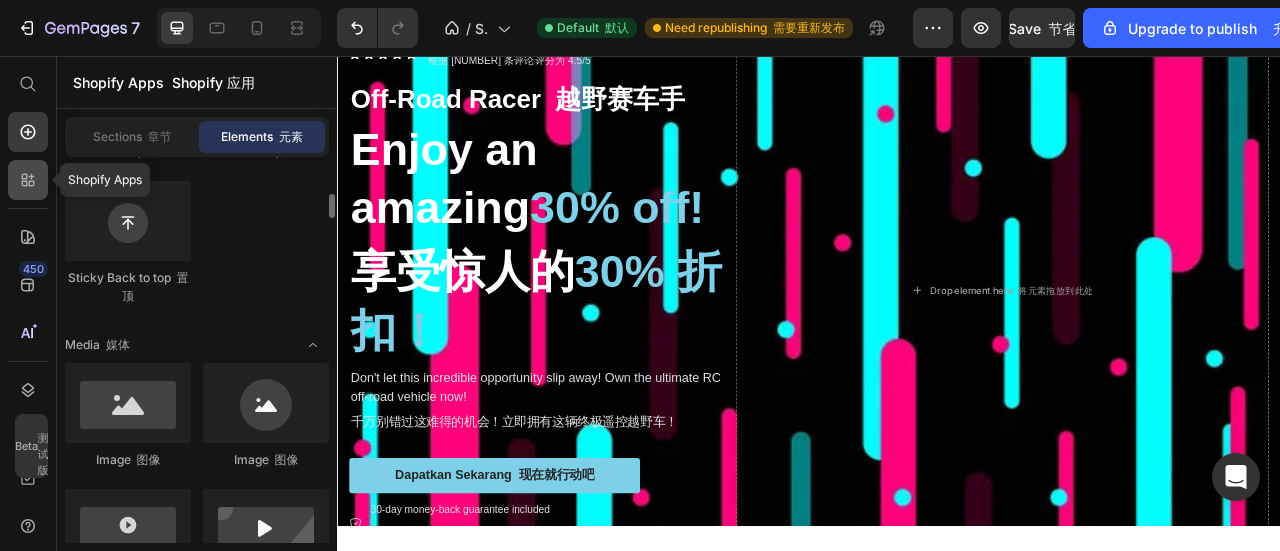 click 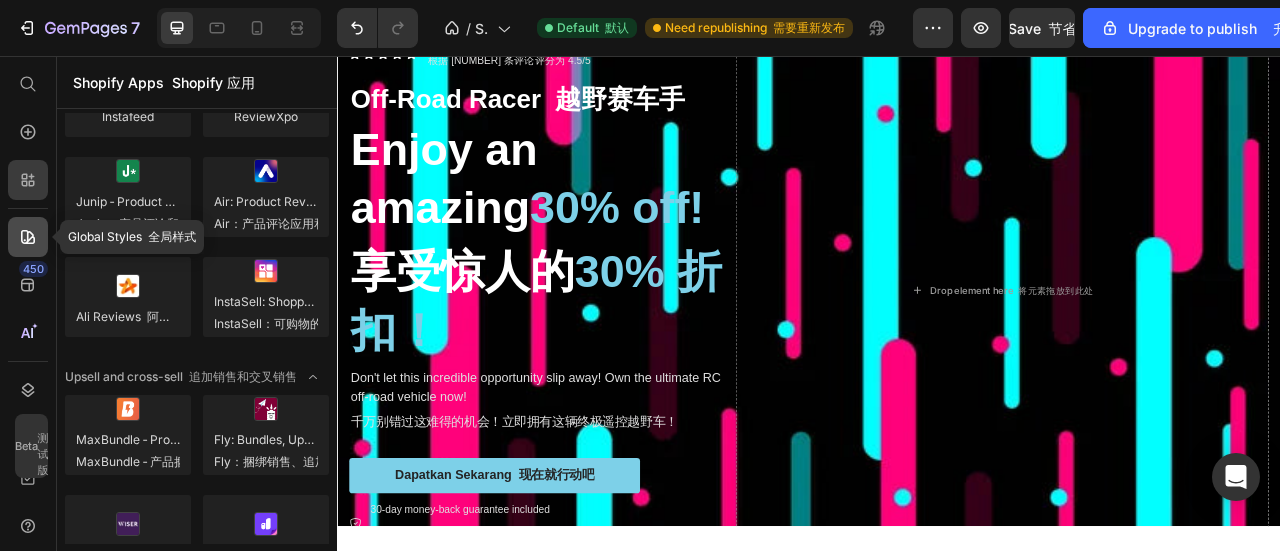 click 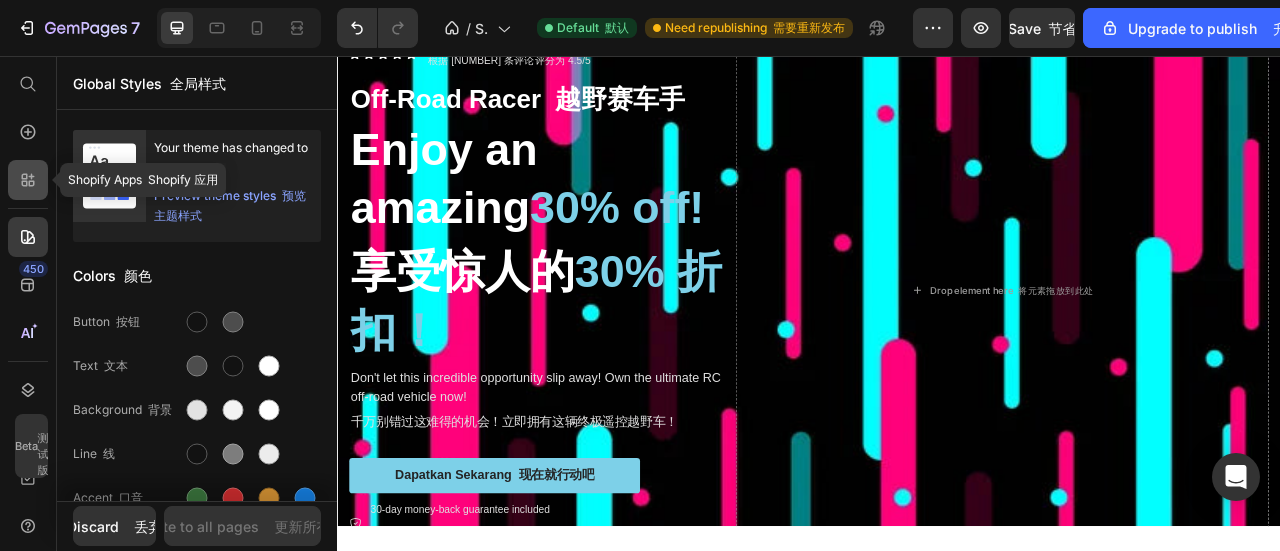 click 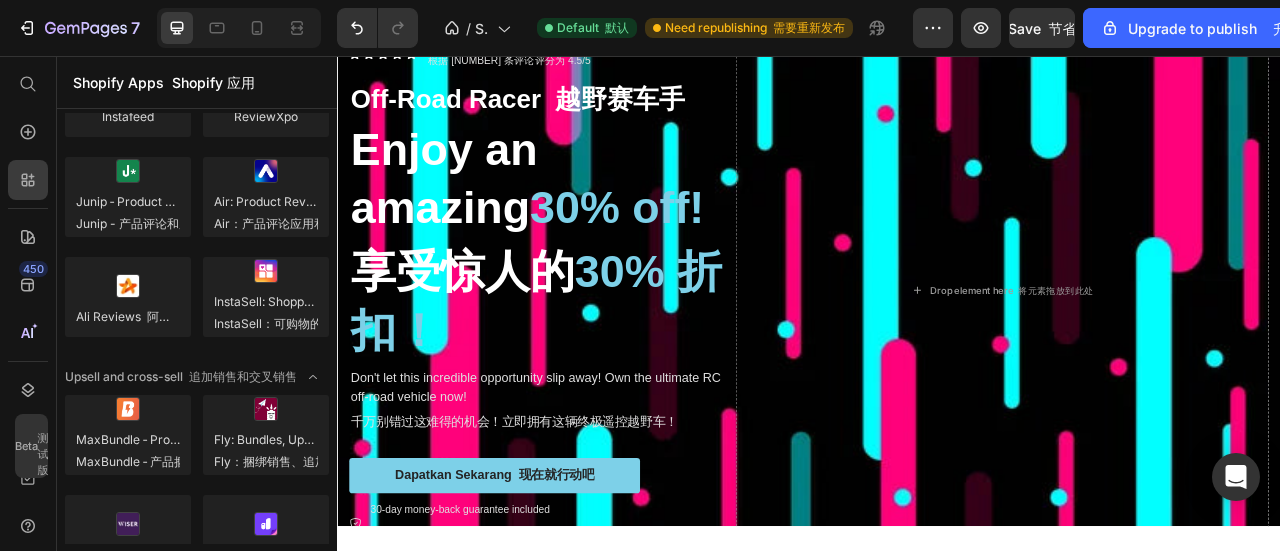 scroll, scrollTop: 0, scrollLeft: 0, axis: both 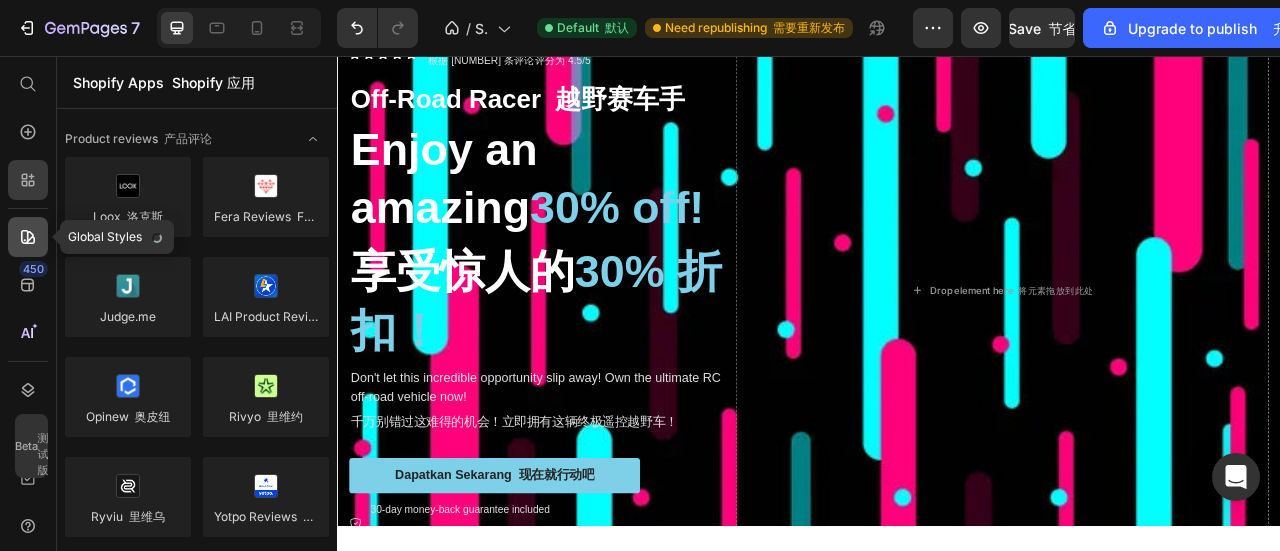 click 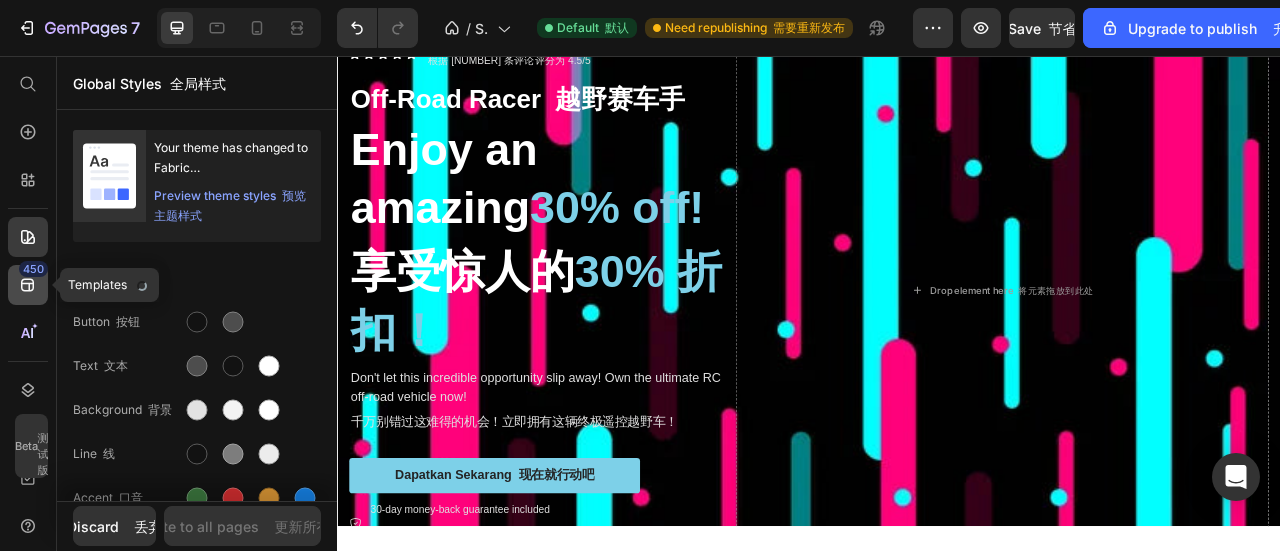 click on "450" at bounding box center [33, 269] 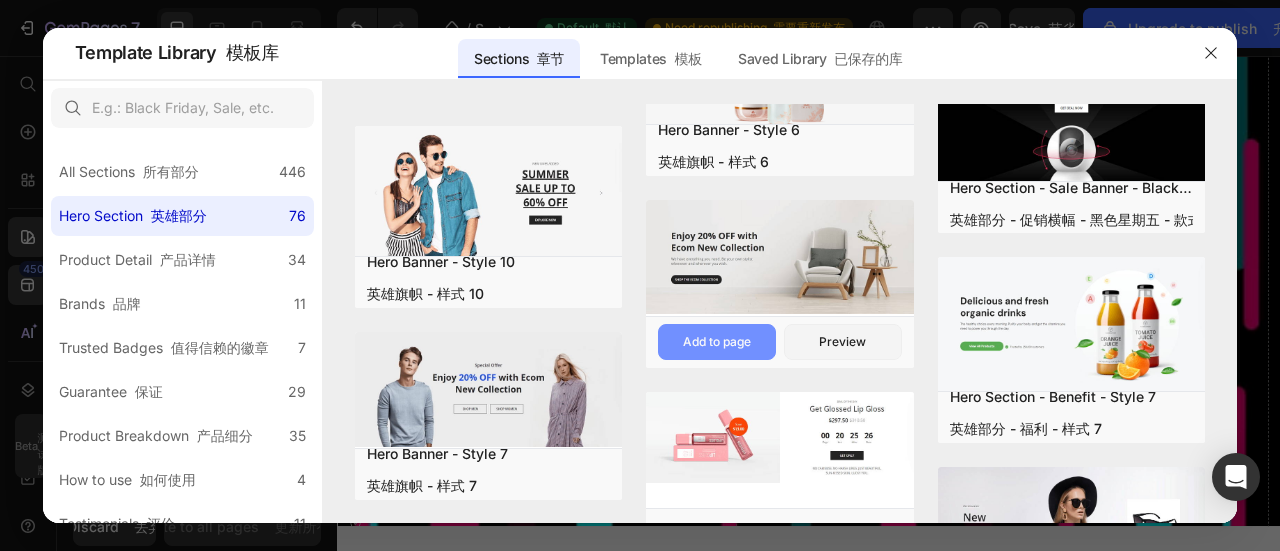 scroll, scrollTop: 3237, scrollLeft: 0, axis: vertical 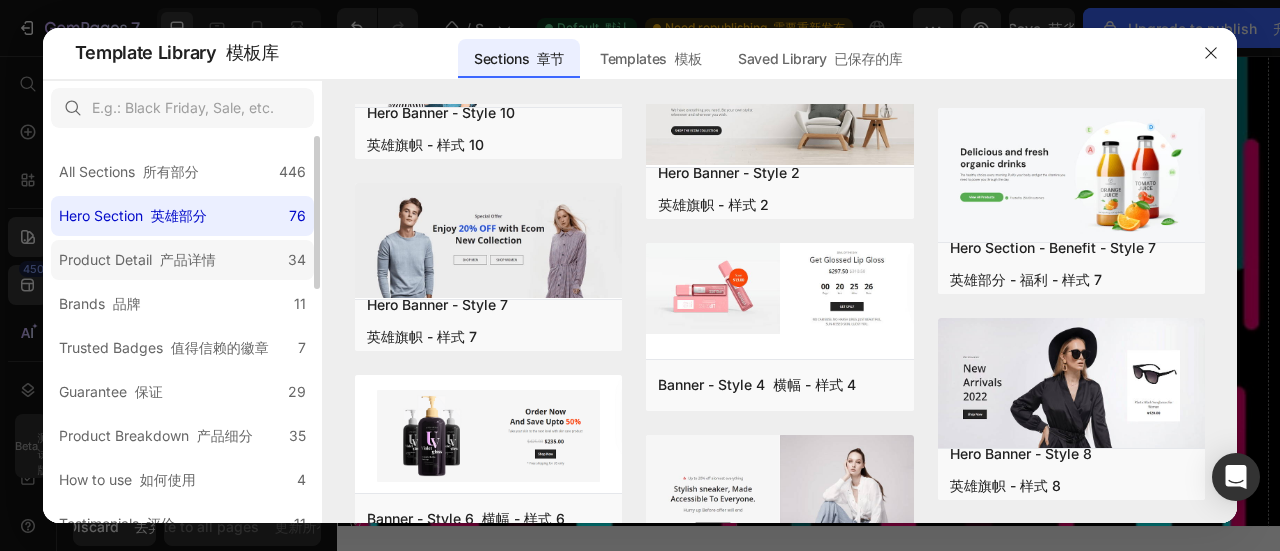 click on "产品详情" at bounding box center (188, 259) 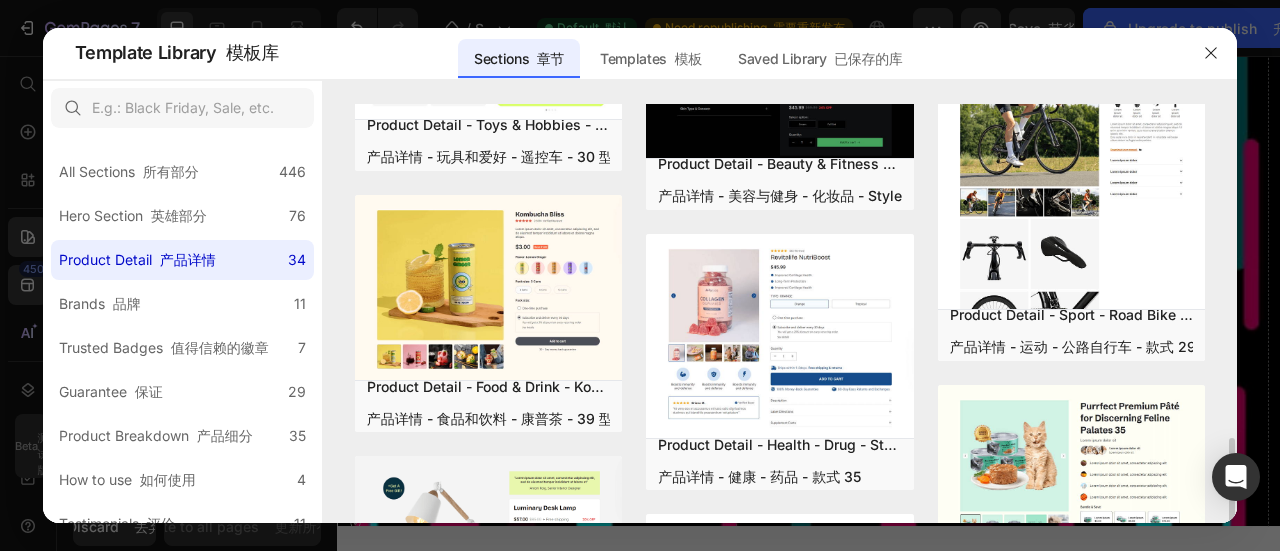 scroll, scrollTop: 600, scrollLeft: 0, axis: vertical 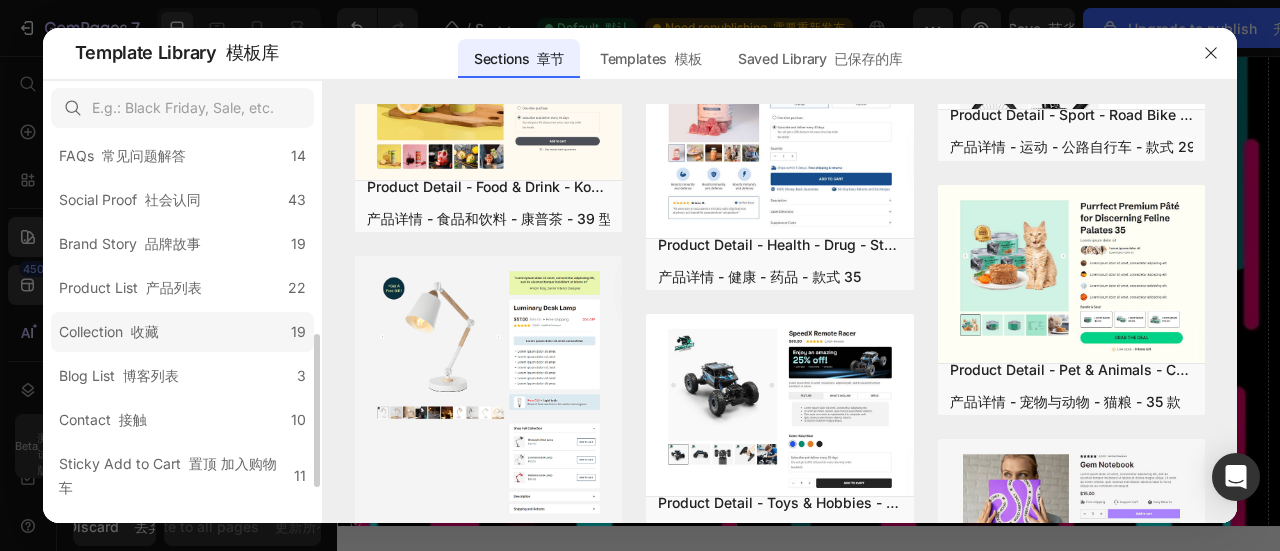 click on "Collection    收藏 19" 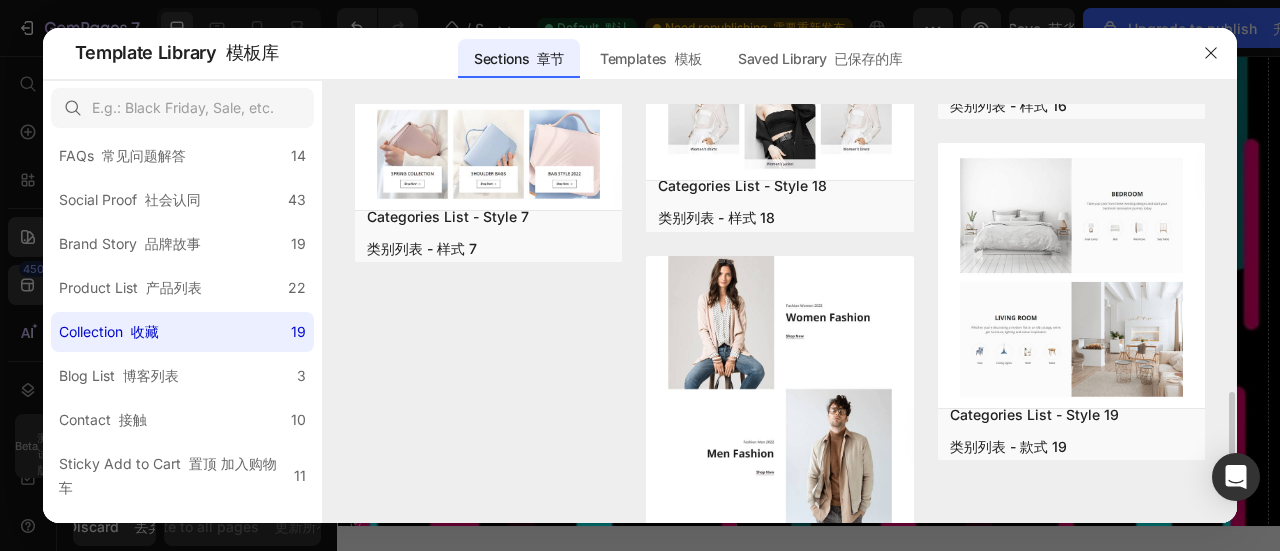 scroll, scrollTop: 1199, scrollLeft: 0, axis: vertical 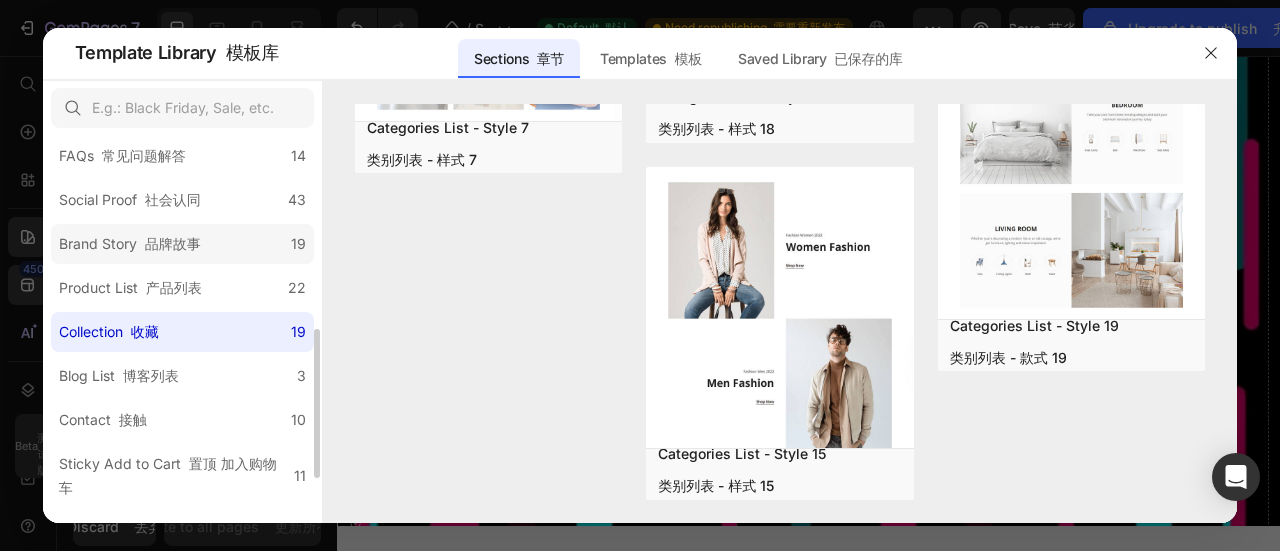 click on "Brand Story    品牌故事 19" 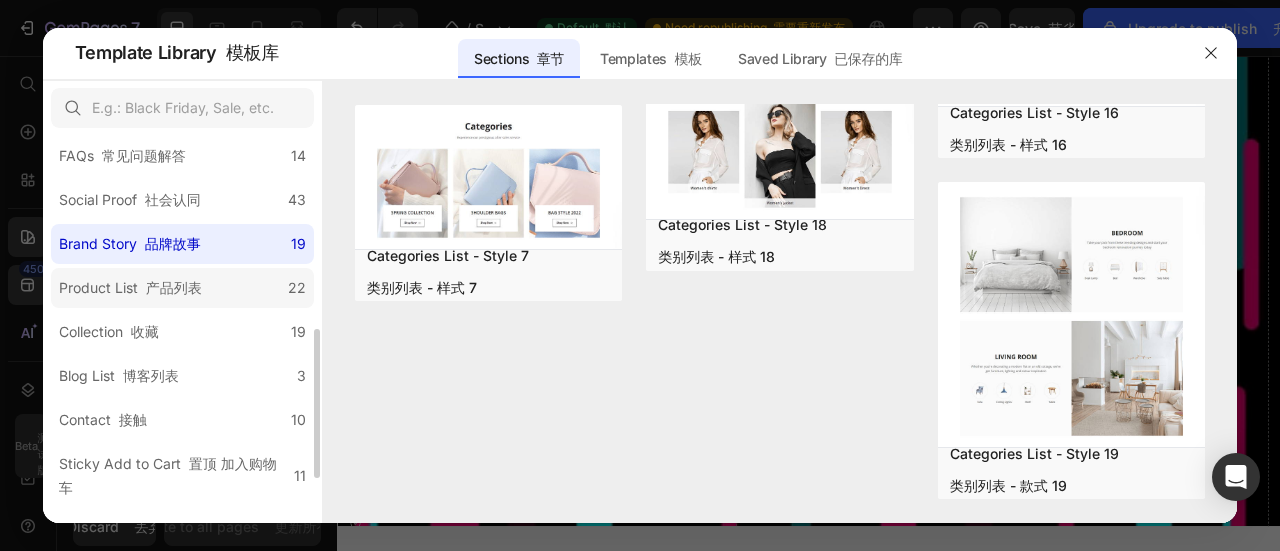 scroll, scrollTop: 0, scrollLeft: 0, axis: both 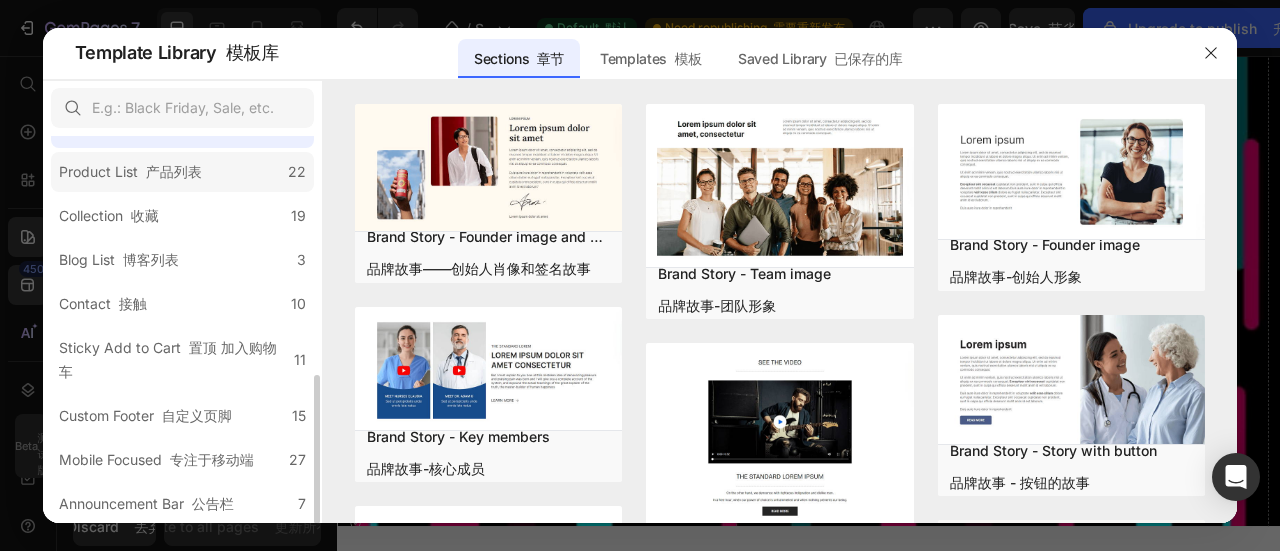 click on "Product List    产品列表 22" 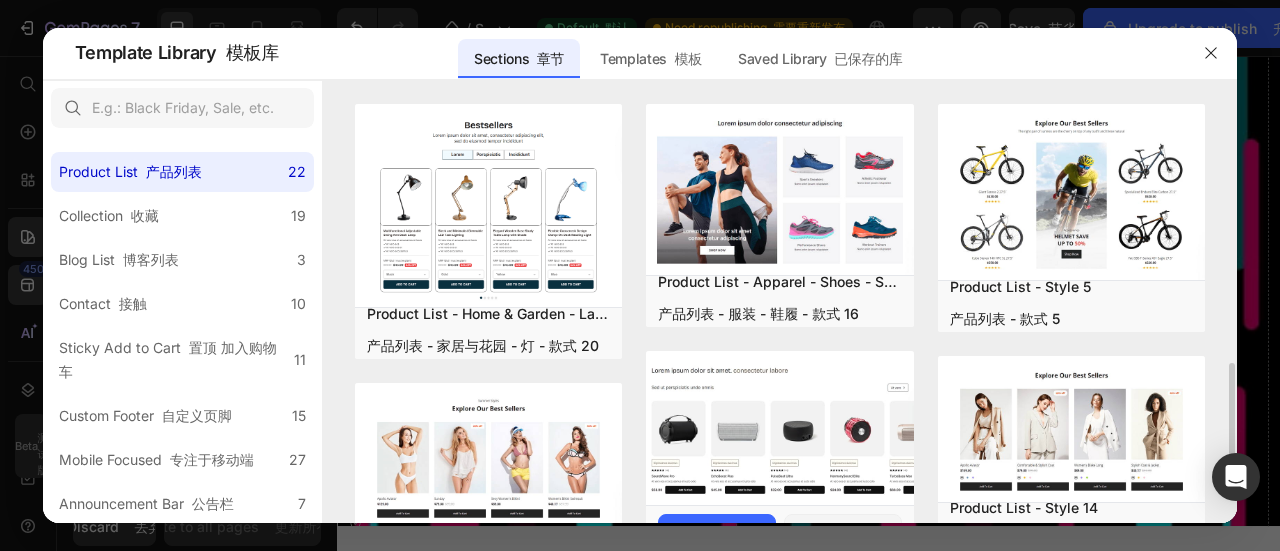 scroll, scrollTop: 200, scrollLeft: 0, axis: vertical 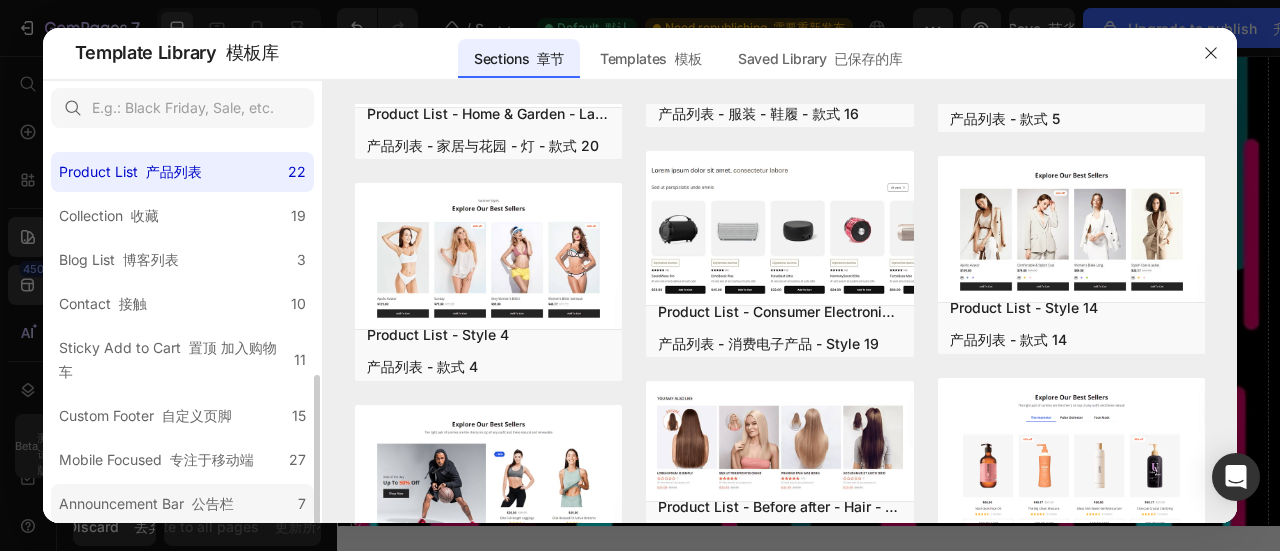 click on "公告栏" at bounding box center [213, 503] 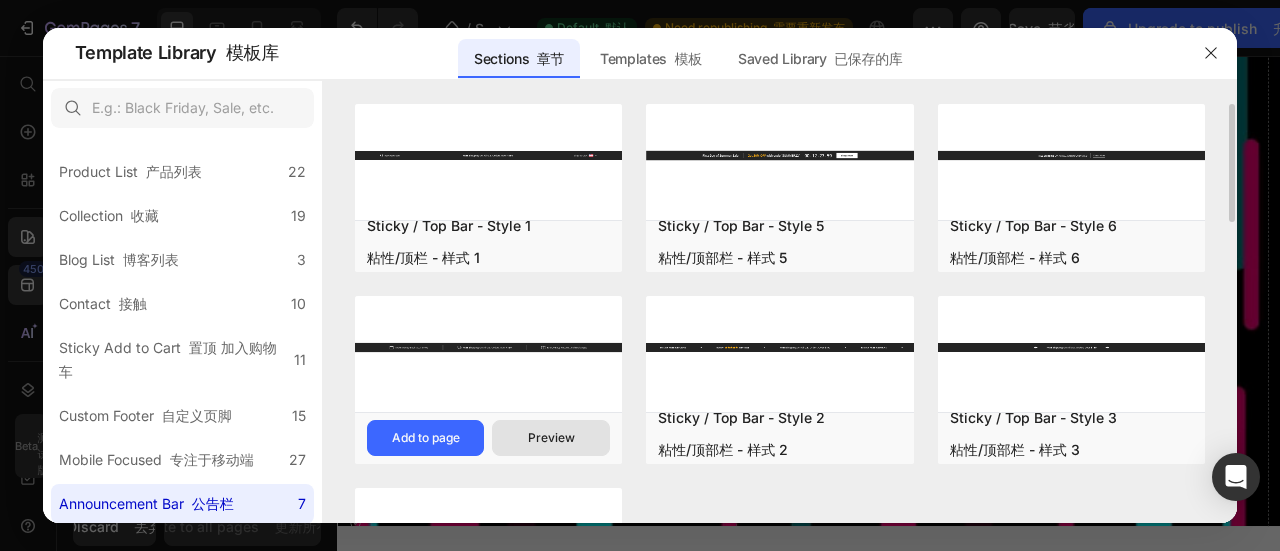 scroll, scrollTop: 156, scrollLeft: 0, axis: vertical 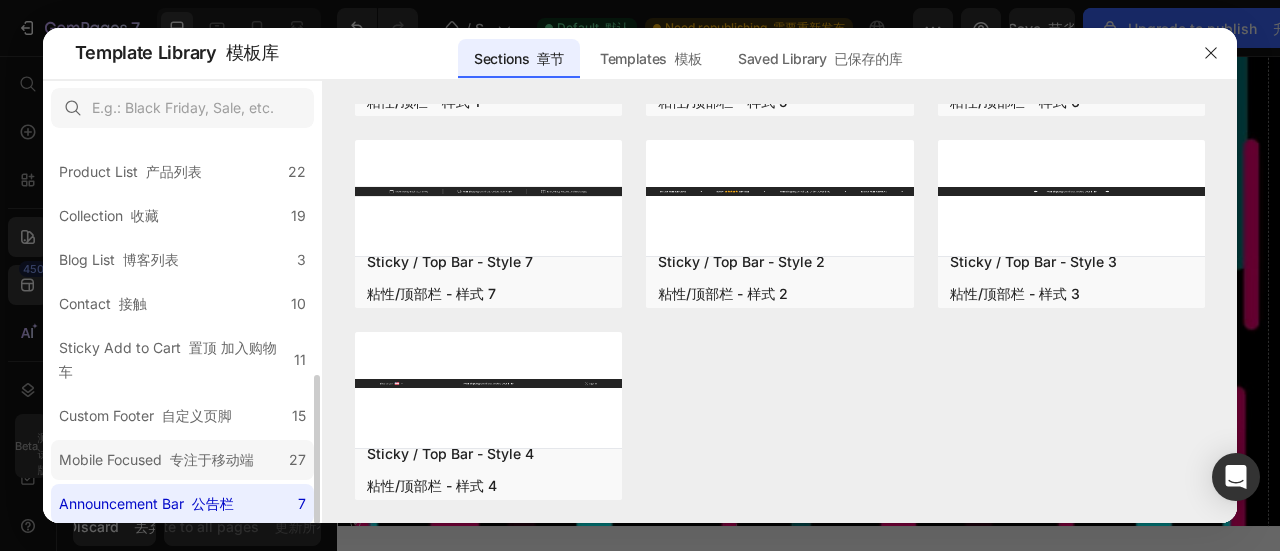 click on "专注于移动端" at bounding box center [212, 459] 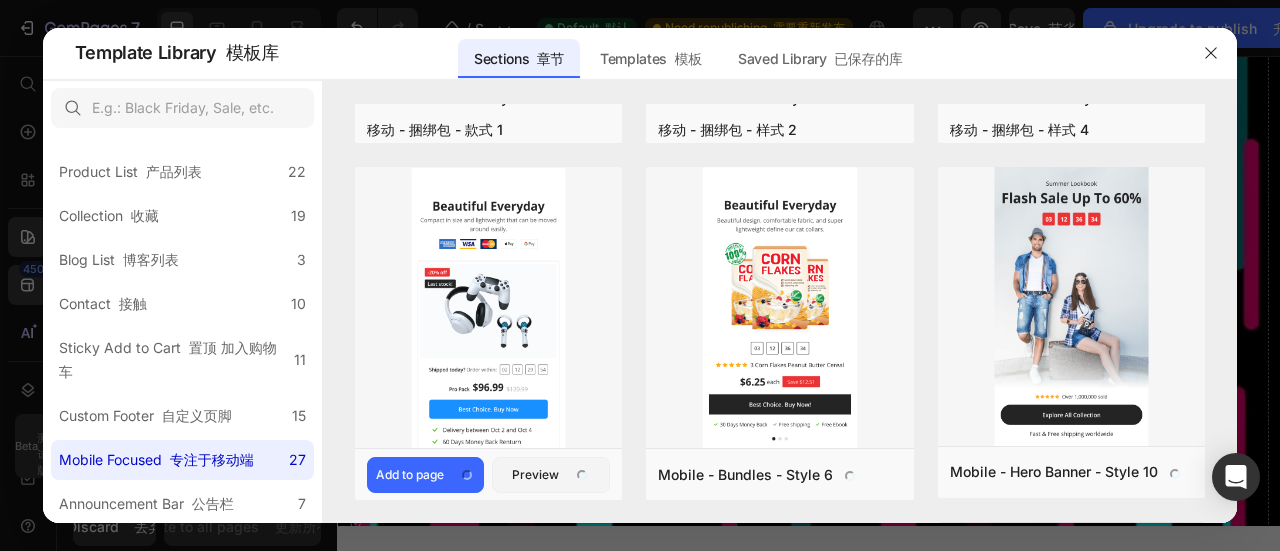 scroll, scrollTop: 1312, scrollLeft: 0, axis: vertical 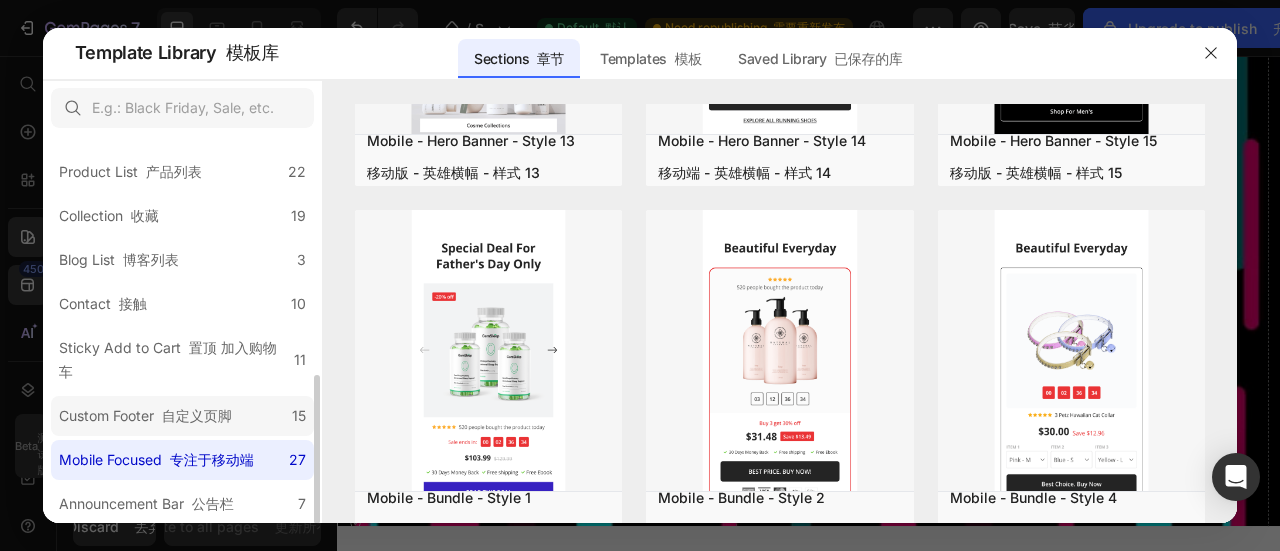 click on "Custom Footer    自定义页脚 15" 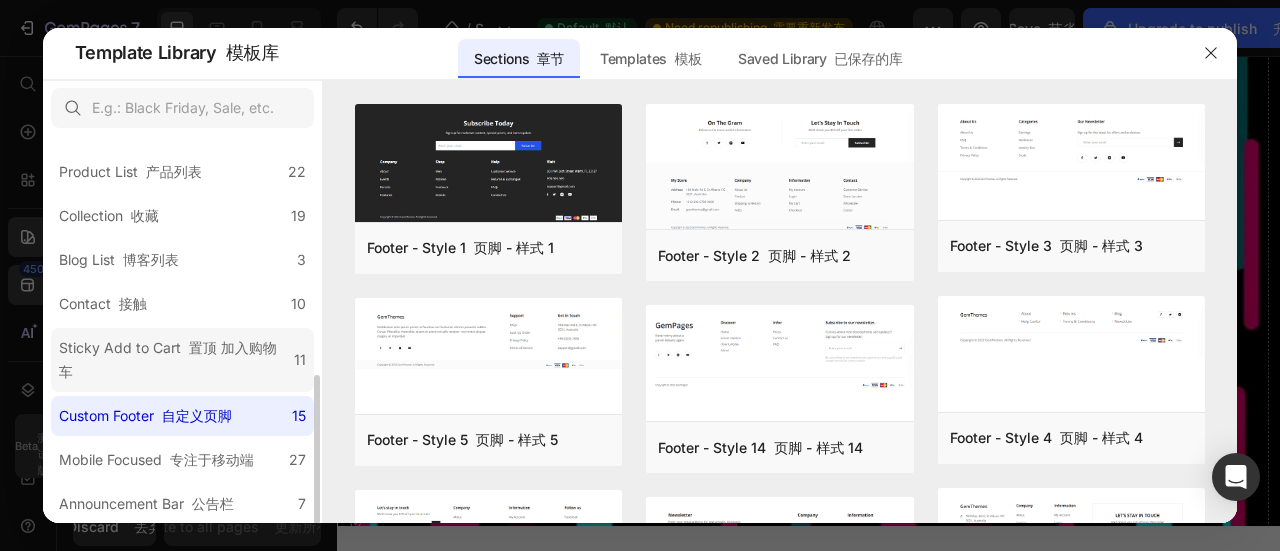 click on "Sticky Add to Cart    置顶 加入购物车" at bounding box center (172, 360) 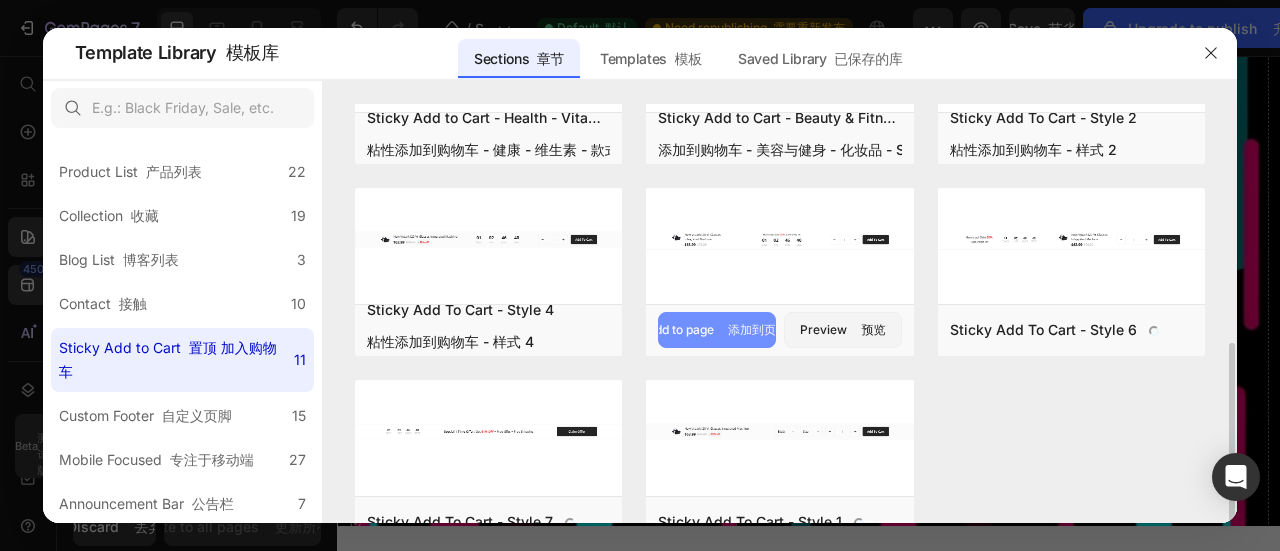 scroll, scrollTop: 348, scrollLeft: 0, axis: vertical 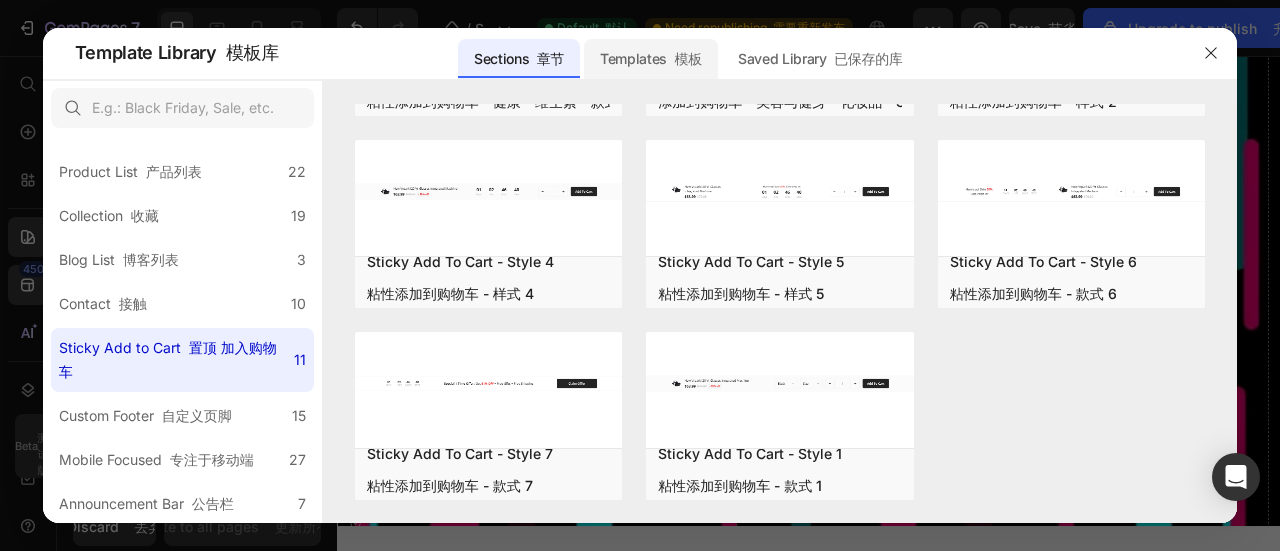 click on "模板" at bounding box center [688, 58] 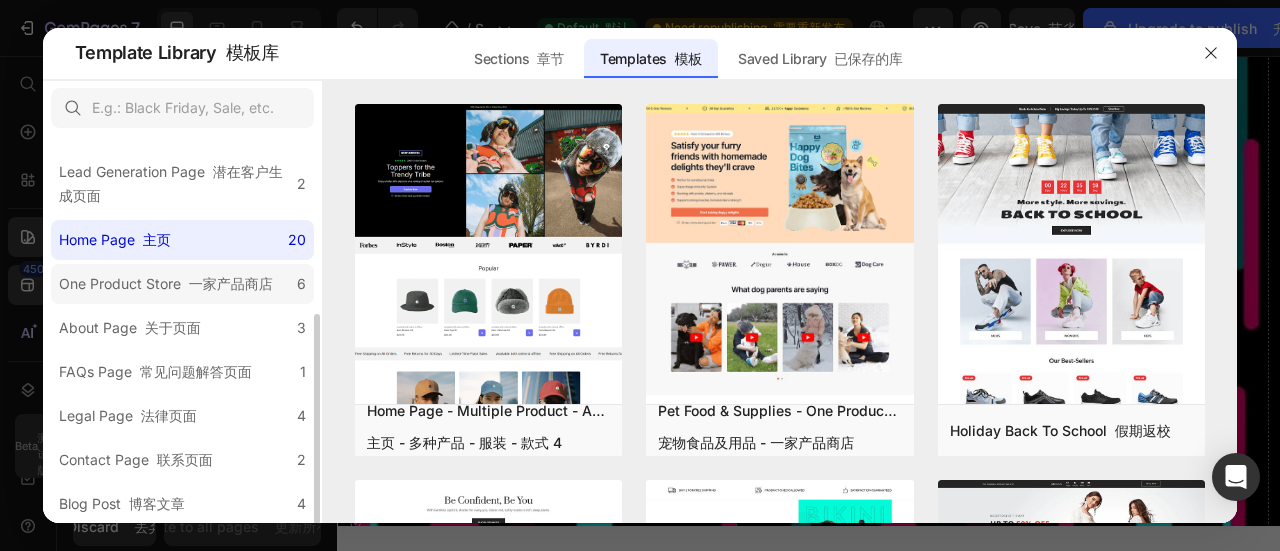 scroll, scrollTop: 416, scrollLeft: 0, axis: vertical 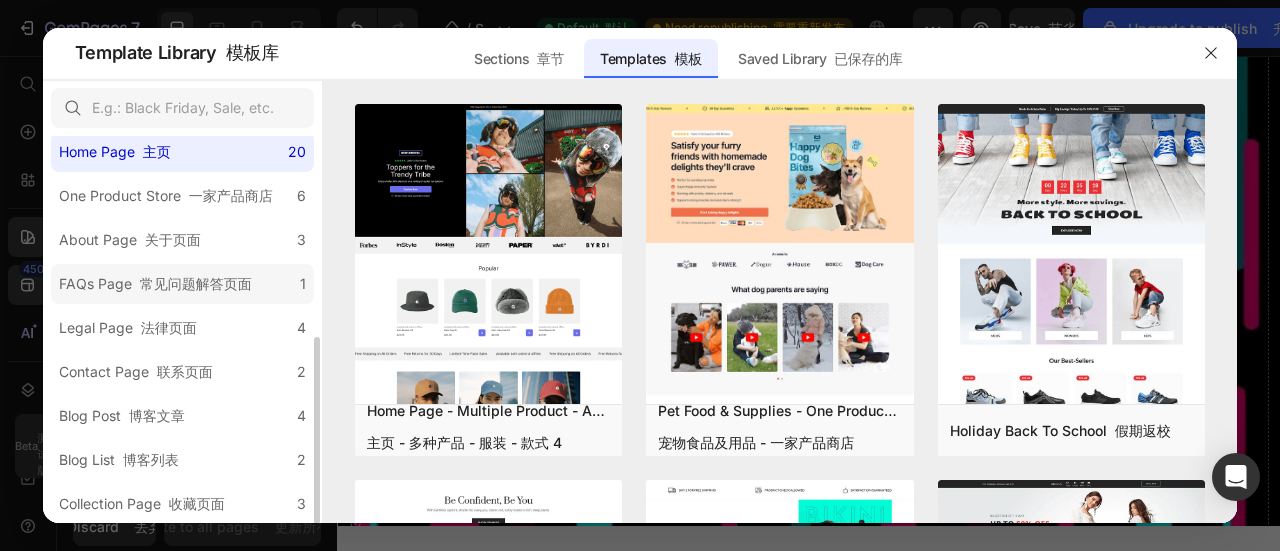 click on "常见问题解答页面" at bounding box center [196, 283] 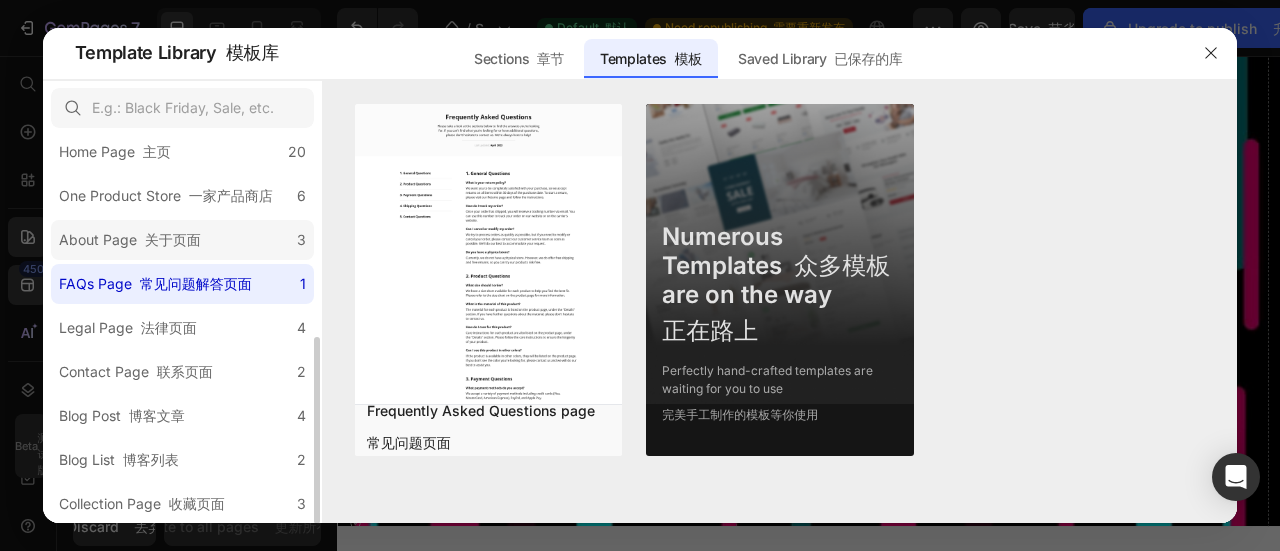 click on "About Page    关于页面 3" 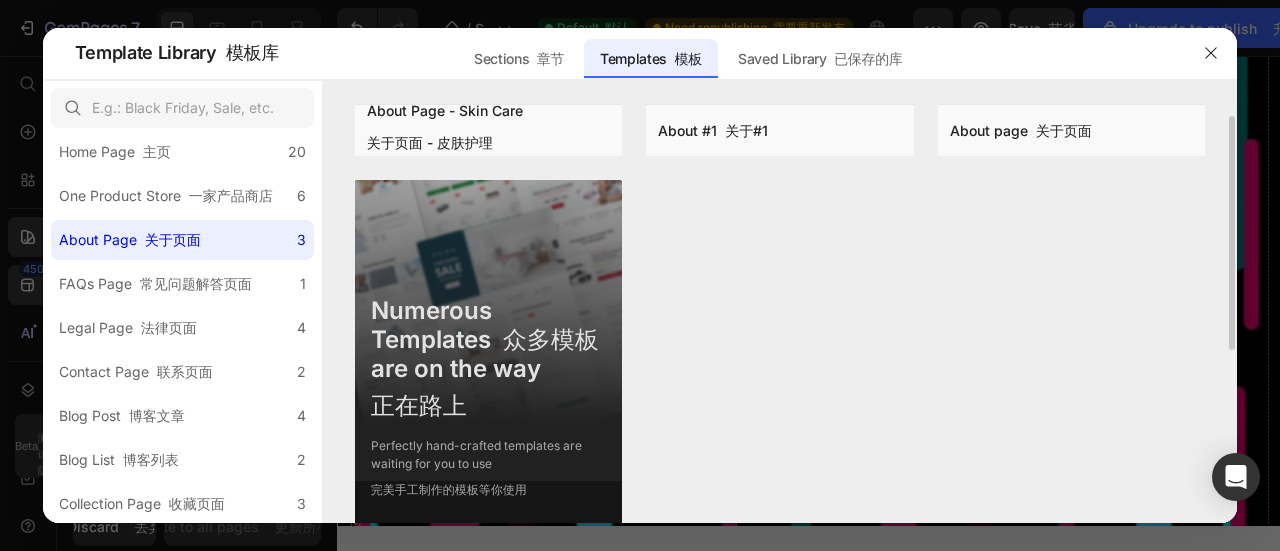 scroll, scrollTop: 331, scrollLeft: 0, axis: vertical 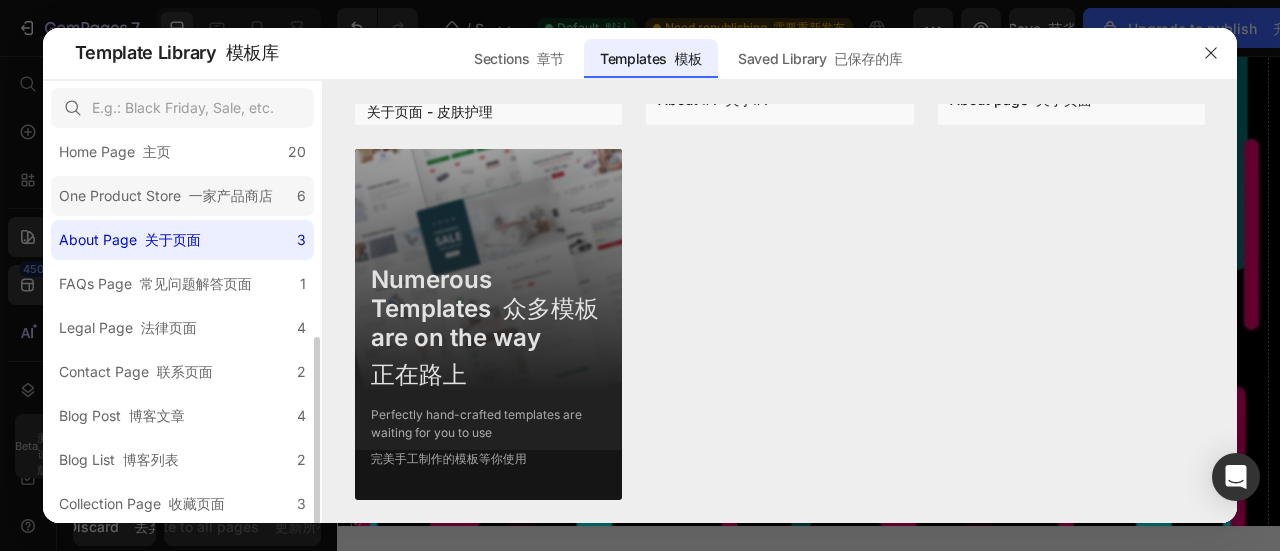 click on "One Product Store    一家产品商店 6" 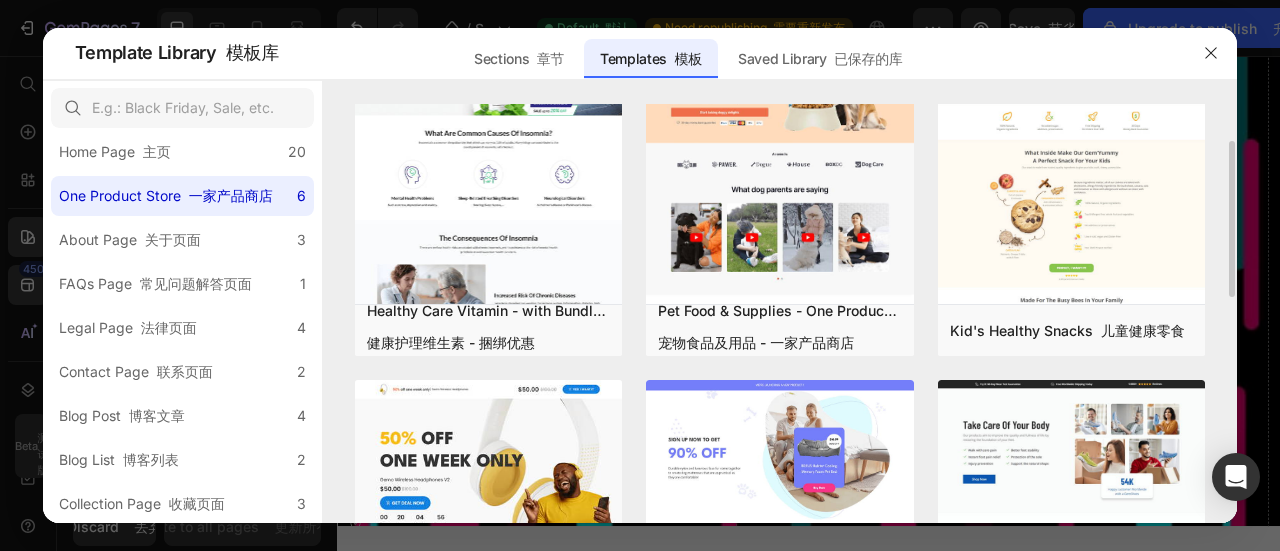 scroll, scrollTop: 0, scrollLeft: 0, axis: both 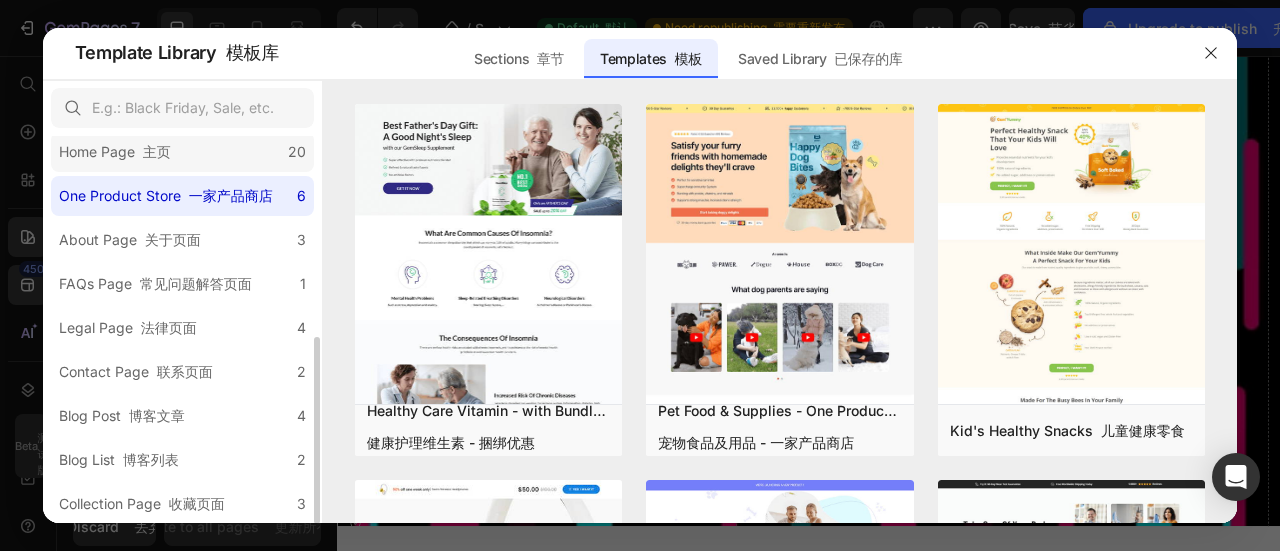 click on "Home Page    主页 20" 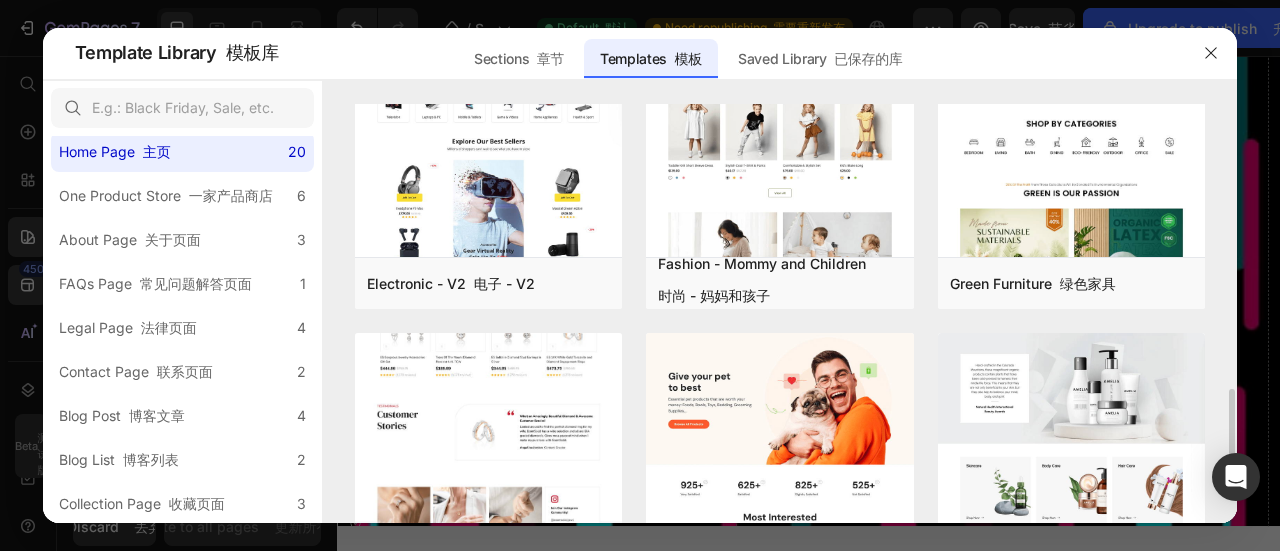 scroll, scrollTop: 1200, scrollLeft: 0, axis: vertical 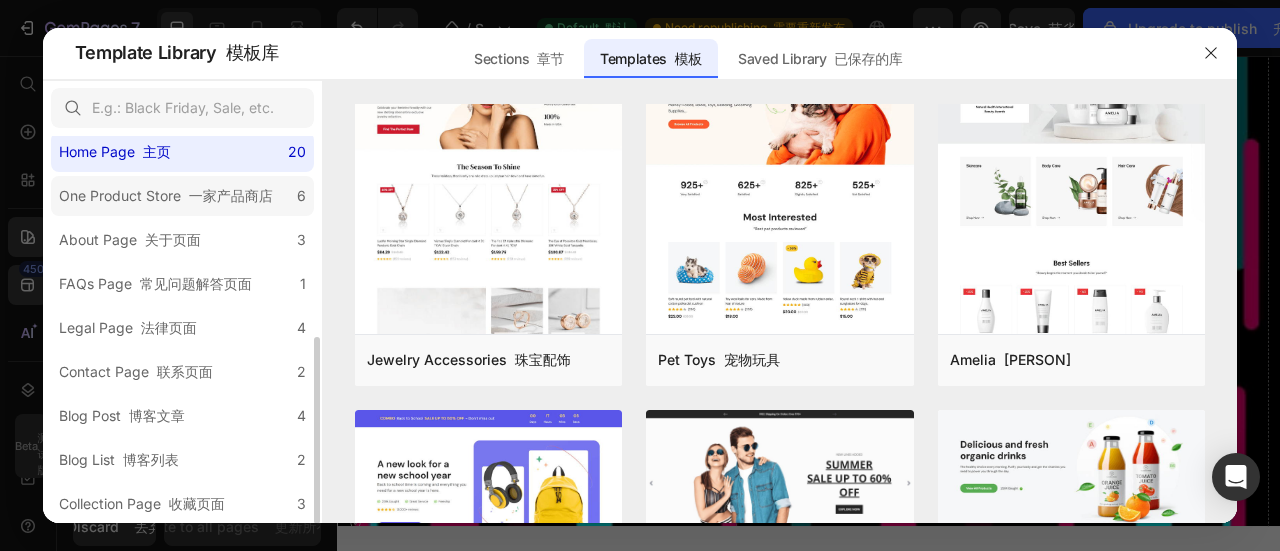 click on "One Product Store    一家产品商店 6" 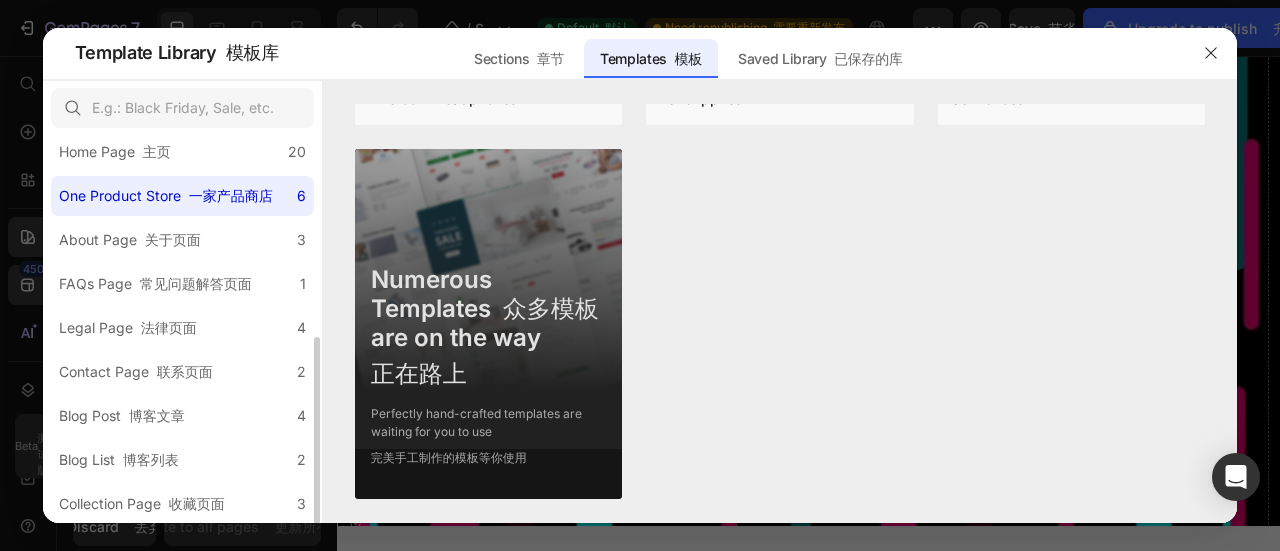 scroll, scrollTop: 0, scrollLeft: 0, axis: both 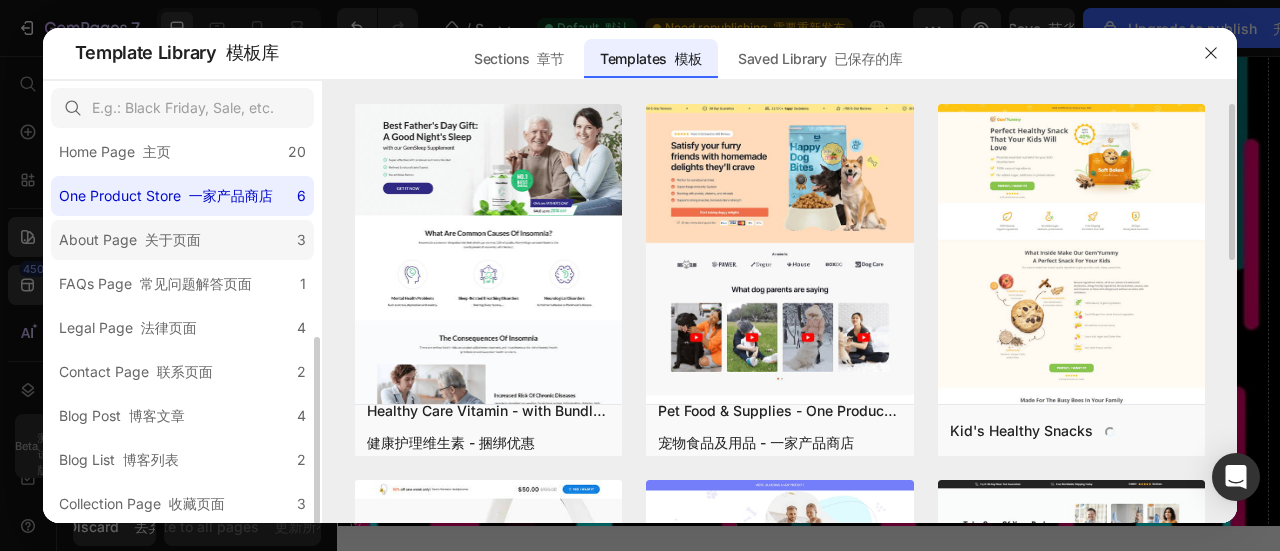 click on "About Page    关于页面 3" 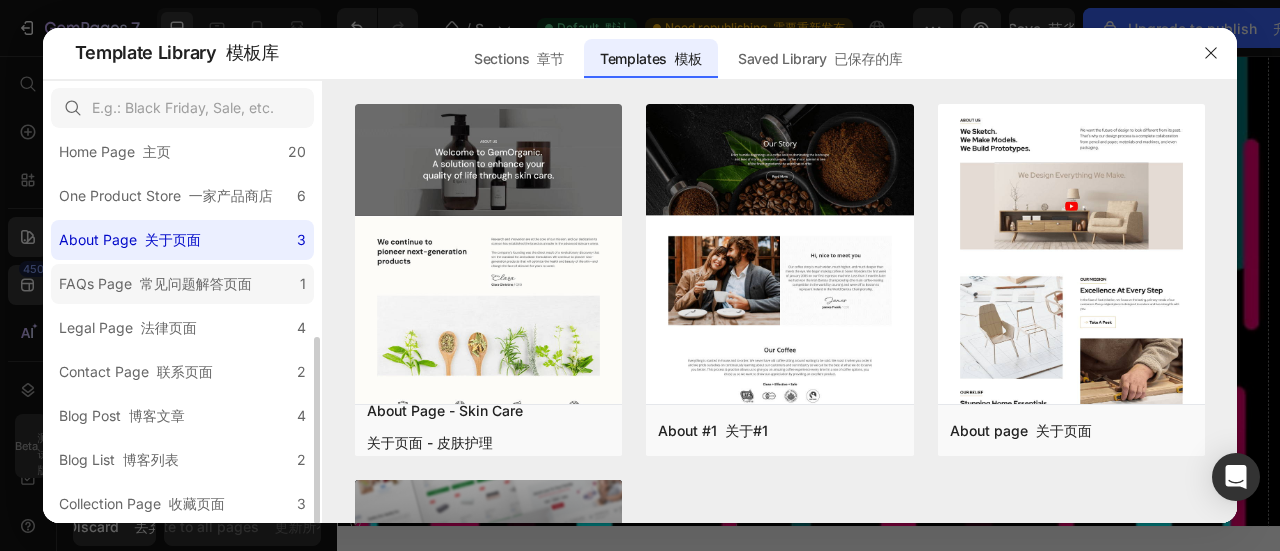 click on "FAQs Page    常见问题解答页面 1" 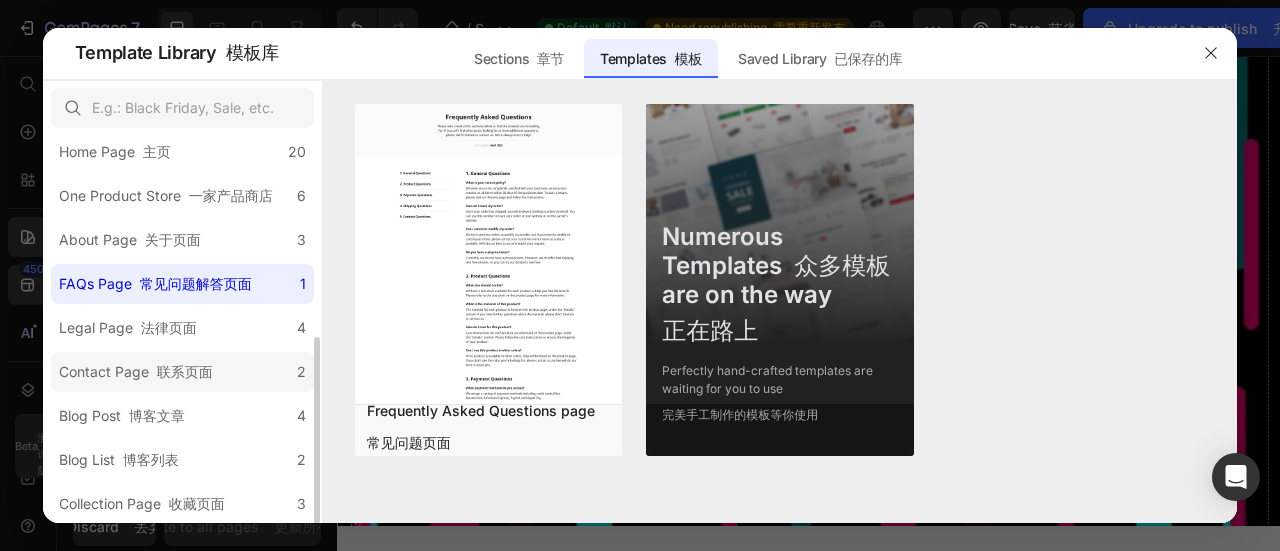 click on "Contact Page    联系页面 2" 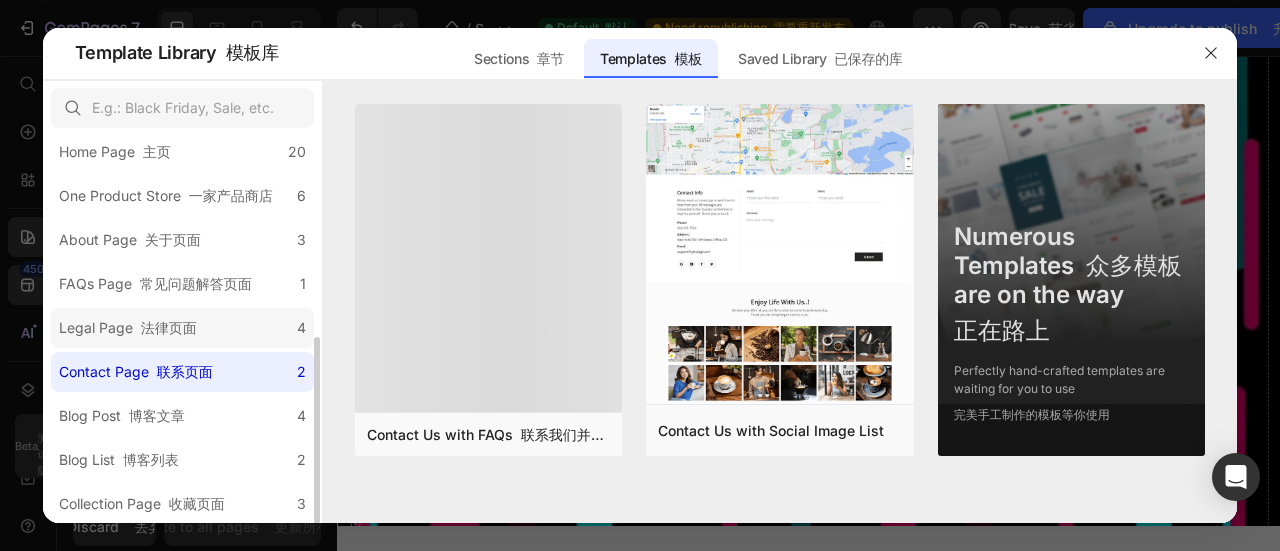 click on "Legal Page    法律页面 4" 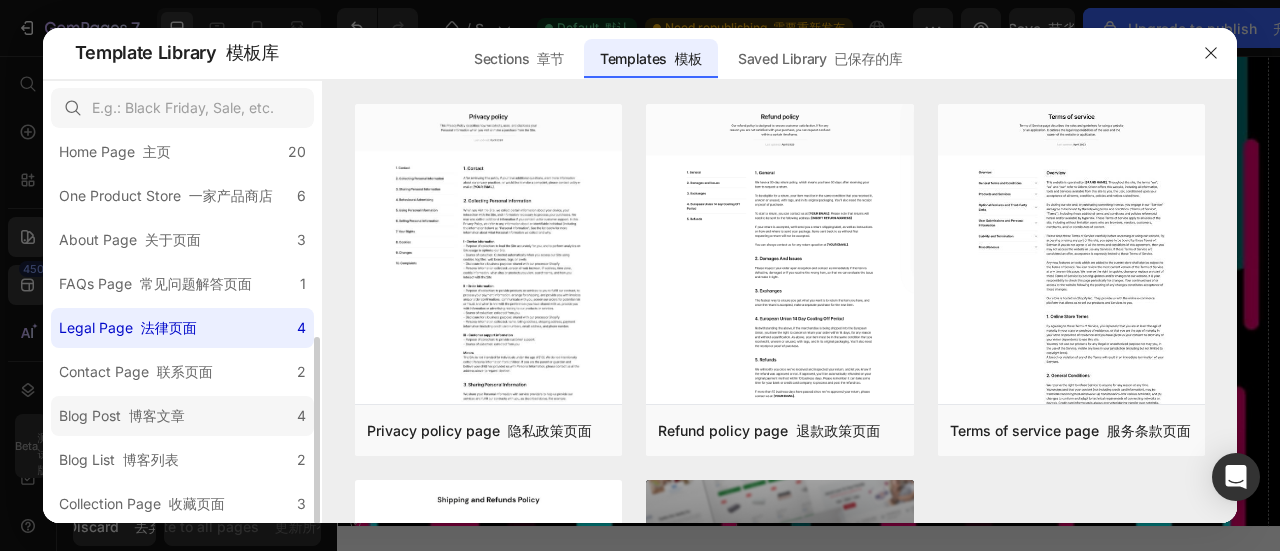 click on "Blog Post    博客文章 4" 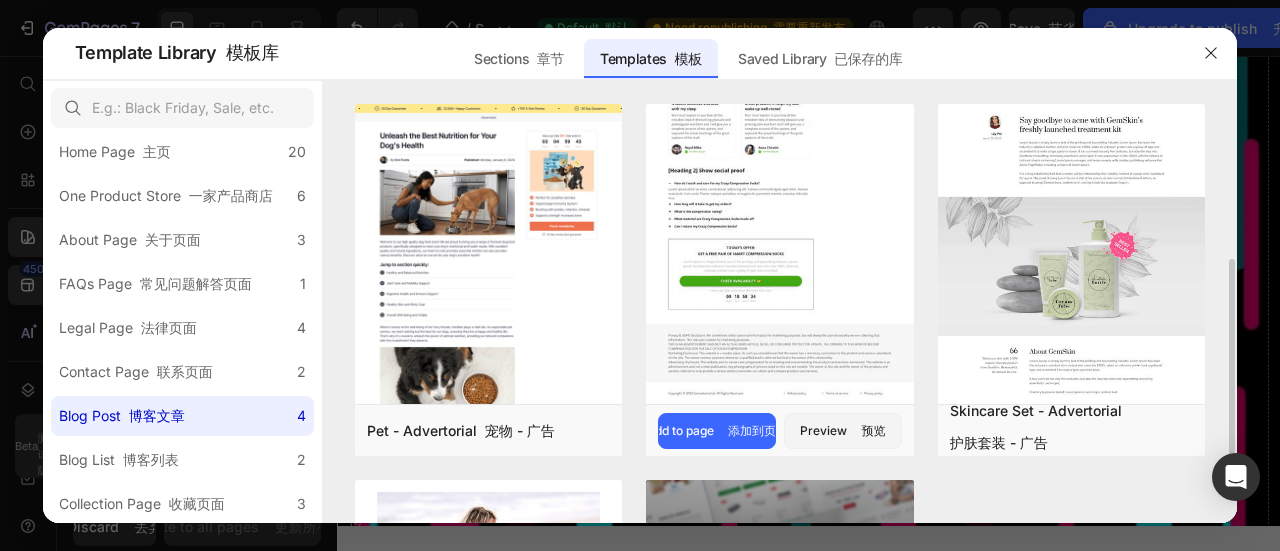 scroll, scrollTop: 300, scrollLeft: 0, axis: vertical 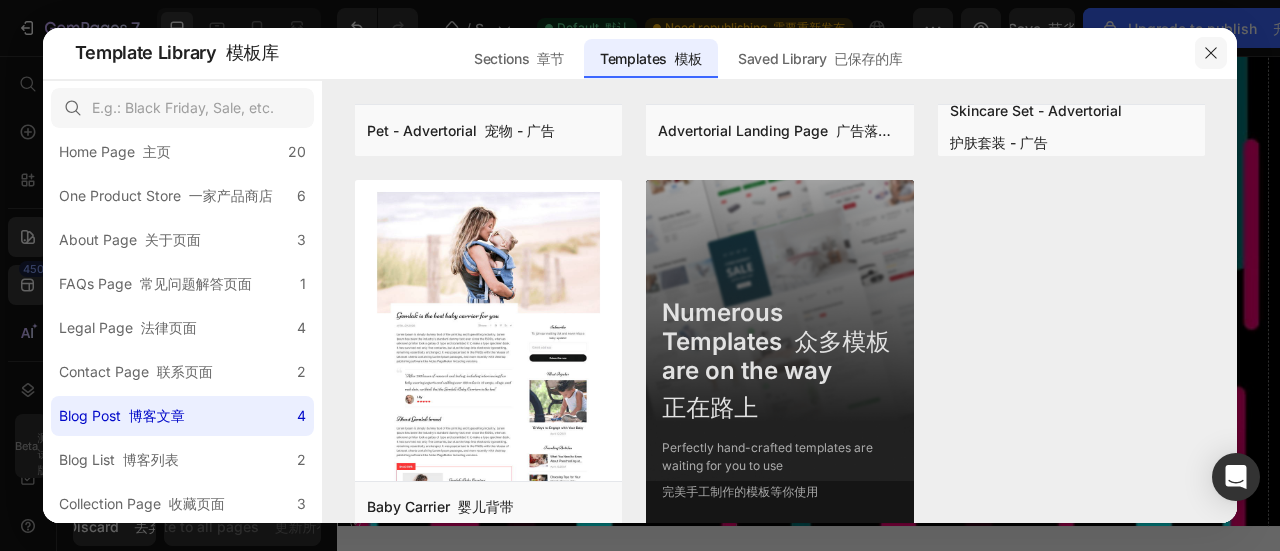 click 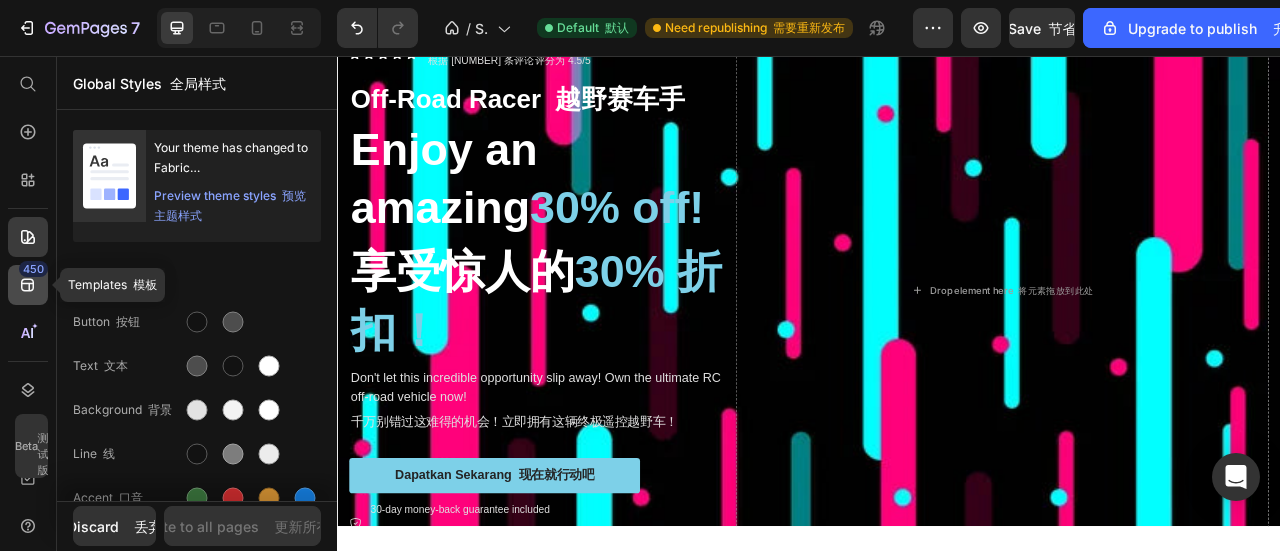 click on "450" 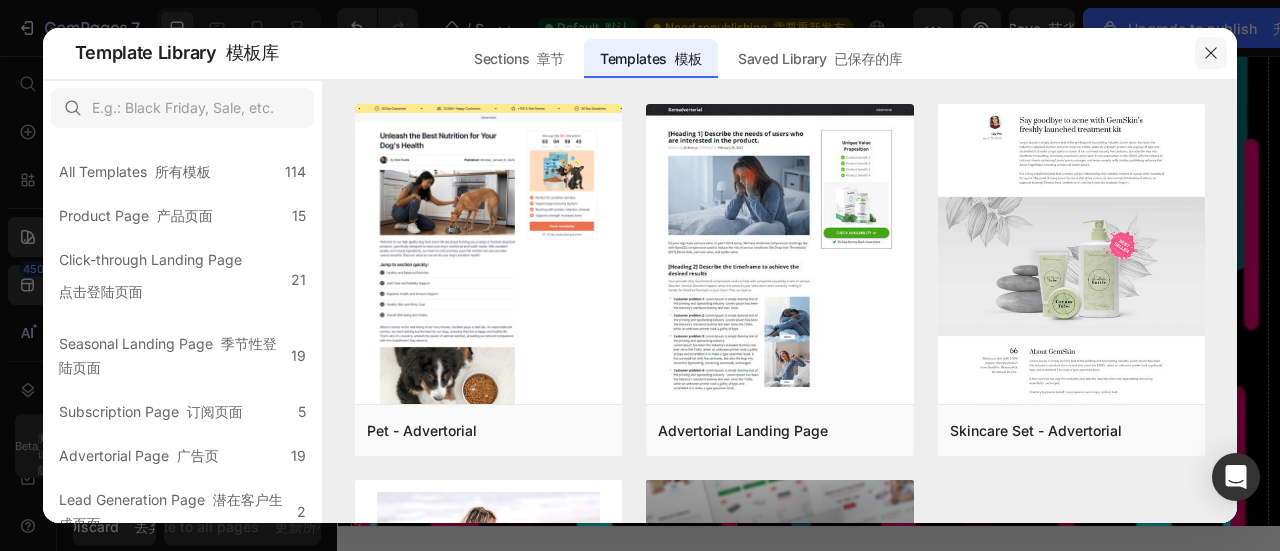 click 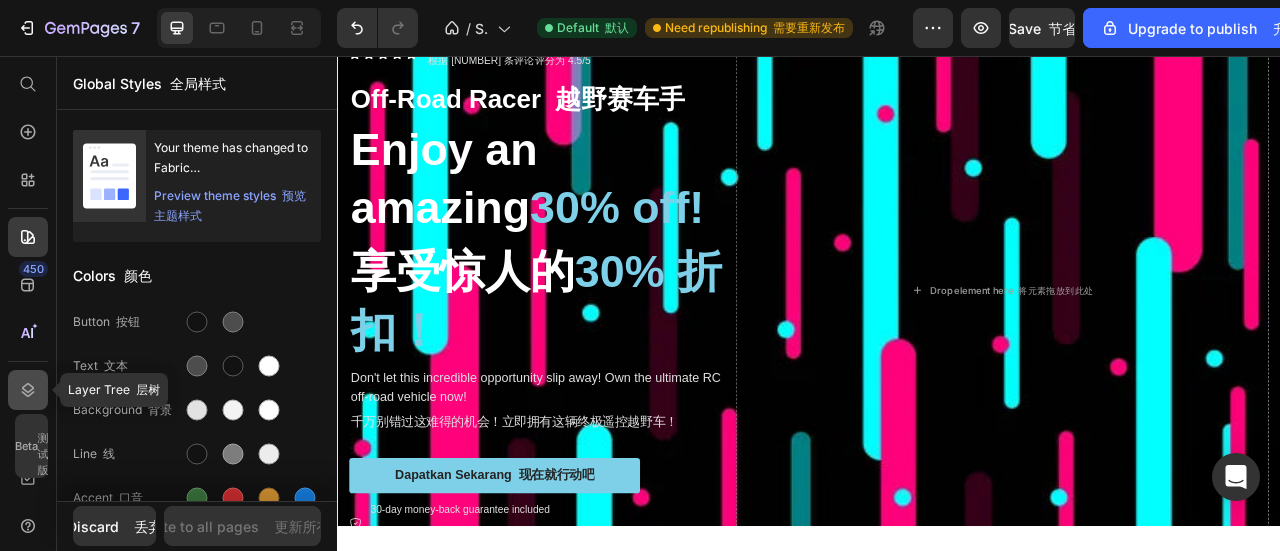 click 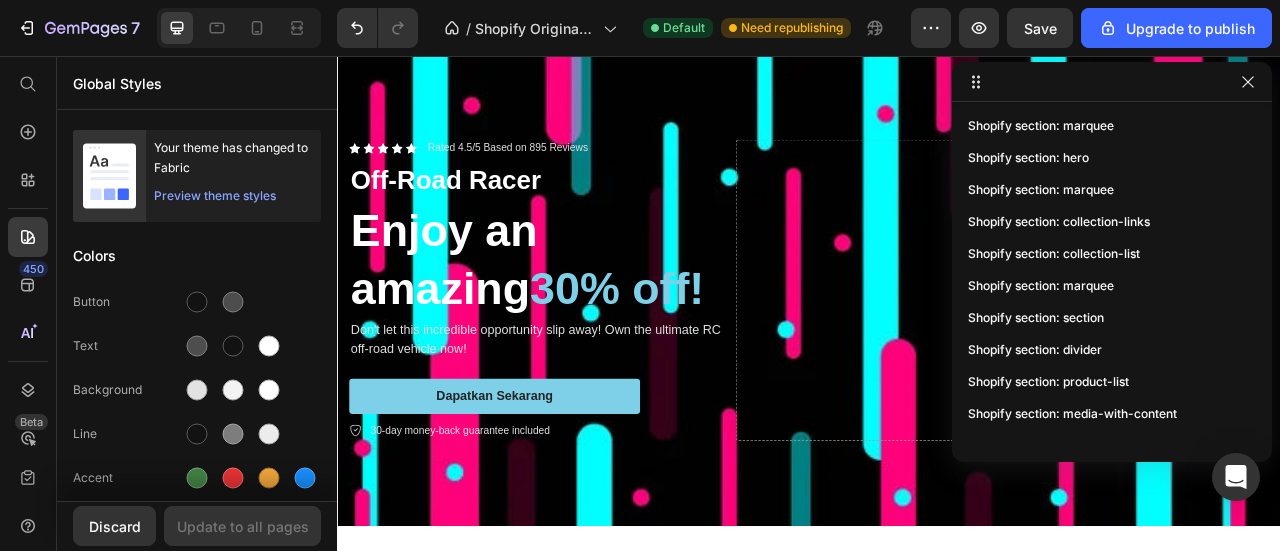 click 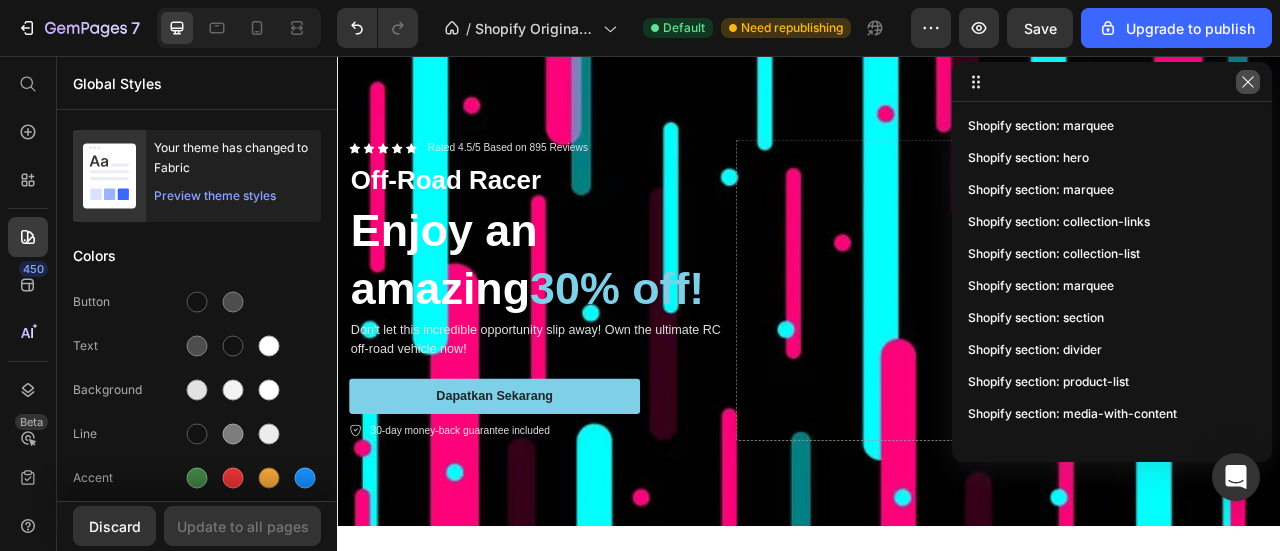 click 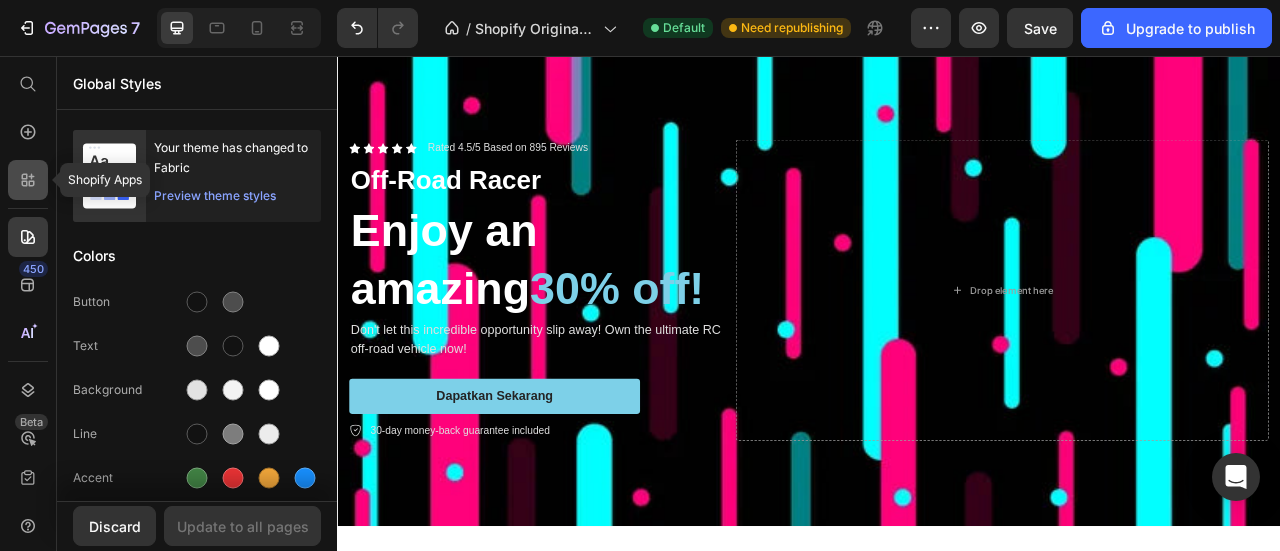 click 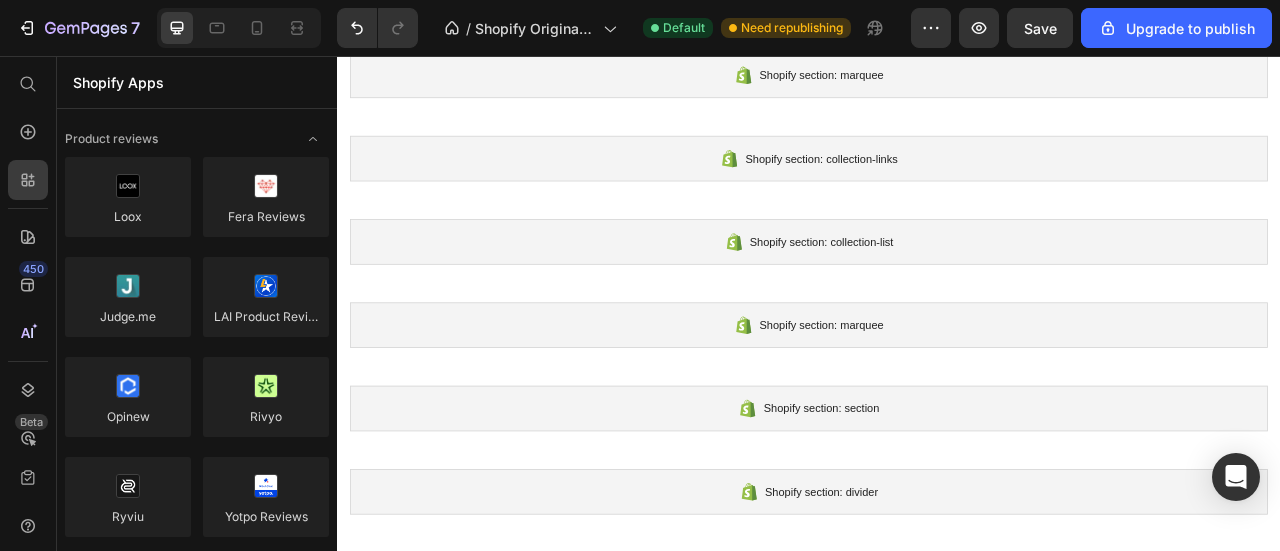 scroll, scrollTop: 0, scrollLeft: 0, axis: both 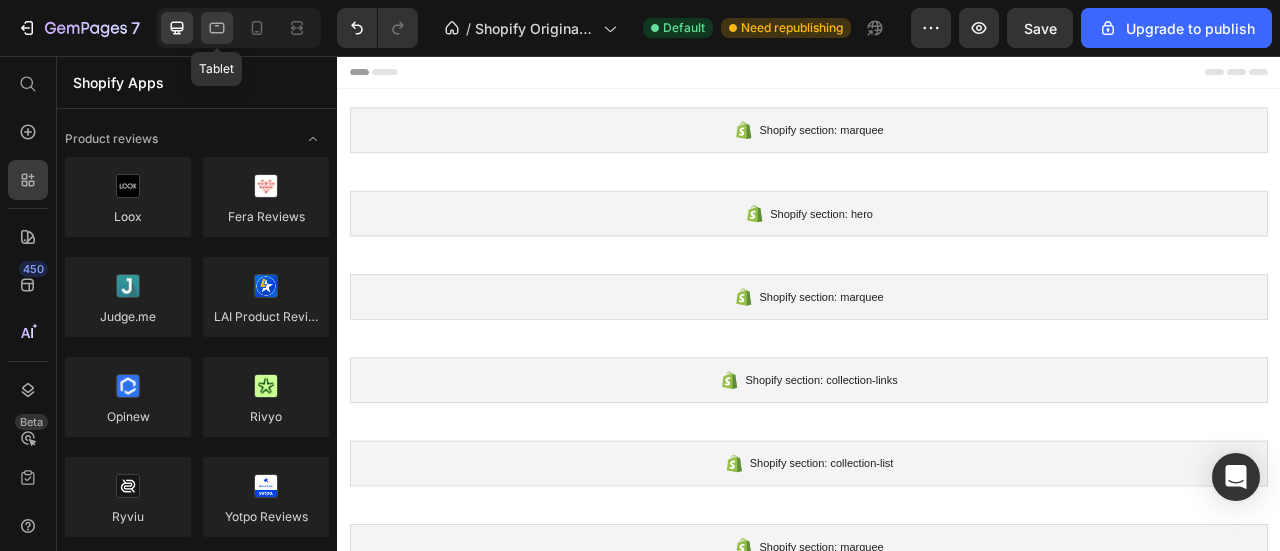 click 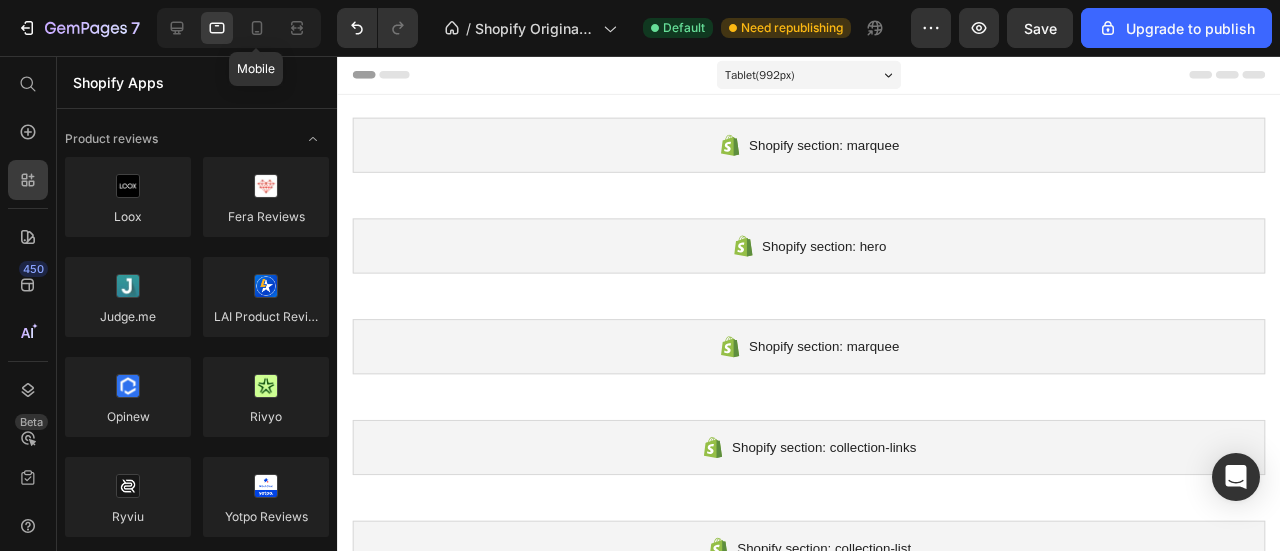 click on "Mobile" at bounding box center (239, 28) 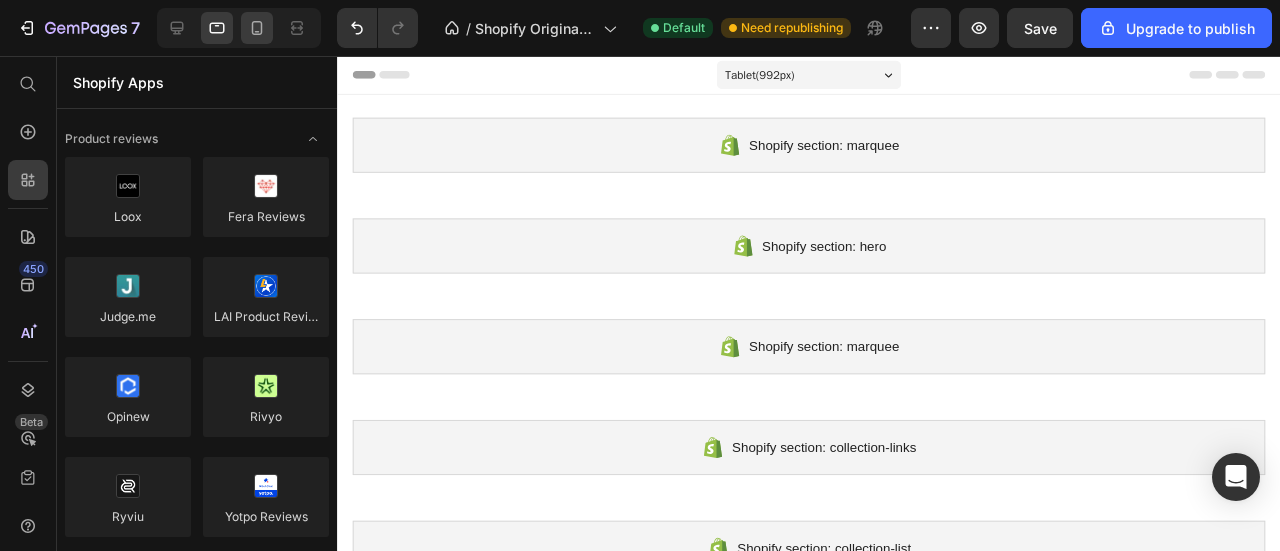 click 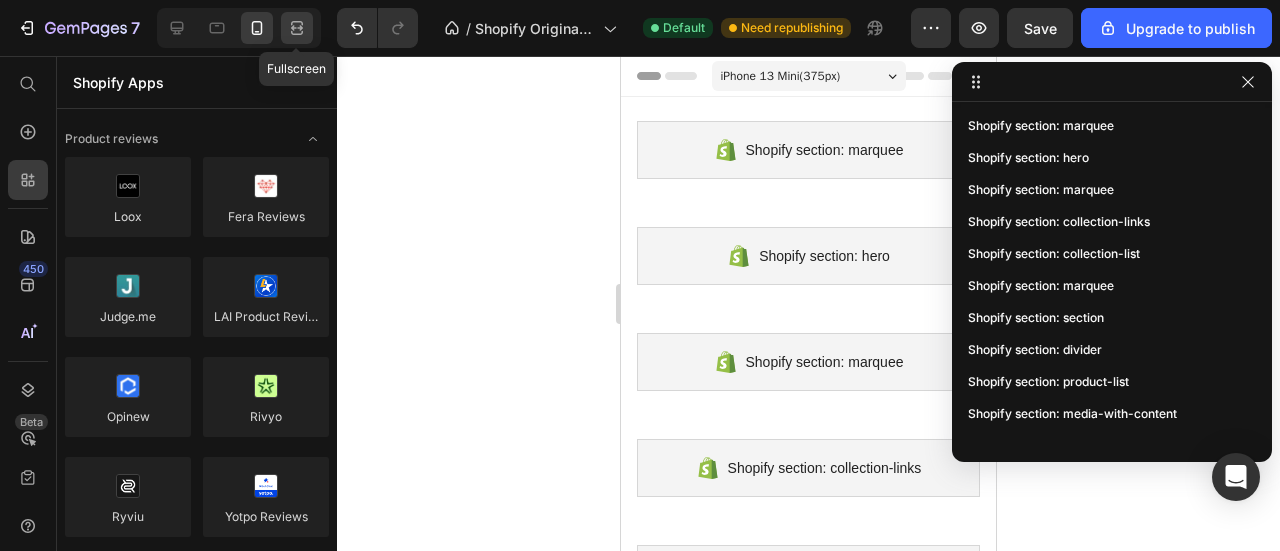 click 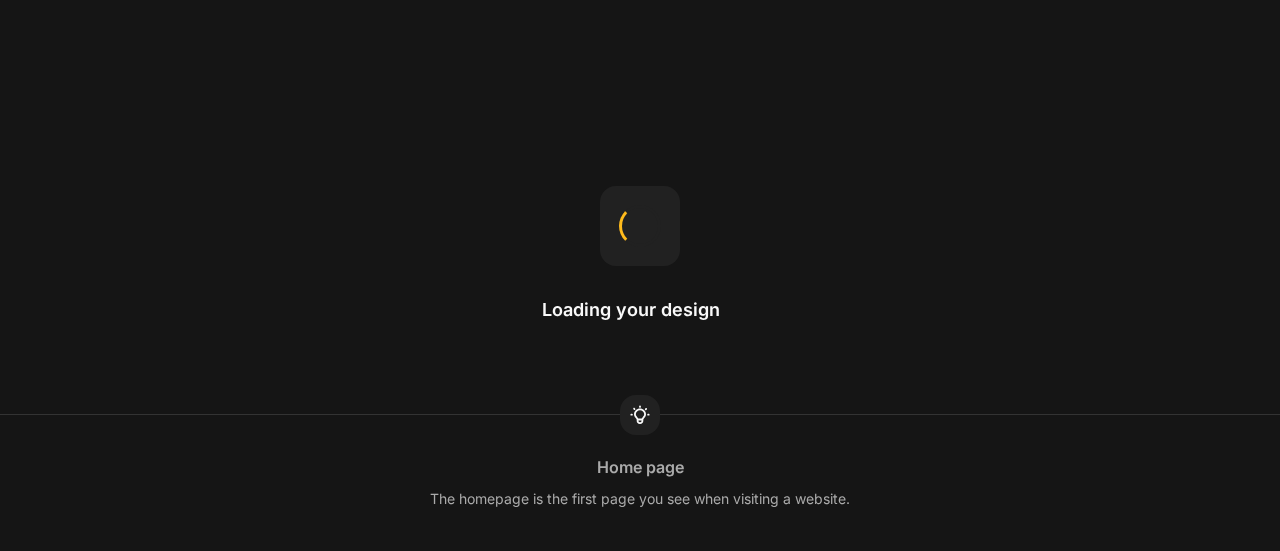 scroll, scrollTop: 0, scrollLeft: 0, axis: both 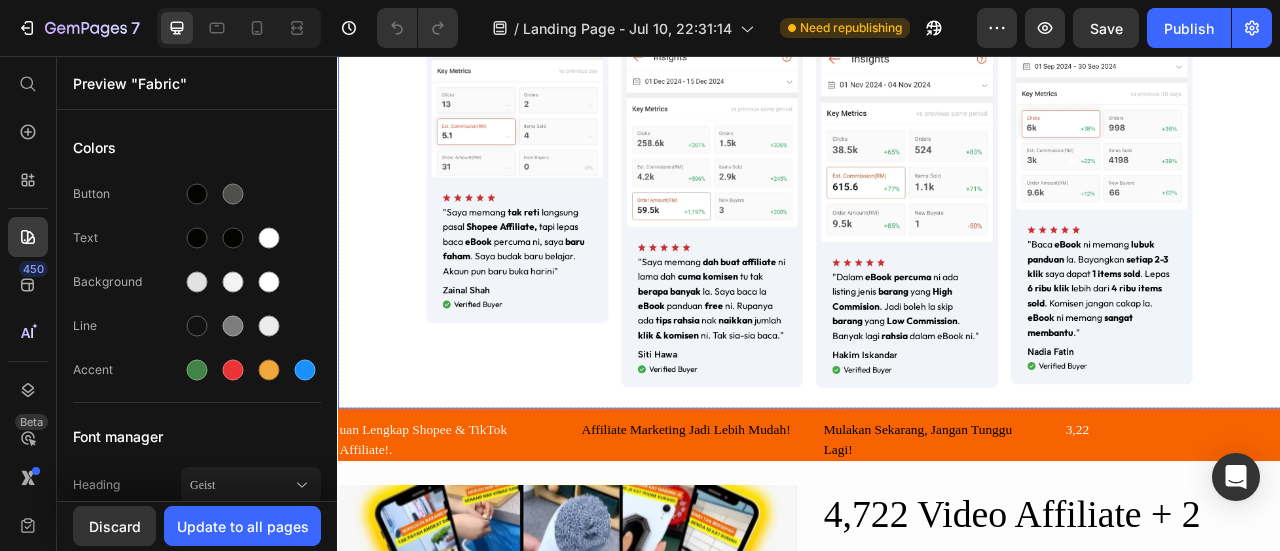 click at bounding box center [937, 17] 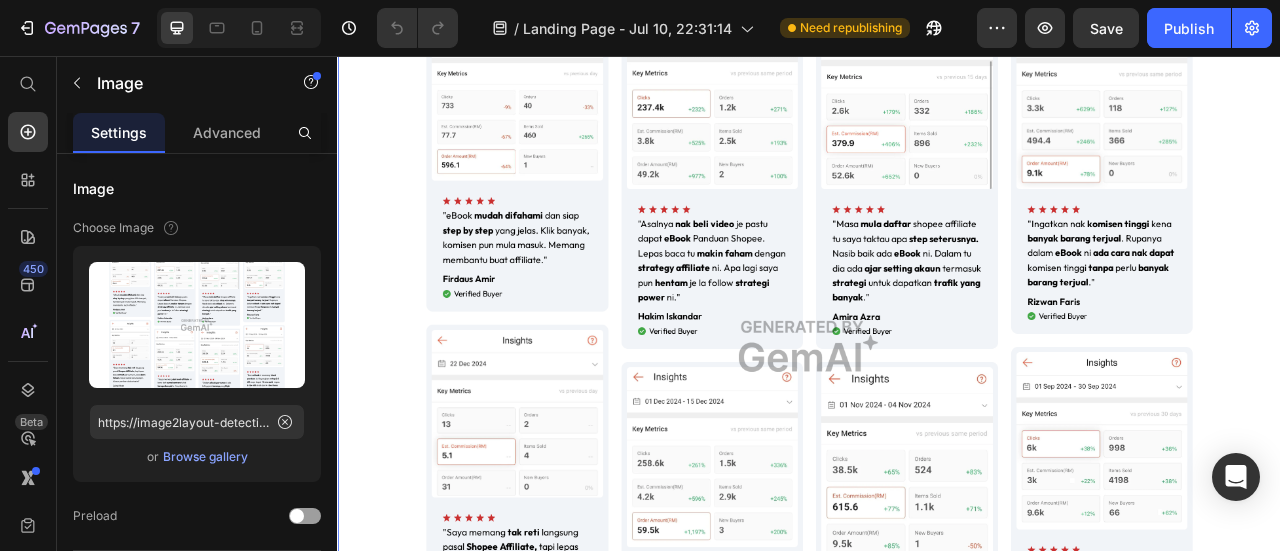 scroll, scrollTop: 4800, scrollLeft: 0, axis: vertical 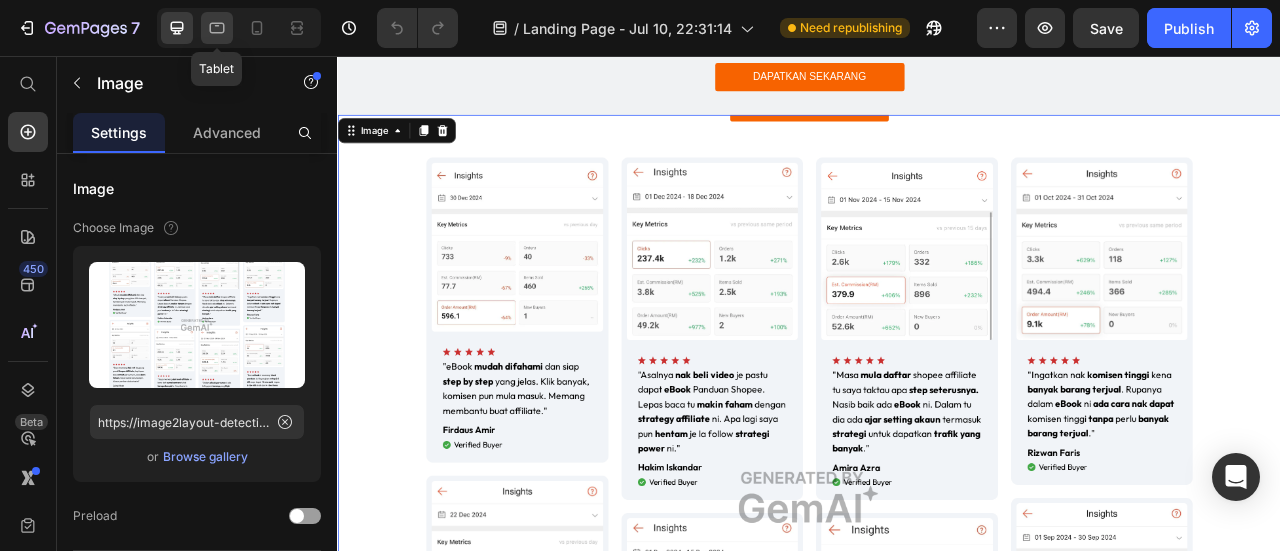click 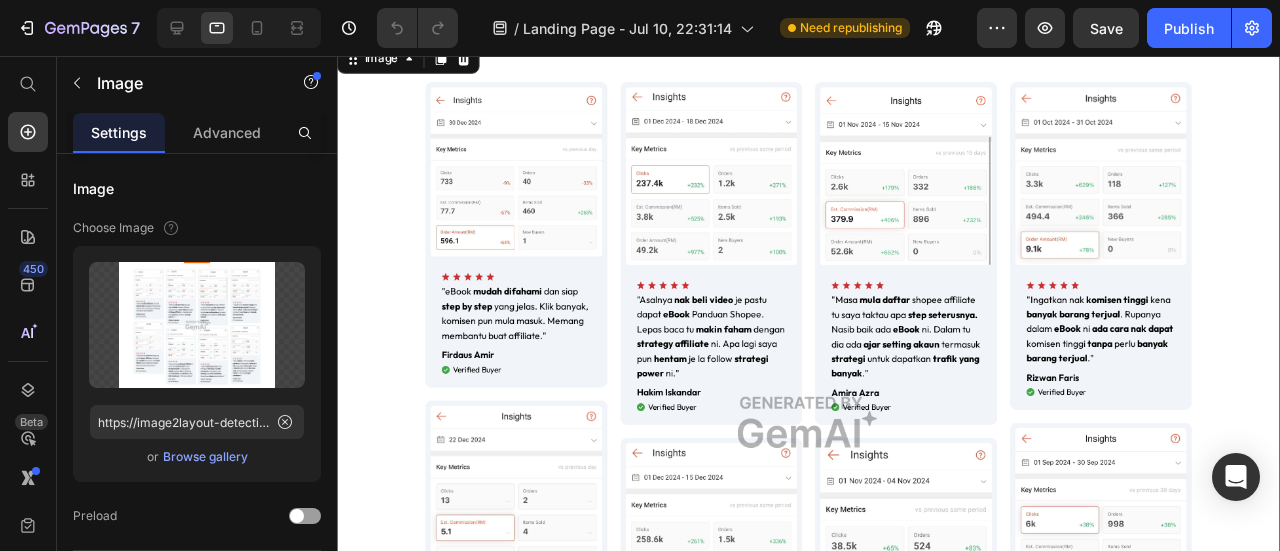 scroll, scrollTop: 4502, scrollLeft: 0, axis: vertical 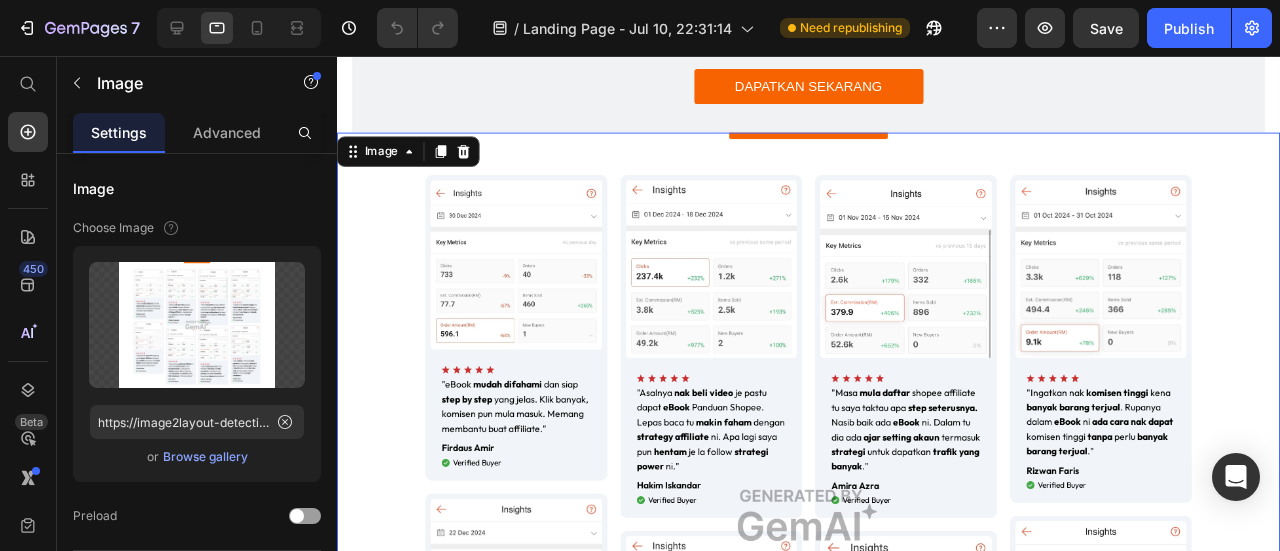 click at bounding box center (239, 28) 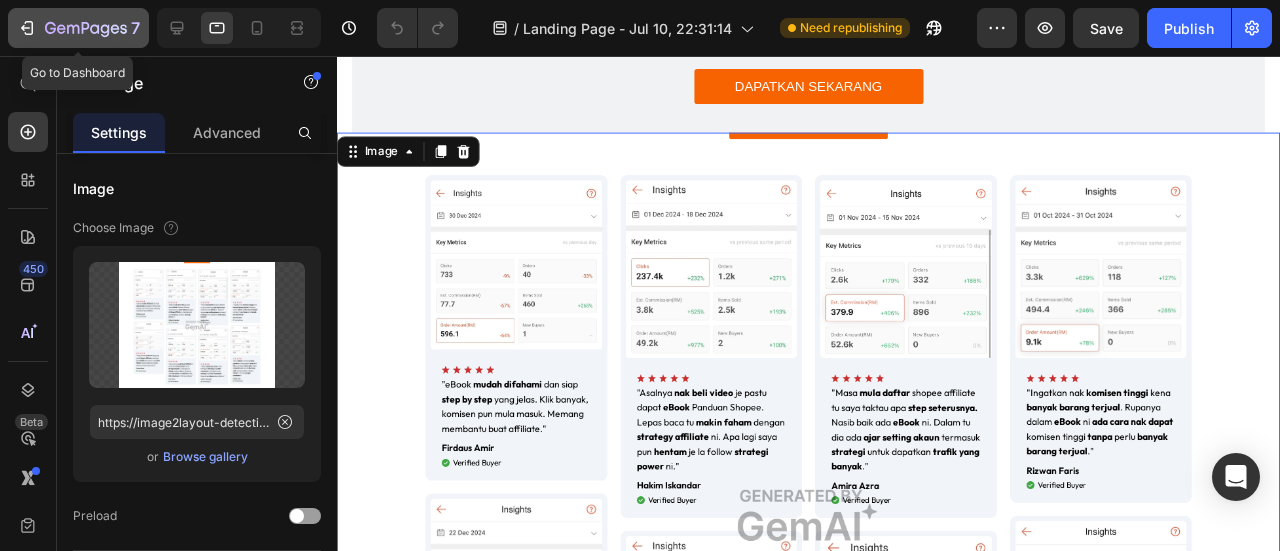 click on "7" at bounding box center [78, 28] 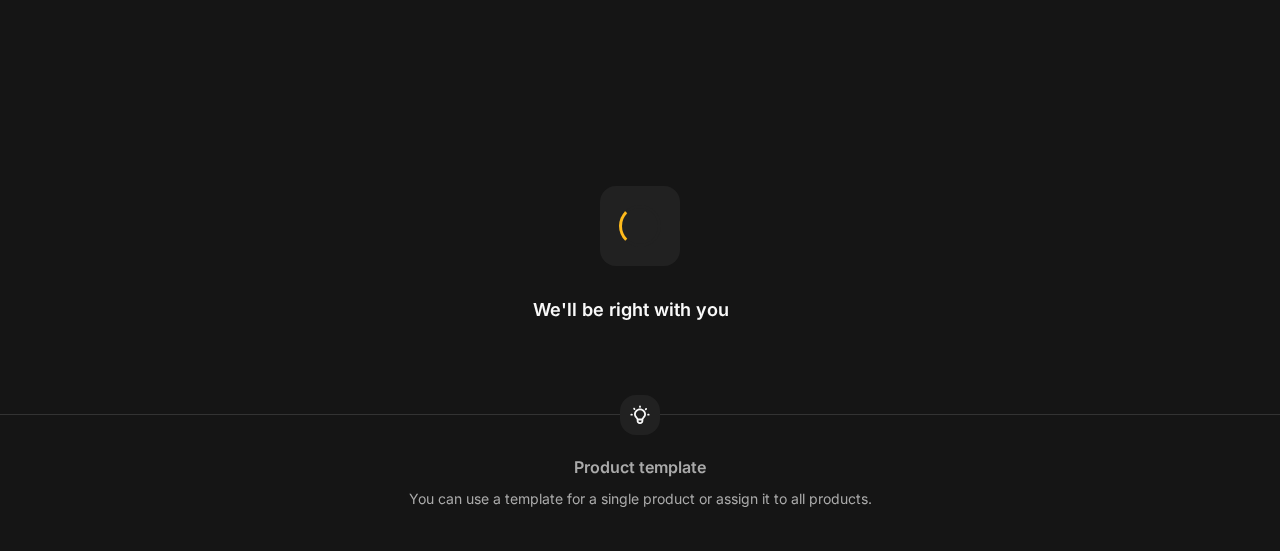 scroll, scrollTop: 0, scrollLeft: 0, axis: both 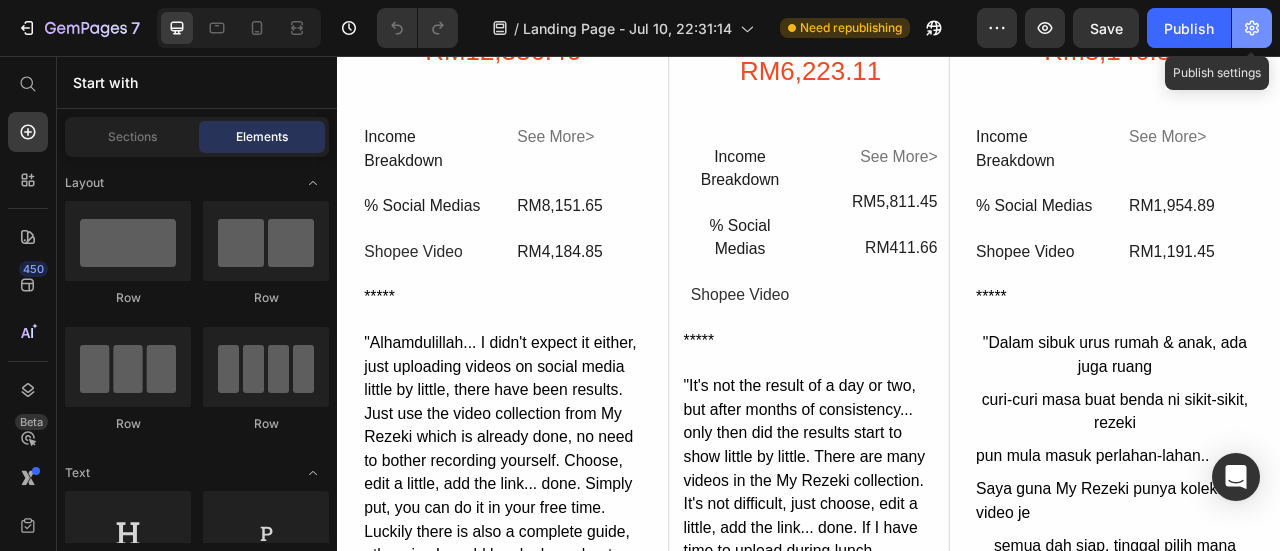 click 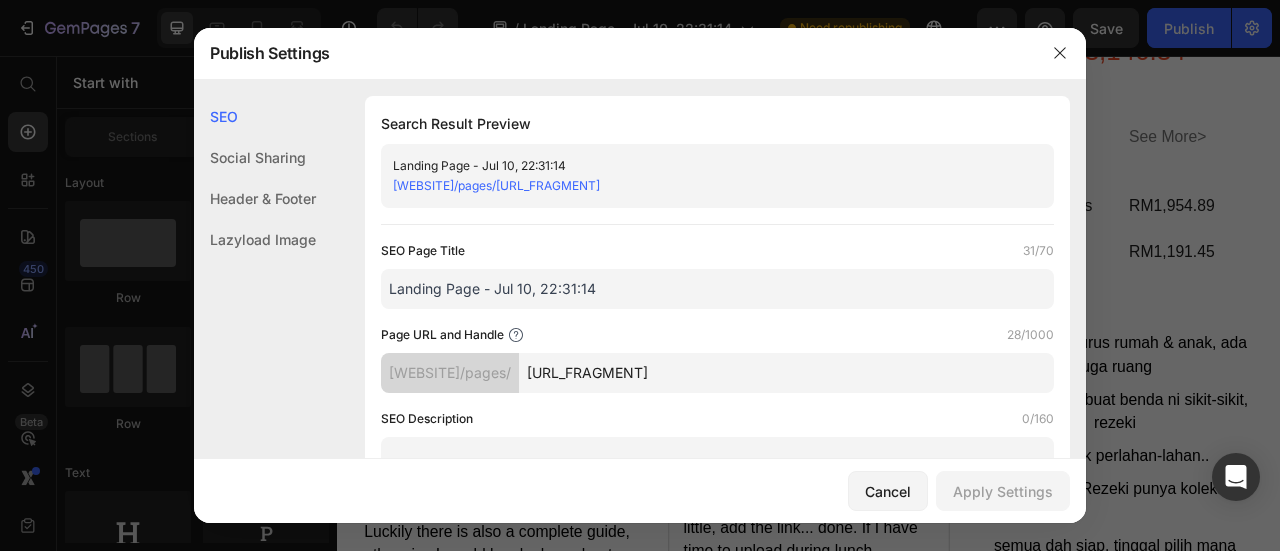 click on "Social Sharing" 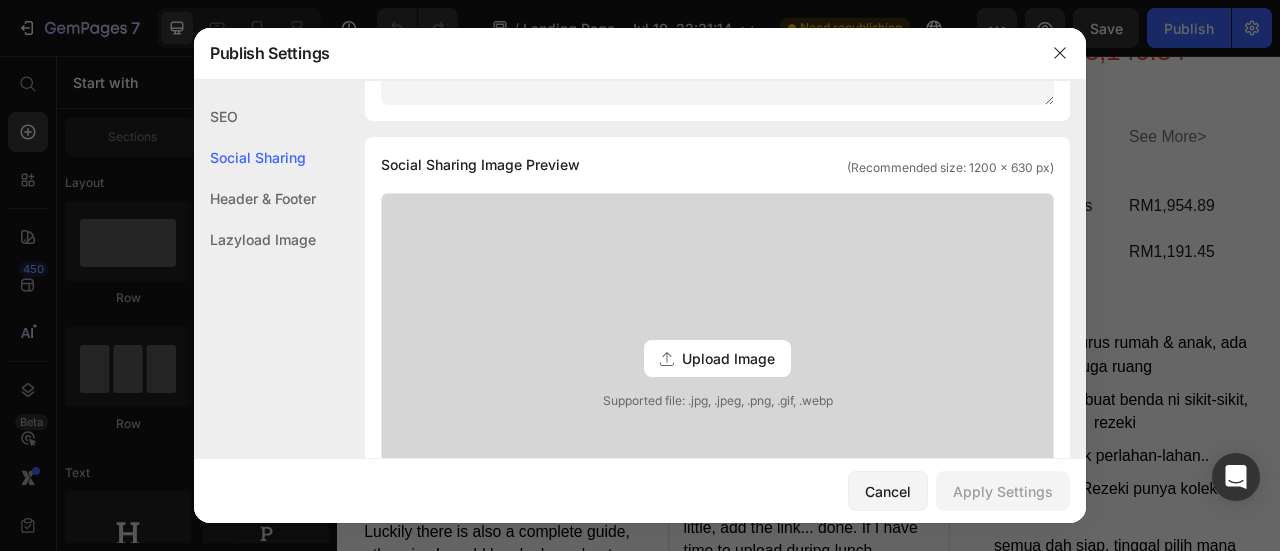 scroll, scrollTop: 457, scrollLeft: 0, axis: vertical 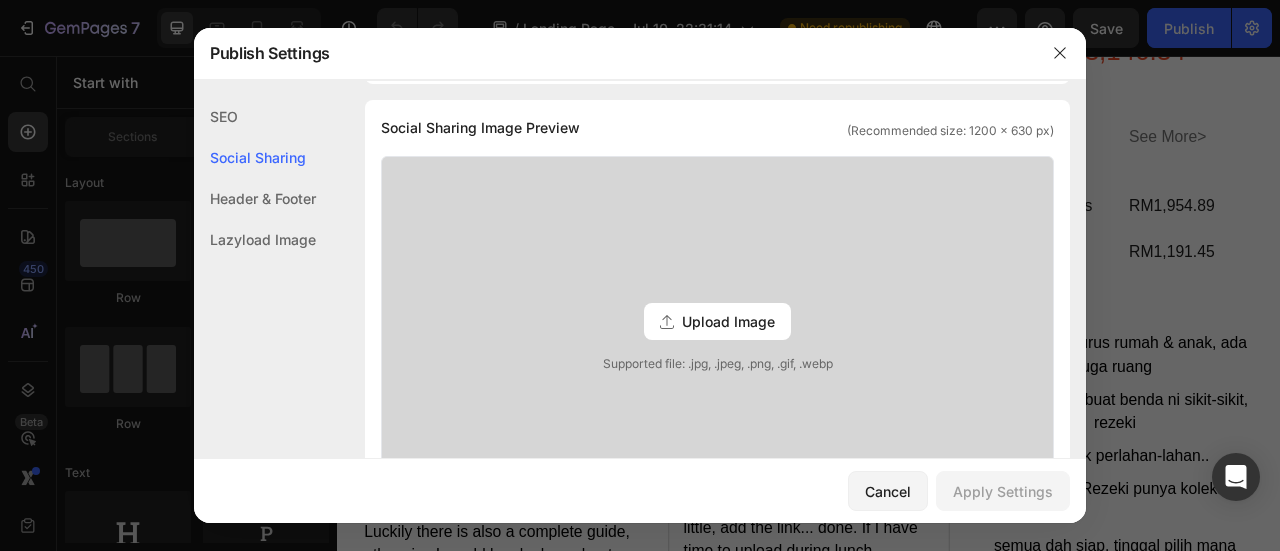 click on "Header & Footer" 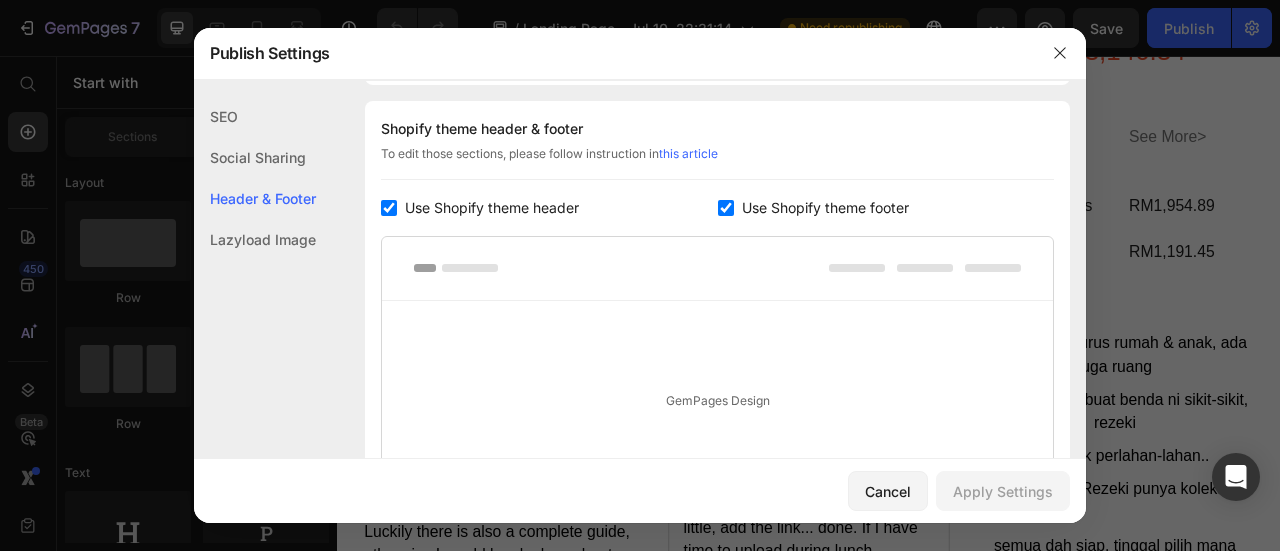 click on "Lazyload Image" 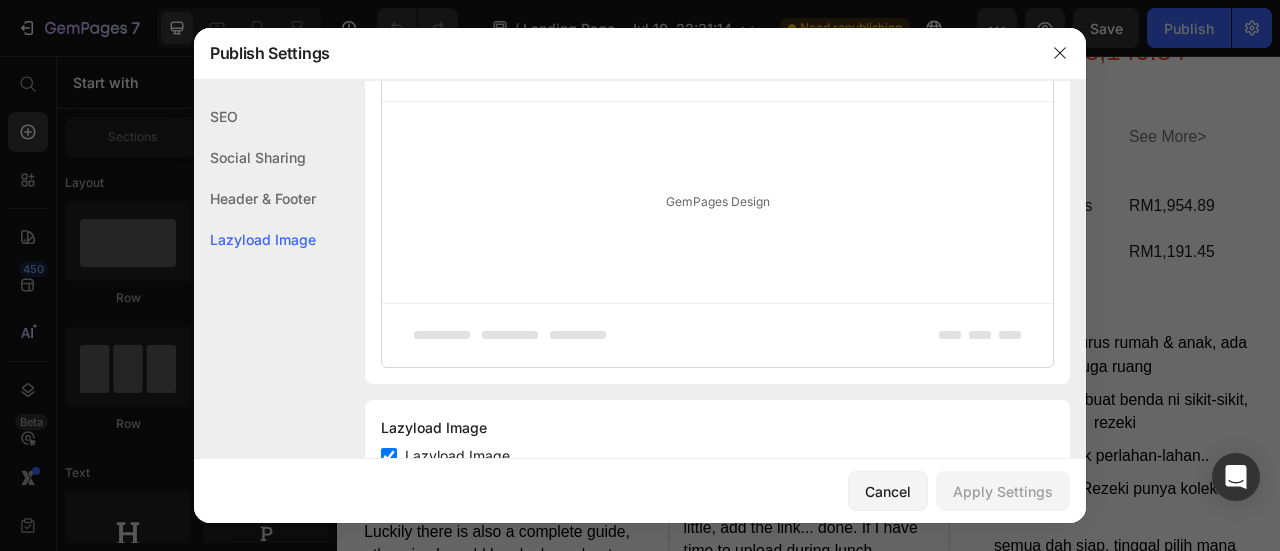 scroll, scrollTop: 1204, scrollLeft: 0, axis: vertical 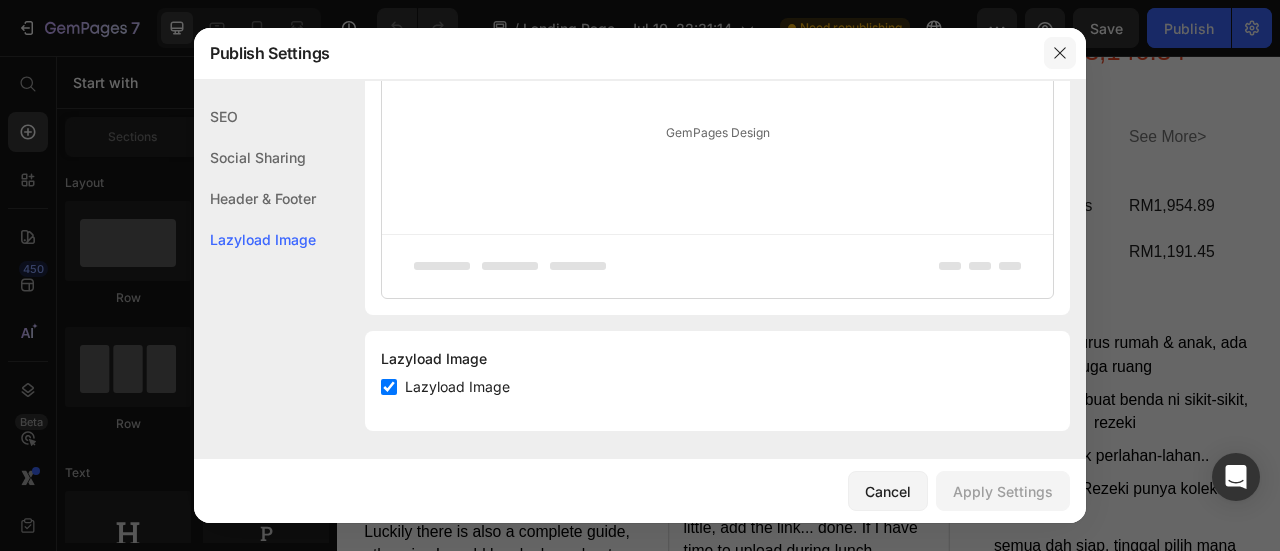 click at bounding box center (1060, 53) 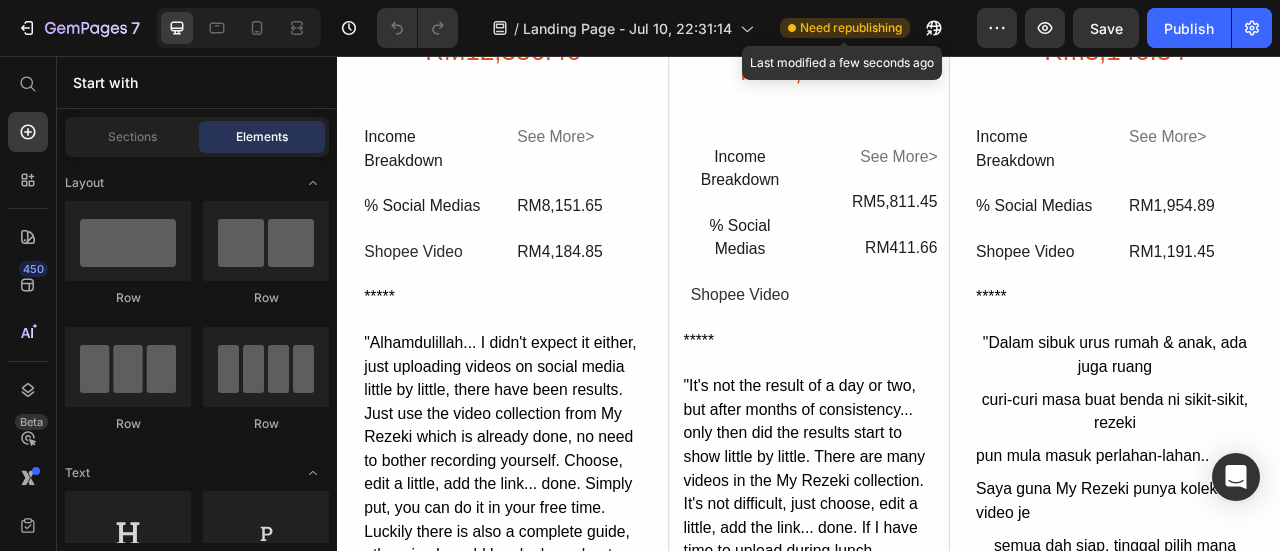click on "Need republishing" at bounding box center [851, 28] 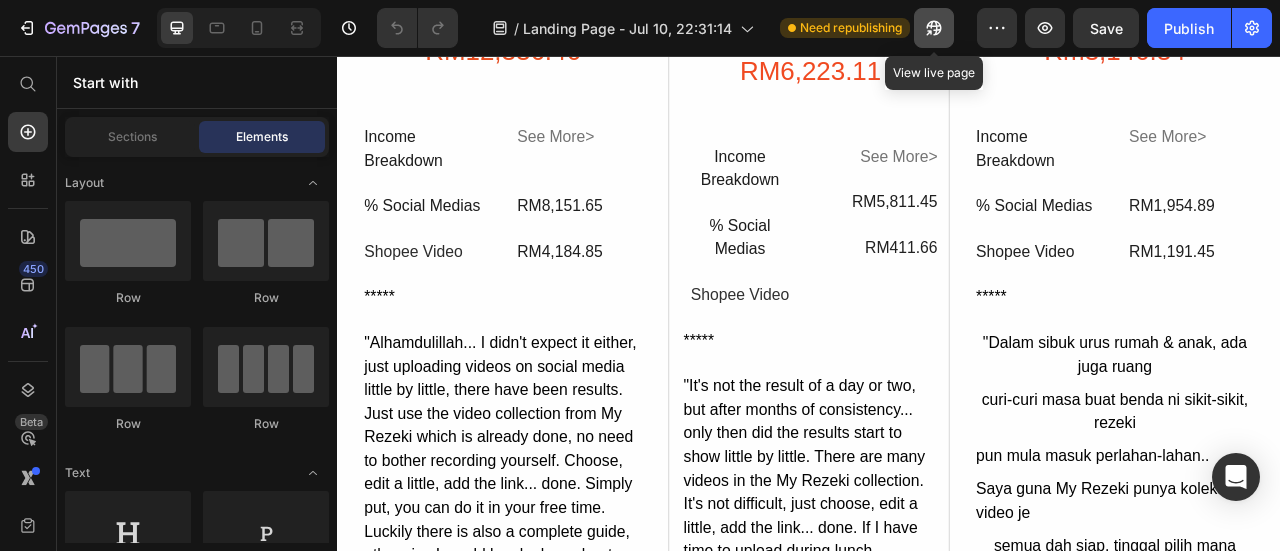 click 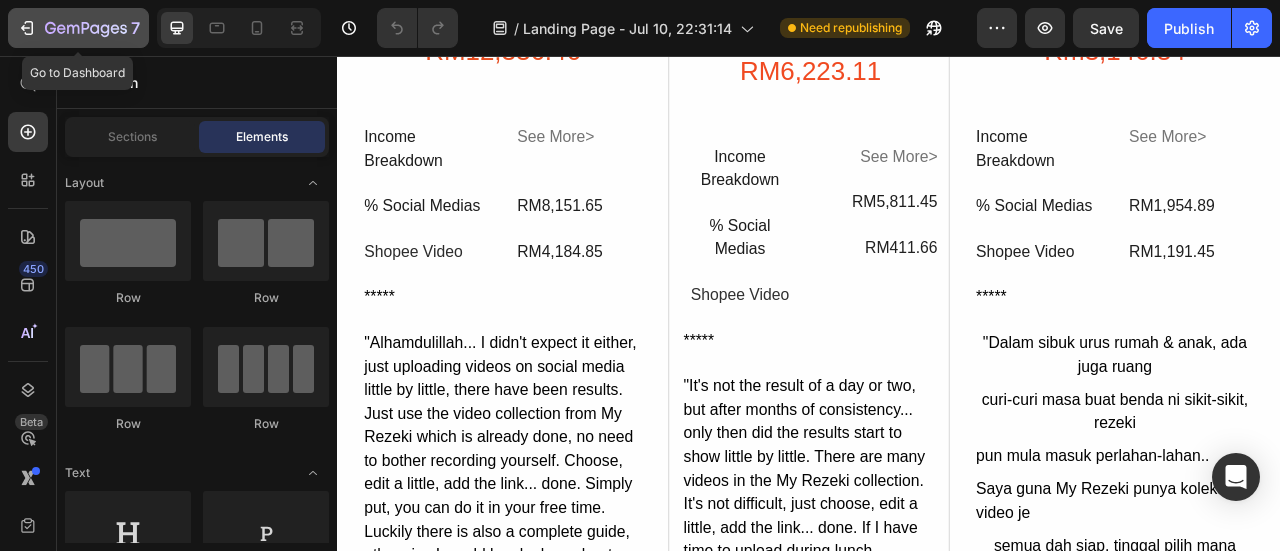 click on "7" 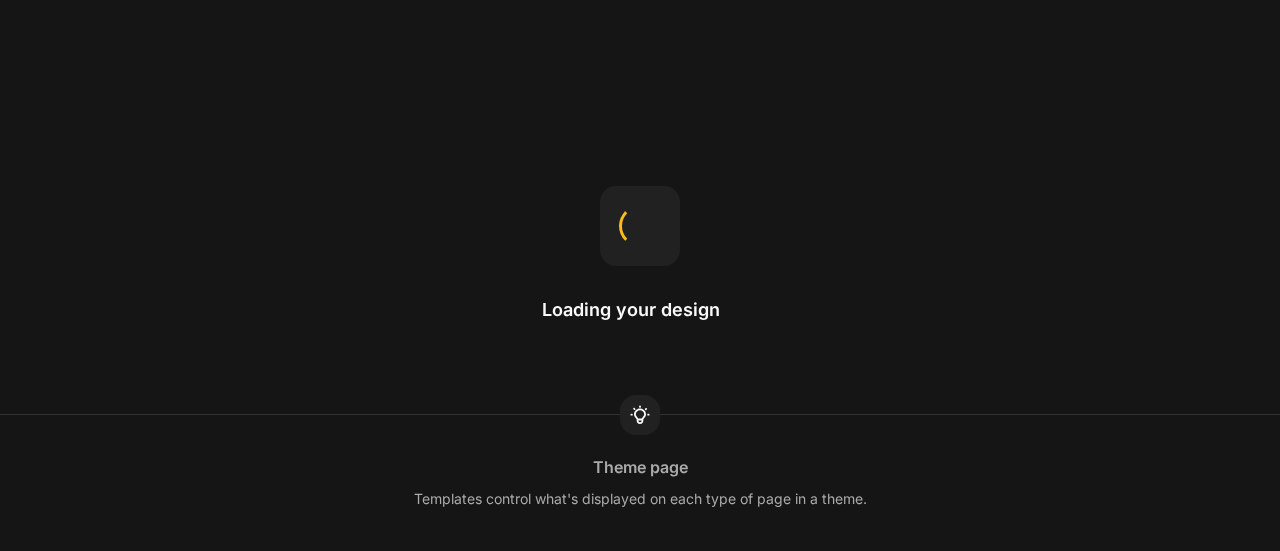 scroll, scrollTop: 0, scrollLeft: 0, axis: both 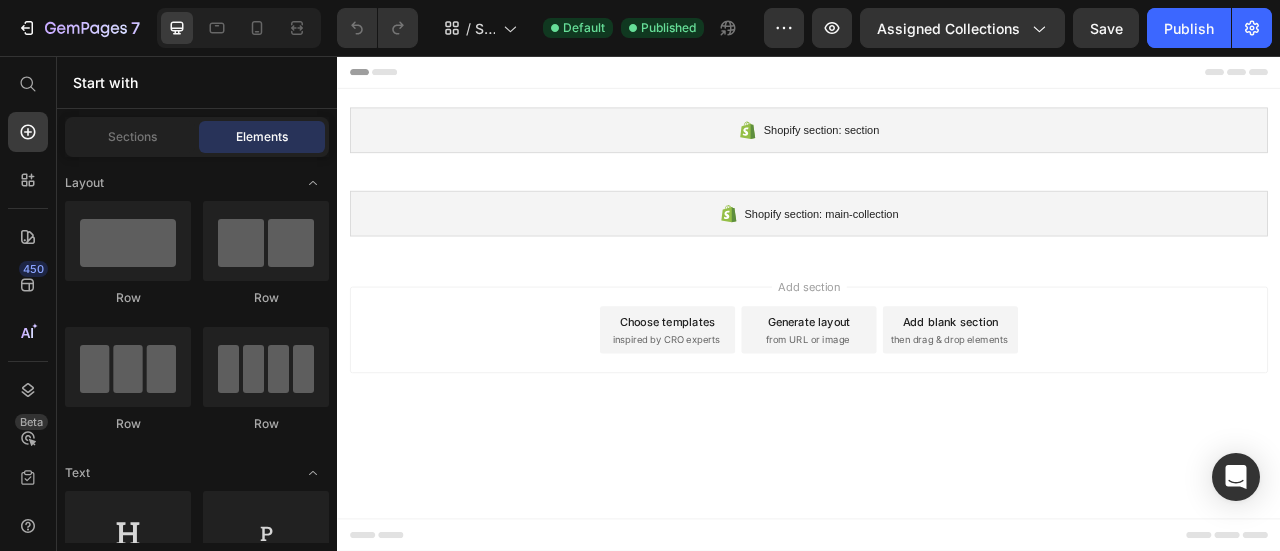 click on "from URL or image" at bounding box center [935, 417] 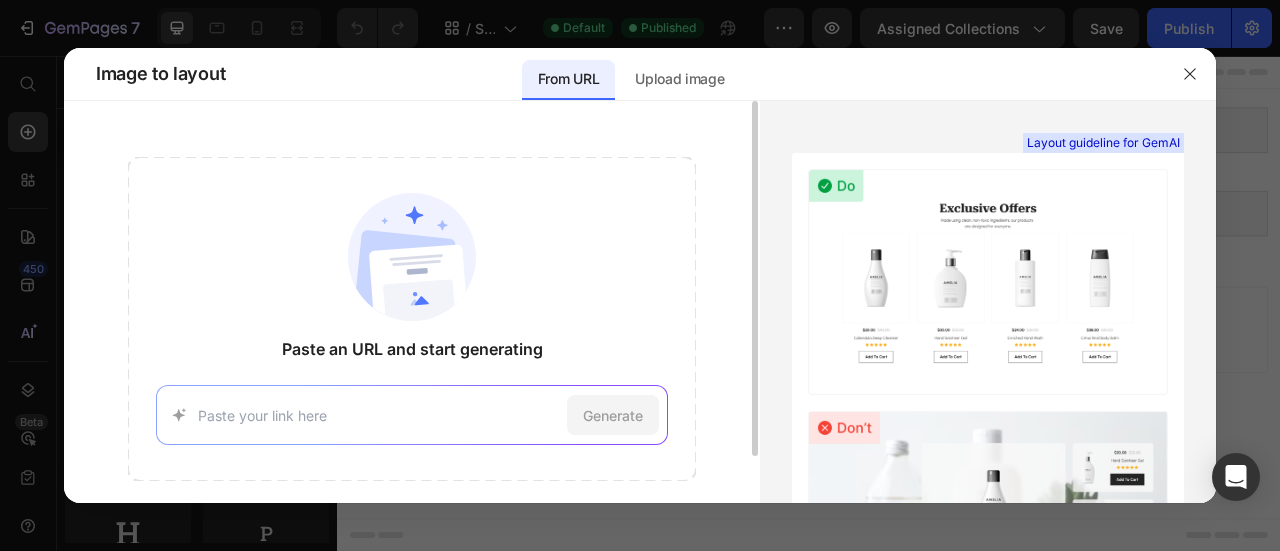 drag, startPoint x: 368, startPoint y: 431, endPoint x: 272, endPoint y: 423, distance: 96.332756 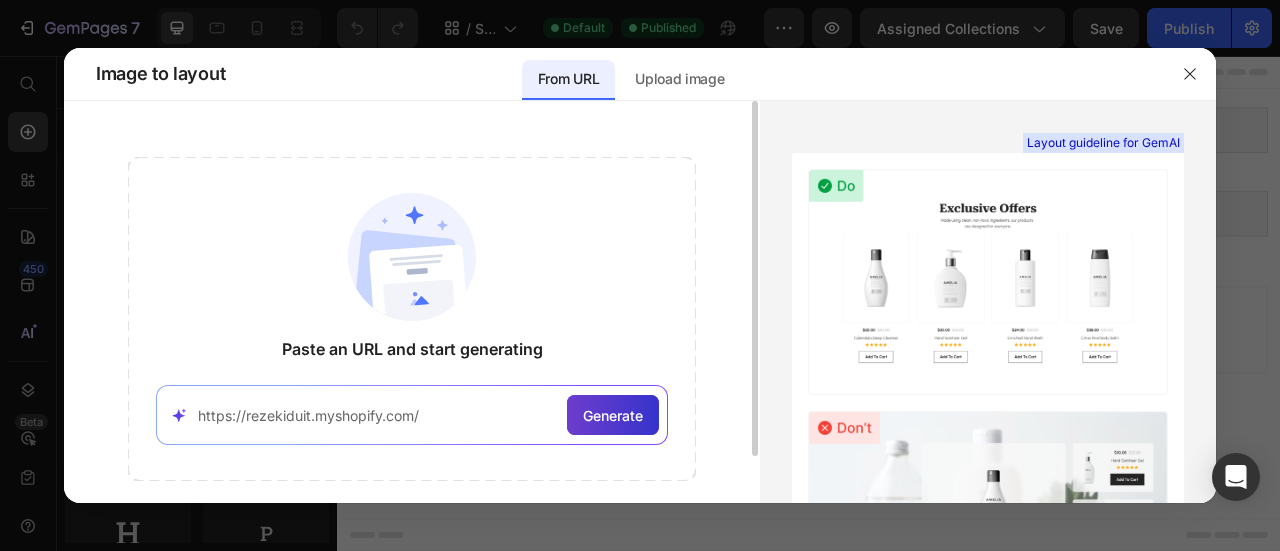 type on "https://rezekiduit.myshopify.com/" 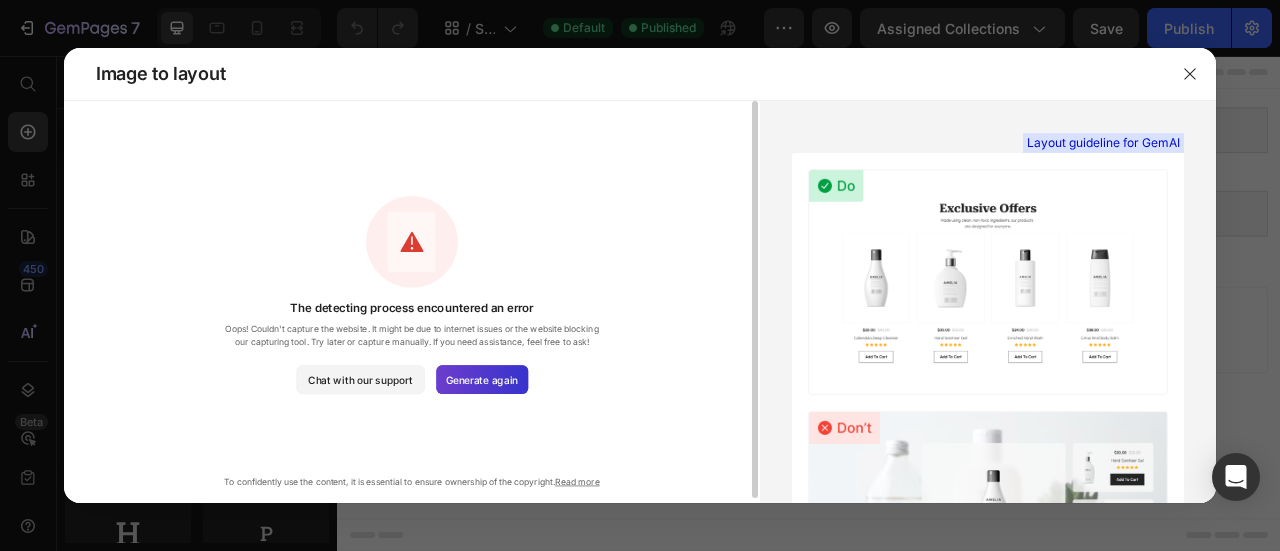 click on "Generate again" at bounding box center (482, 379) 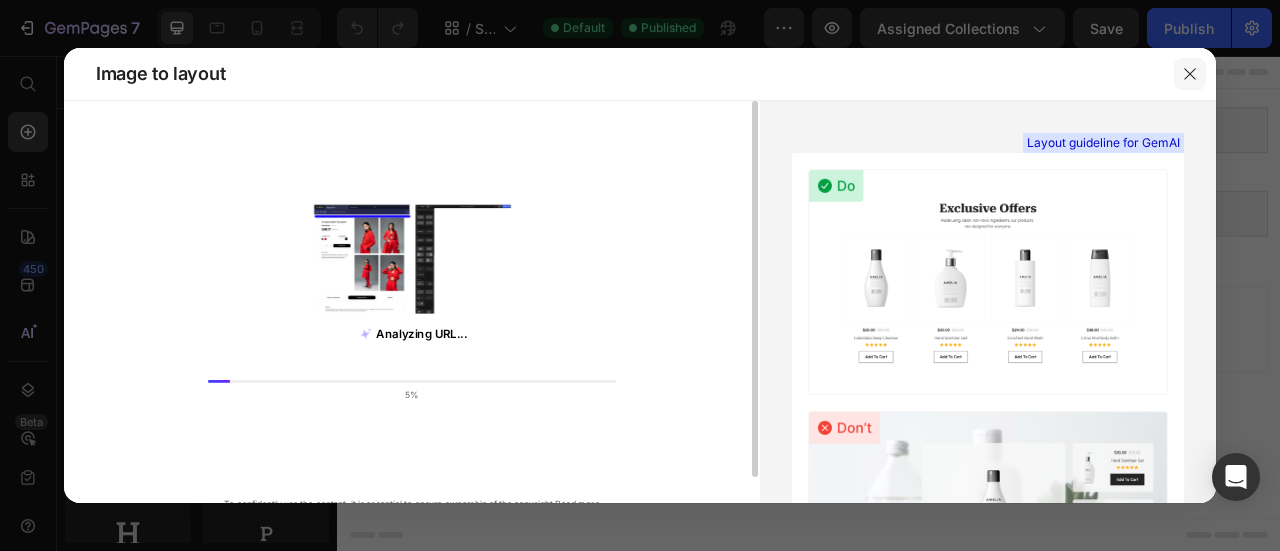 click 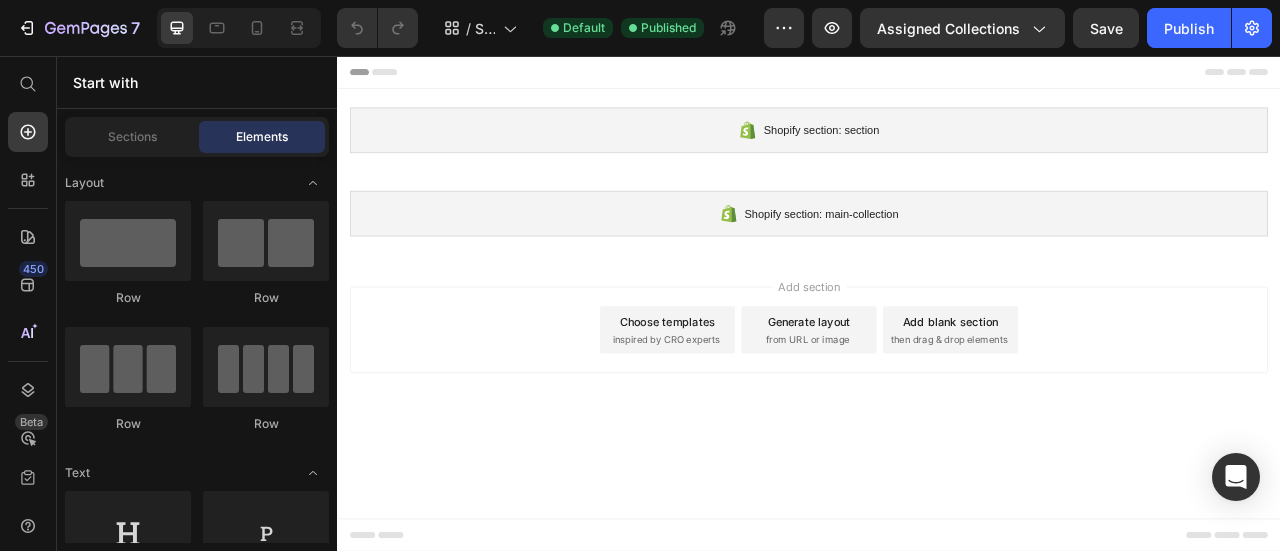 click on "inspired by CRO experts" at bounding box center [755, 417] 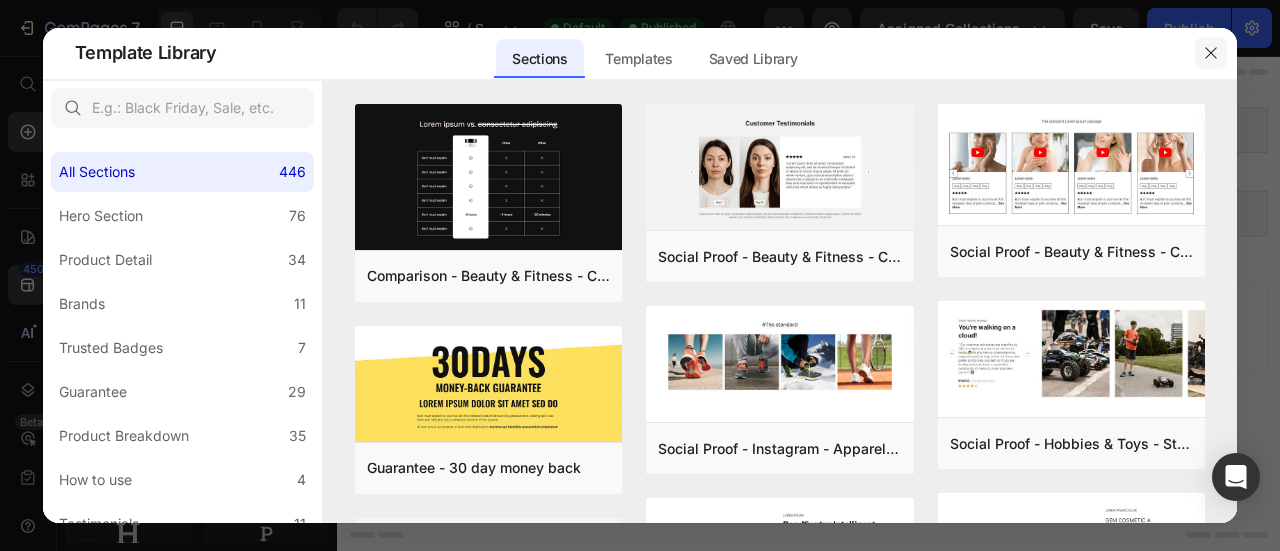 click 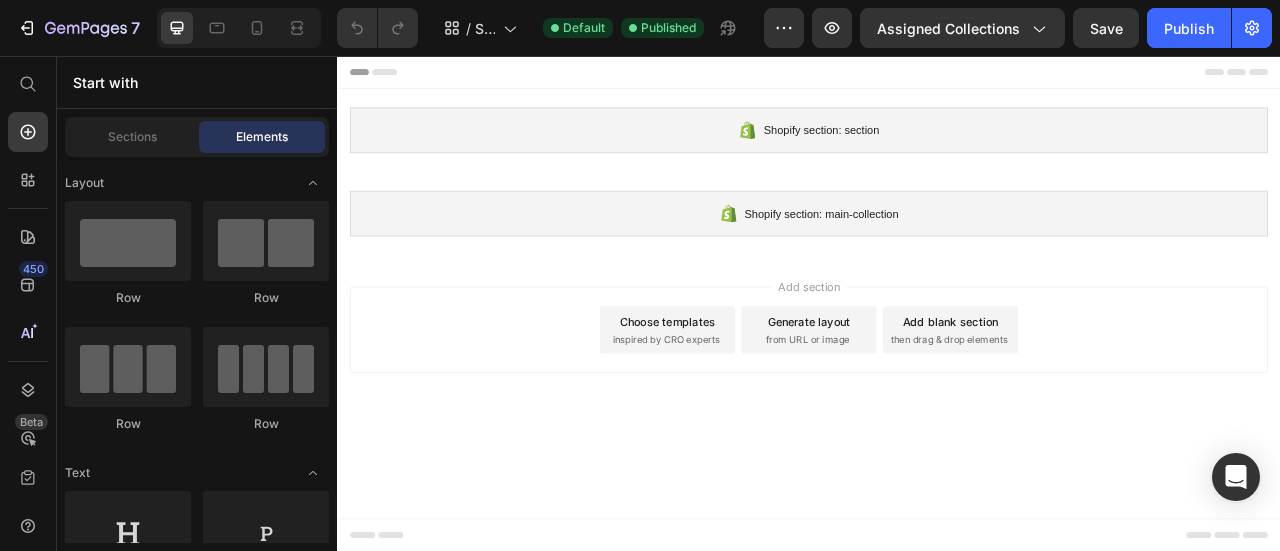 click on "then drag & drop elements" at bounding box center [1115, 417] 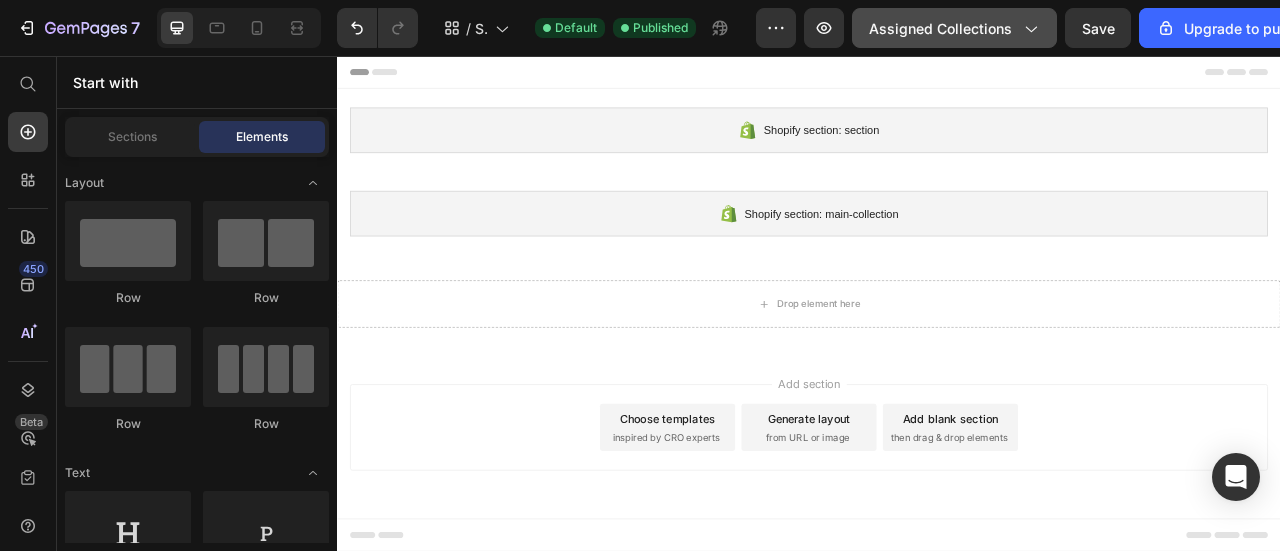 click on "Assigned Collections" at bounding box center [954, 28] 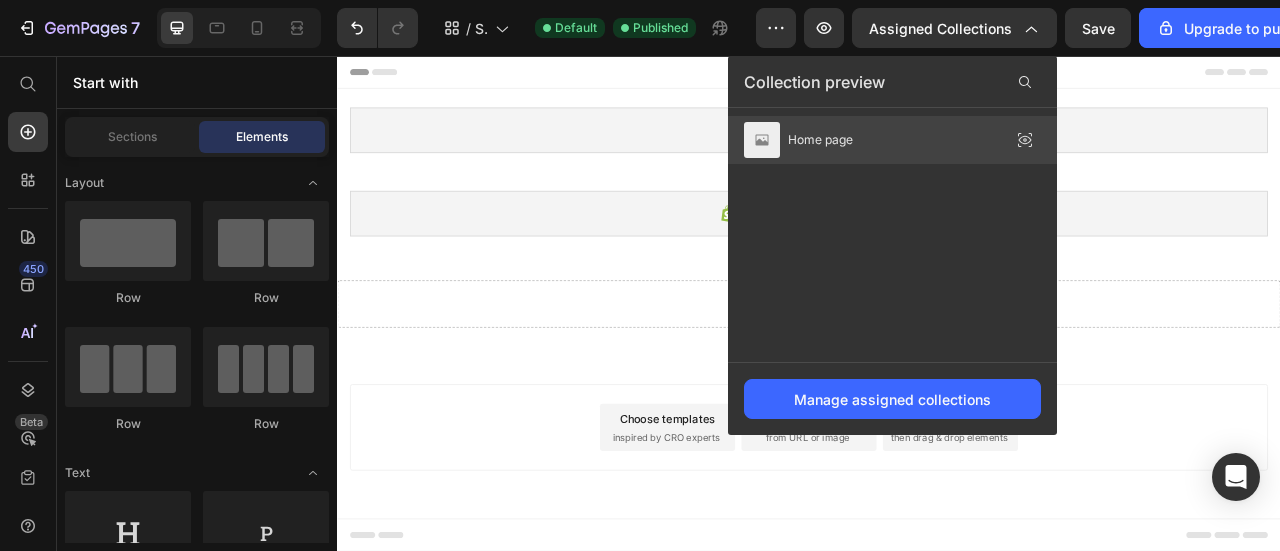 click on "Home page" 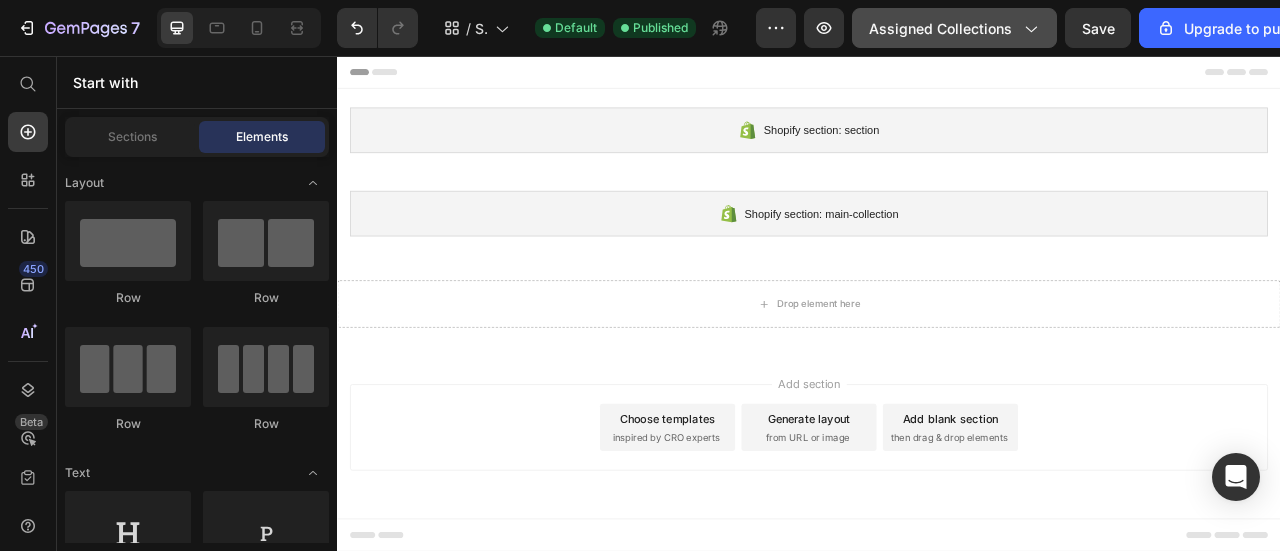 click on "Assigned Collections" at bounding box center (954, 28) 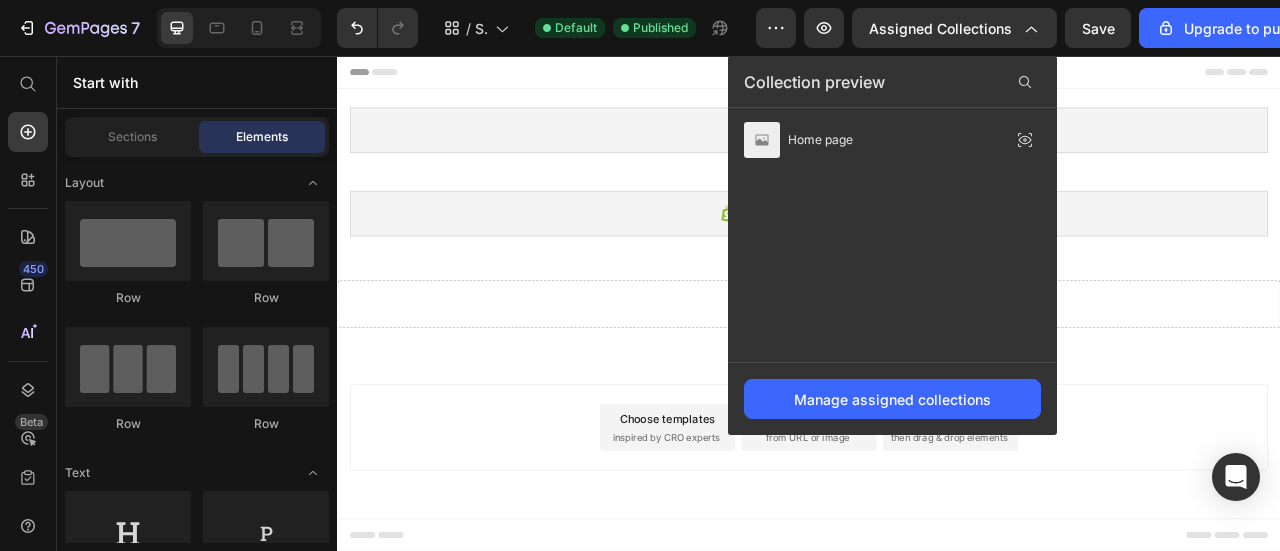 click on "Add section Choose templates inspired by CRO experts Generate layout from URL or image Add blank section then drag & drop elements" at bounding box center [937, 528] 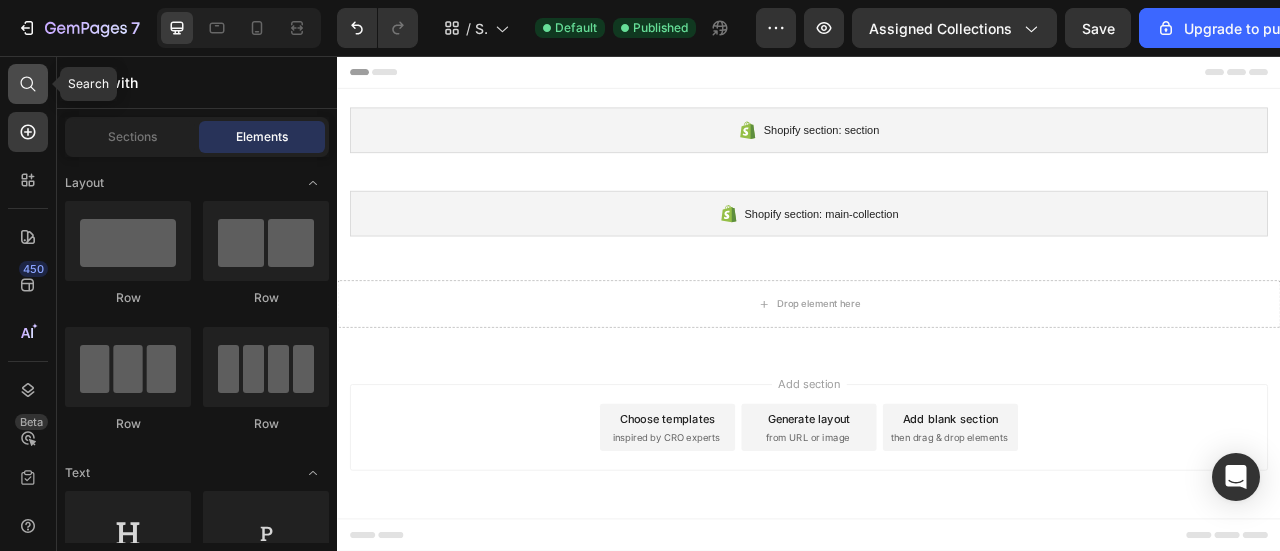 click 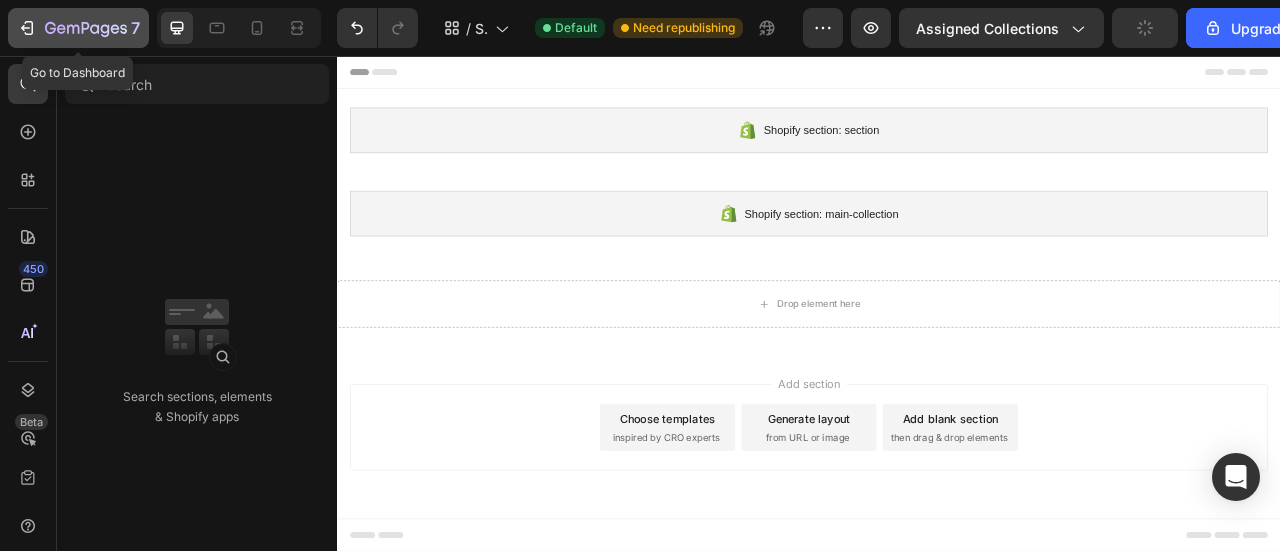click on "7" 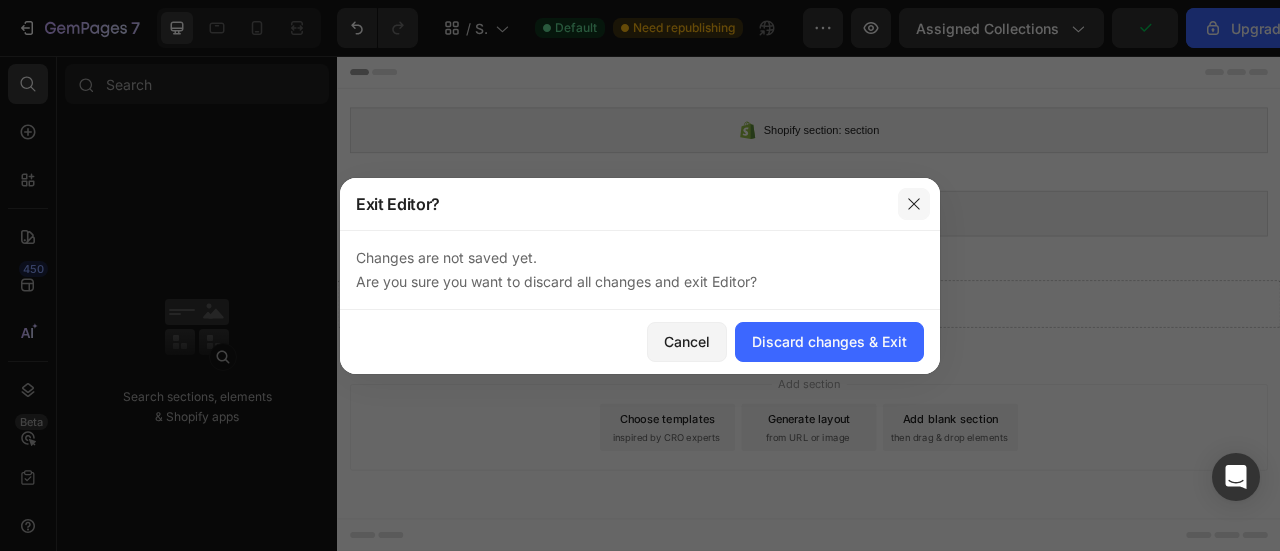 click at bounding box center (914, 204) 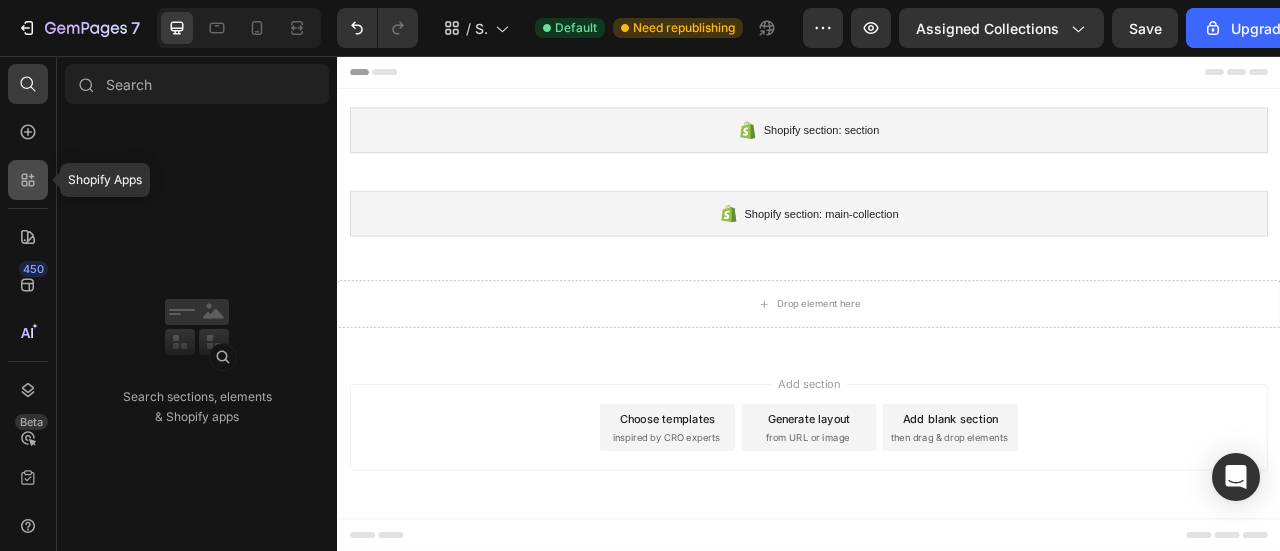 click 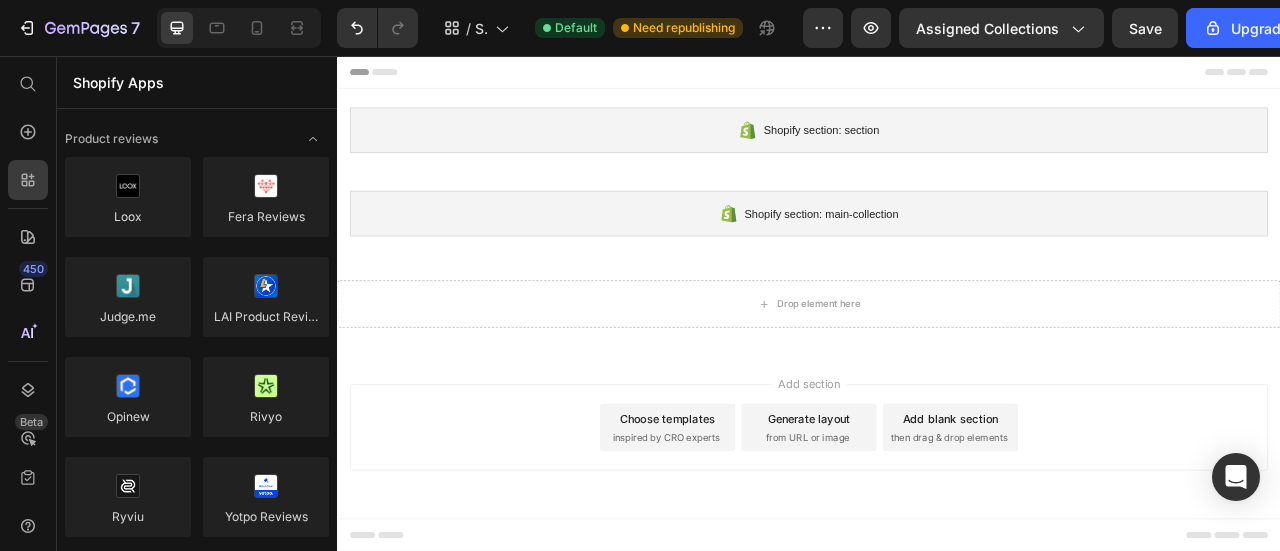 click on "Generate layout from URL or image" at bounding box center (937, 528) 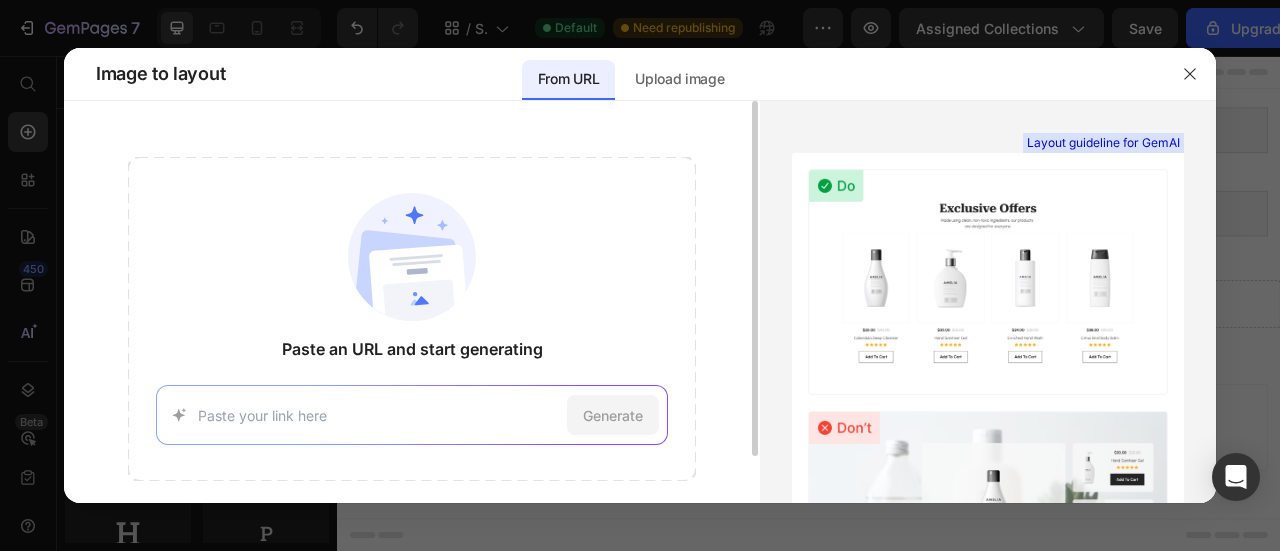 click at bounding box center [378, 415] 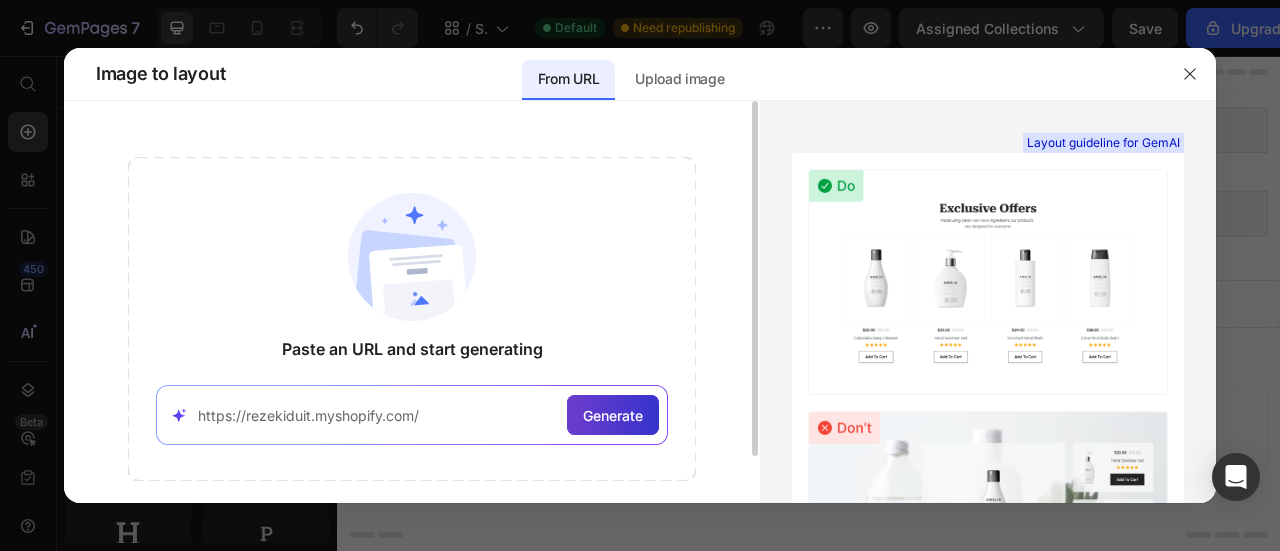 type on "https://rezekiduit.myshopify.com/" 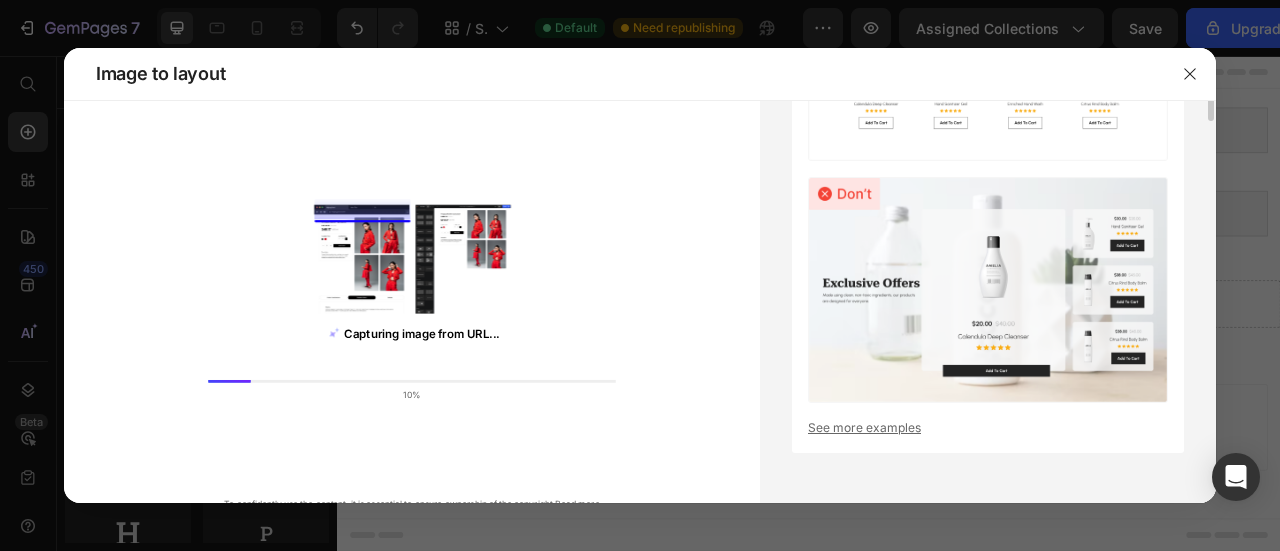 scroll, scrollTop: 0, scrollLeft: 0, axis: both 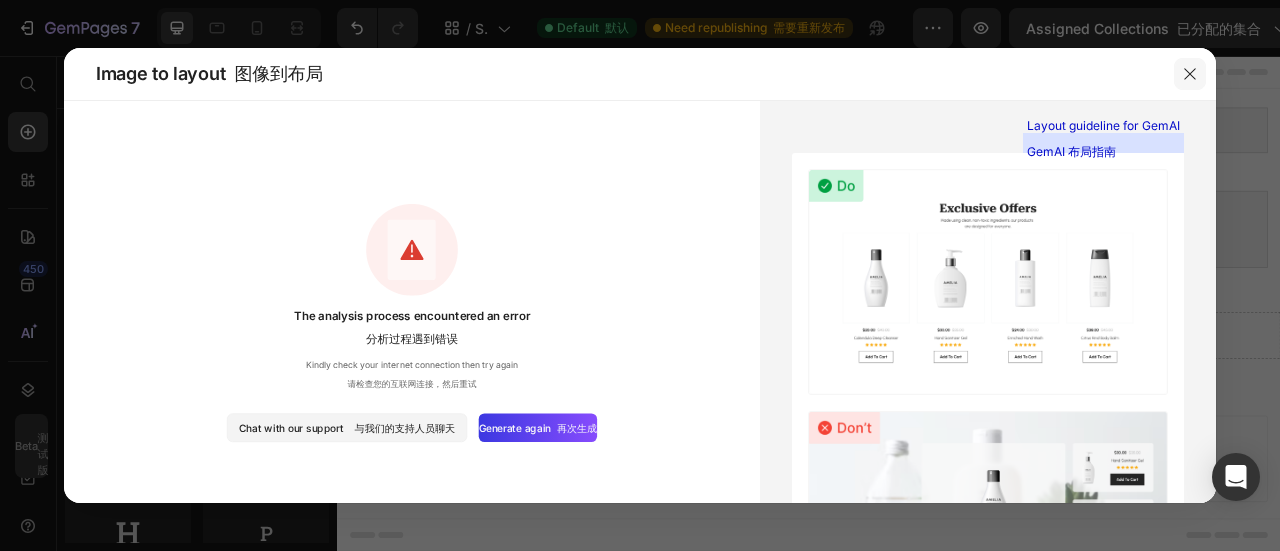 drag, startPoint x: 1198, startPoint y: 73, endPoint x: 638, endPoint y: 9, distance: 563.64526 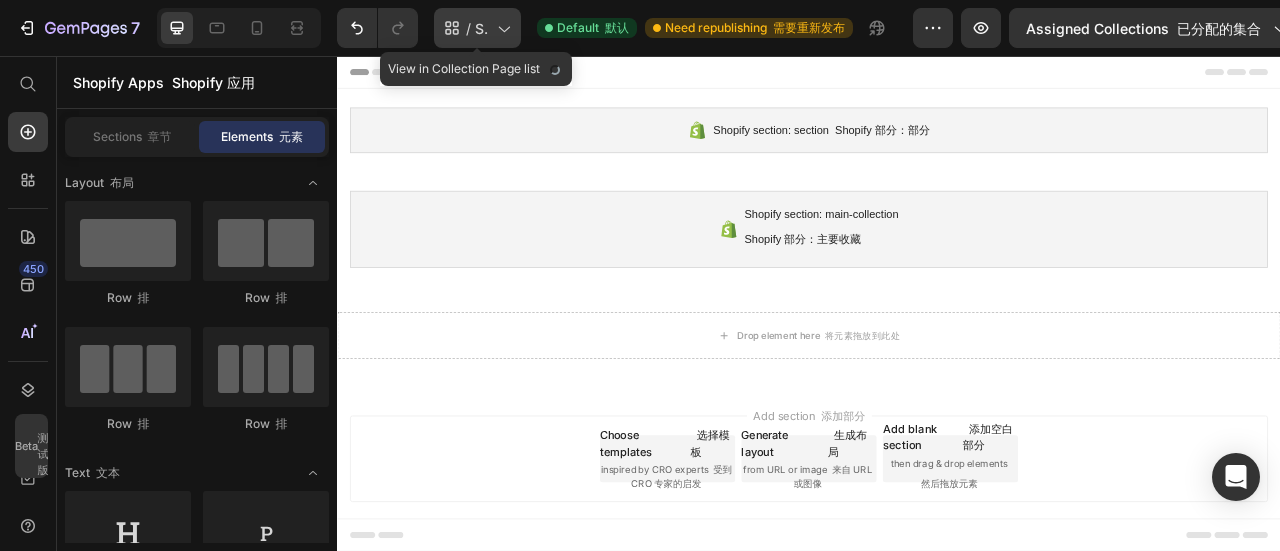 click 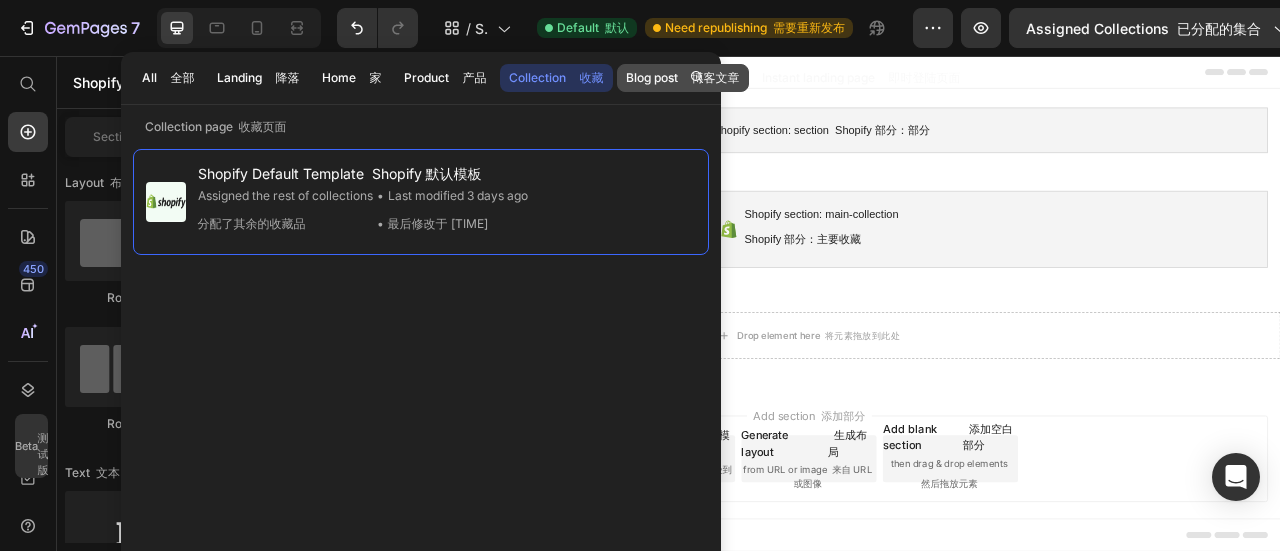 click on "Blog post    博客文章" at bounding box center (683, 78) 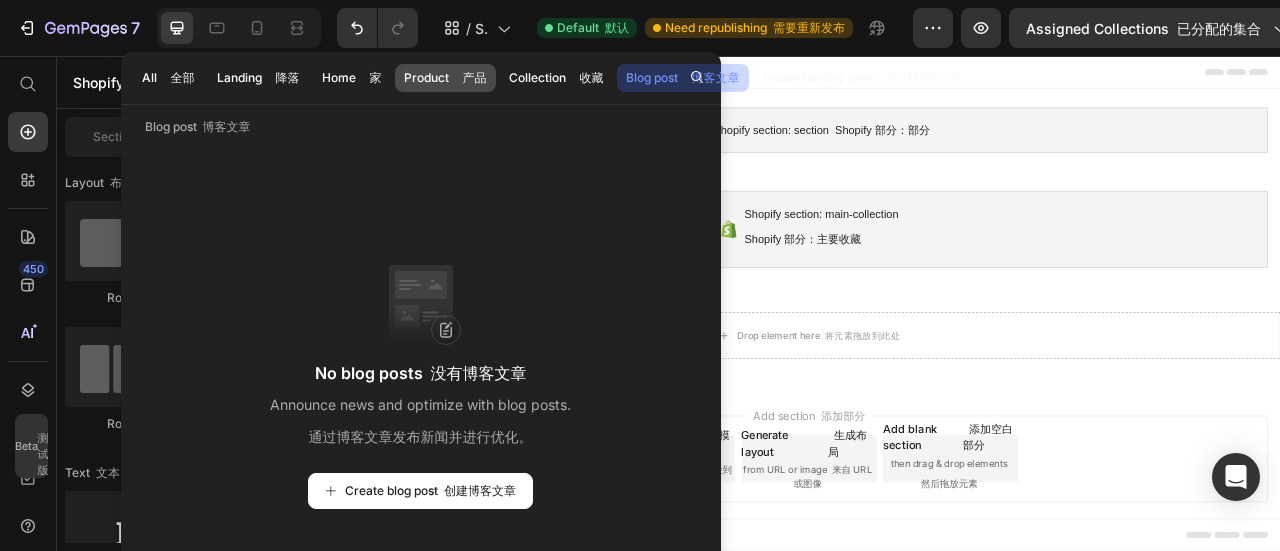 click on "Product    产品" 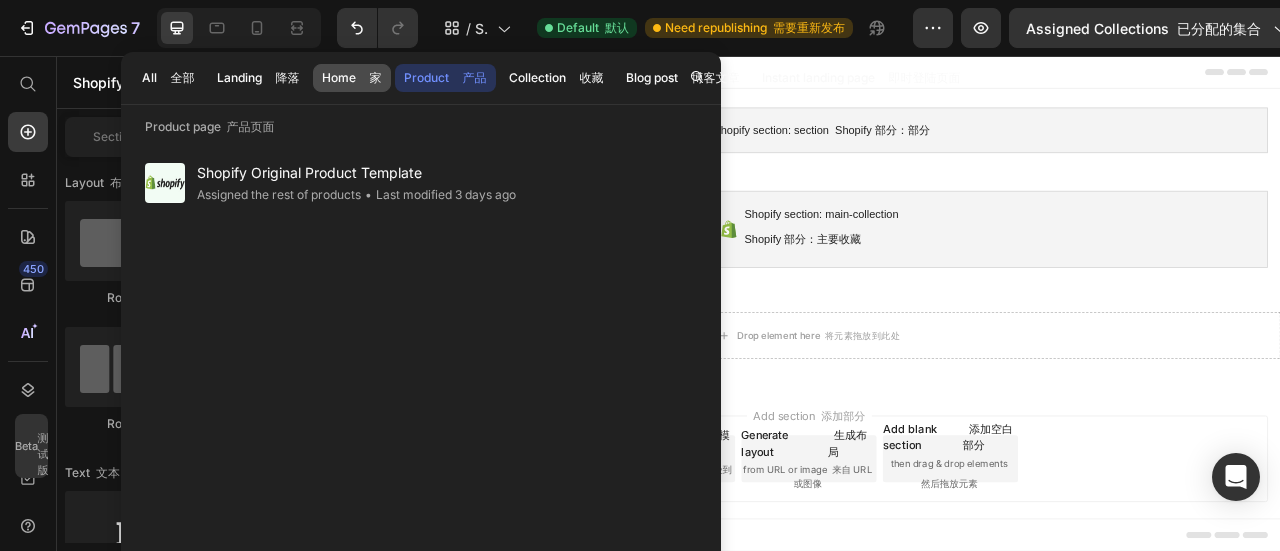 click on "Home    家" 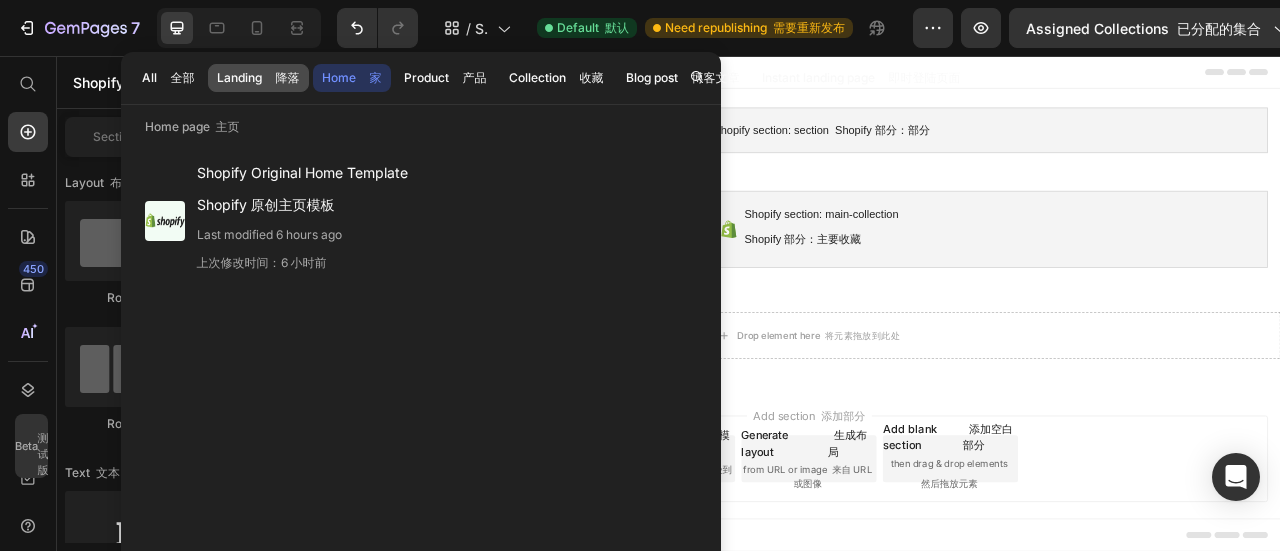 click on "降落" at bounding box center [288, 77] 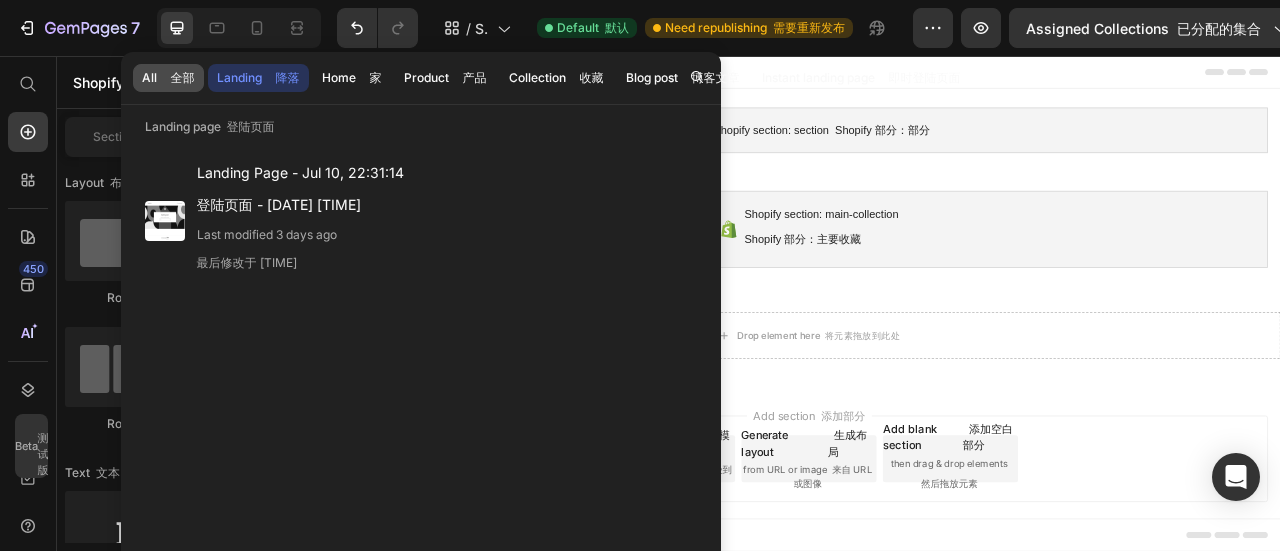 click on "All    全部" 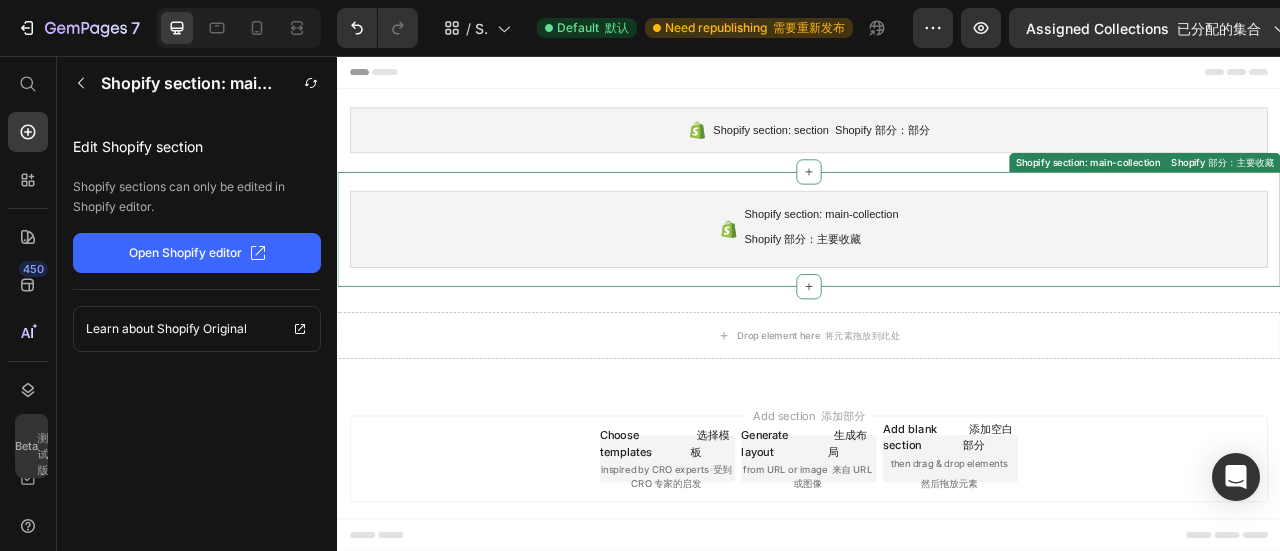 click on "Shopify section: main-collection Shopify 部分：主要收藏" at bounding box center [937, 276] 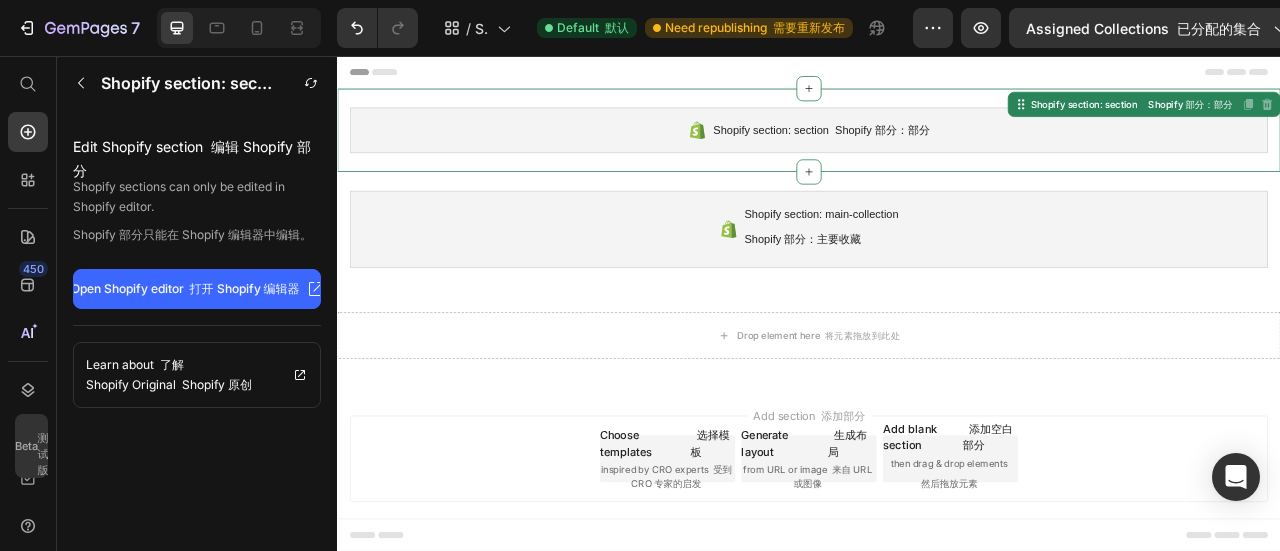 click on "Shopify section: section    Shopify 部分：部分" at bounding box center [952, 150] 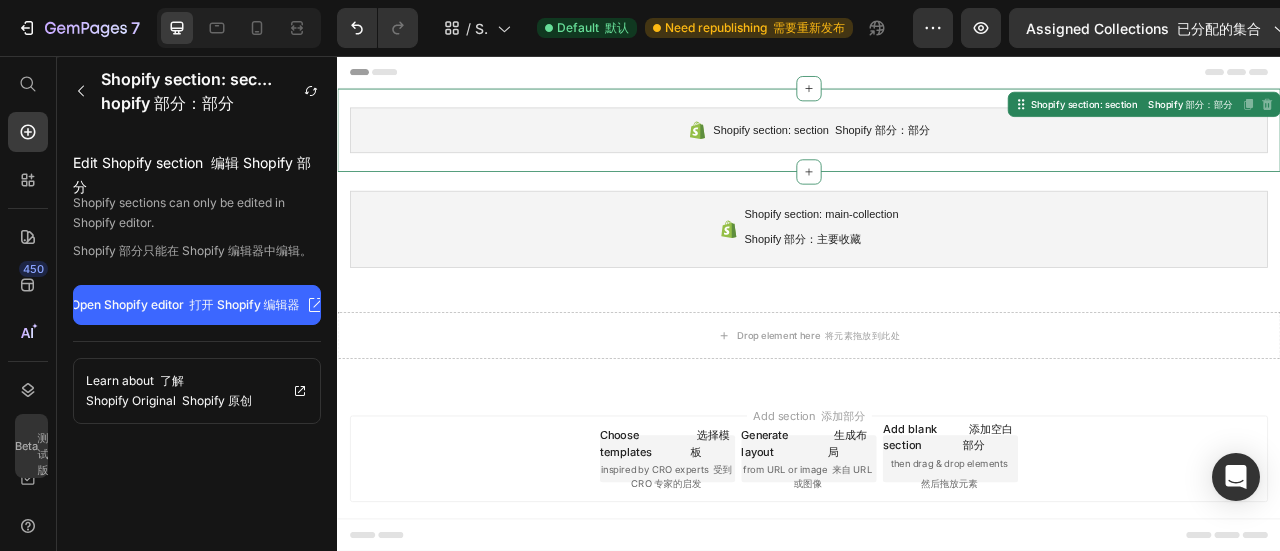 click on "打开 Shopify 编辑器" at bounding box center [245, 304] 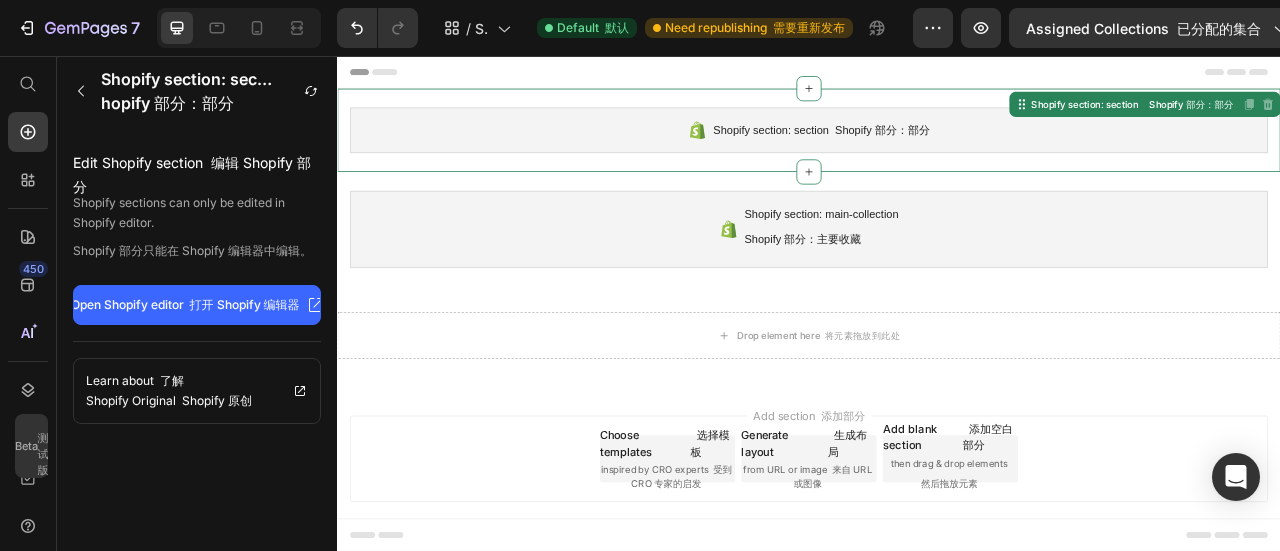 click on "Shopify section: section    Shopify 部分：部分" at bounding box center (952, 150) 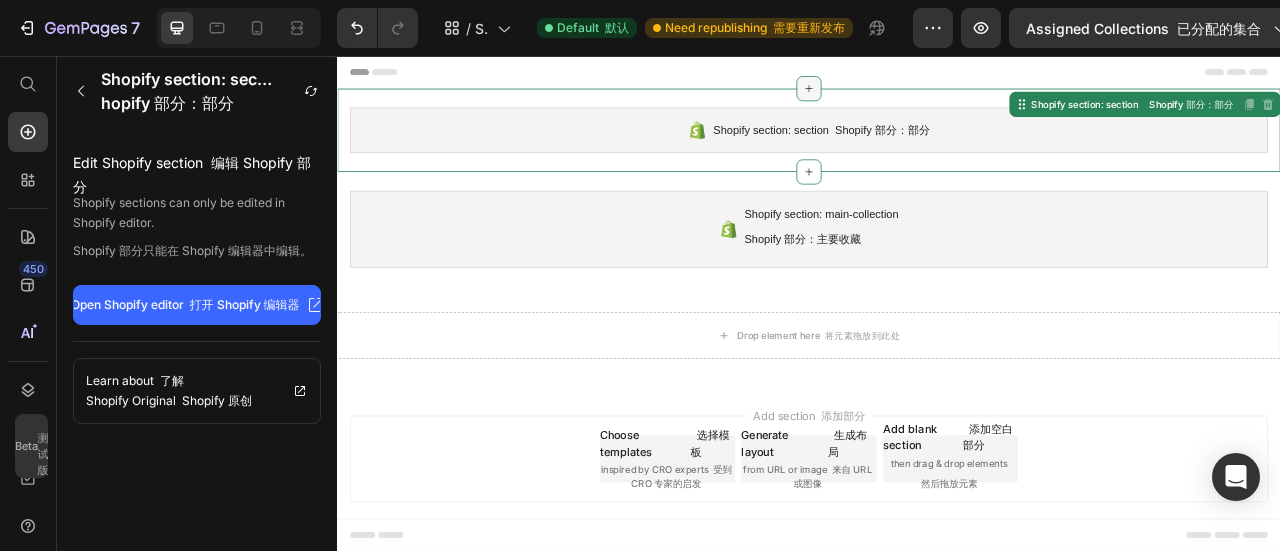 click 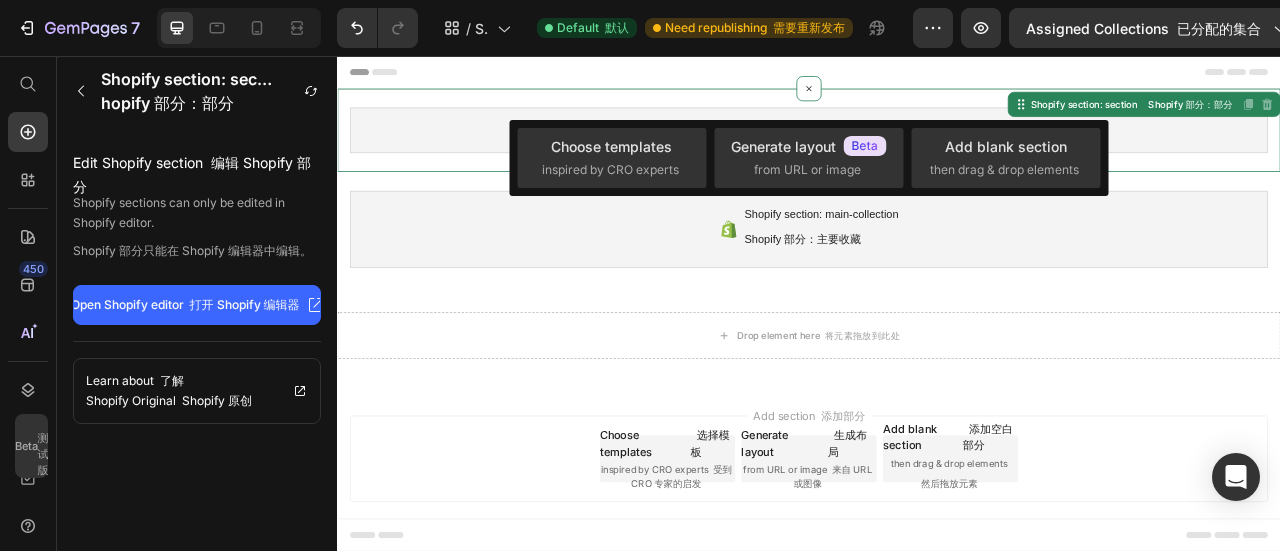 click at bounding box center (937, 76) 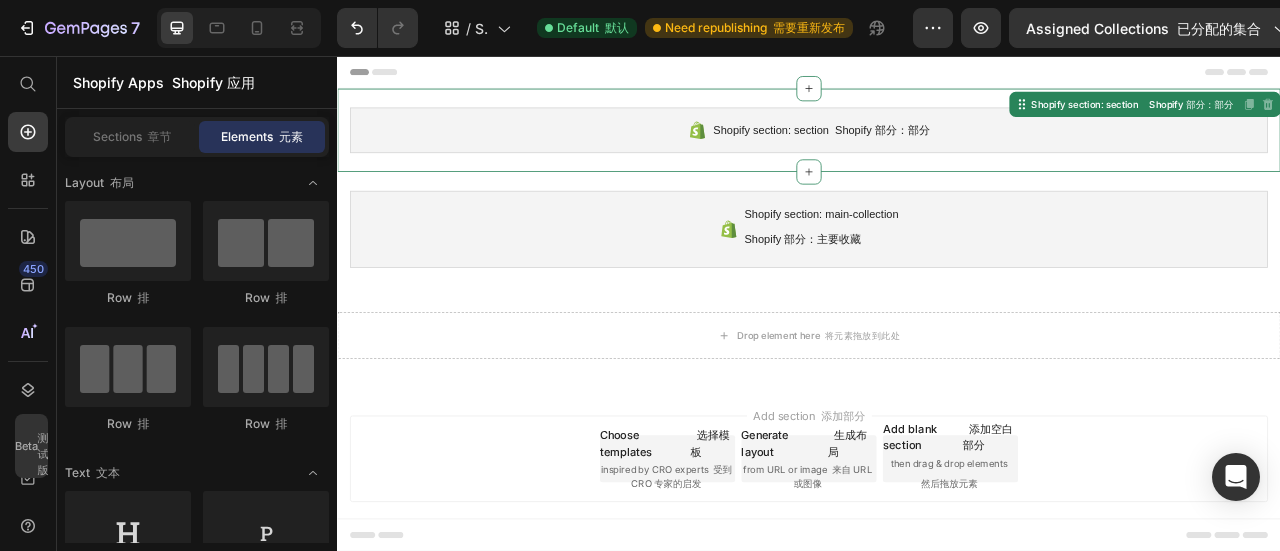 click on "Shopify section: section    Shopify 部分：部分" at bounding box center [937, 150] 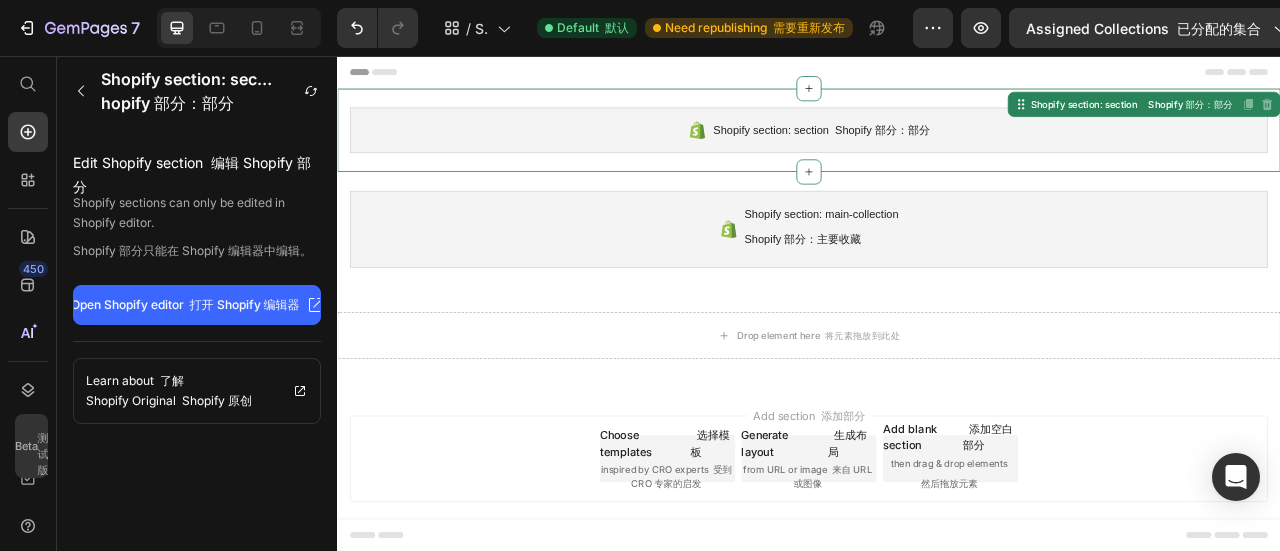 click on "Open Shopify editor    打开 Shopify 编辑器" 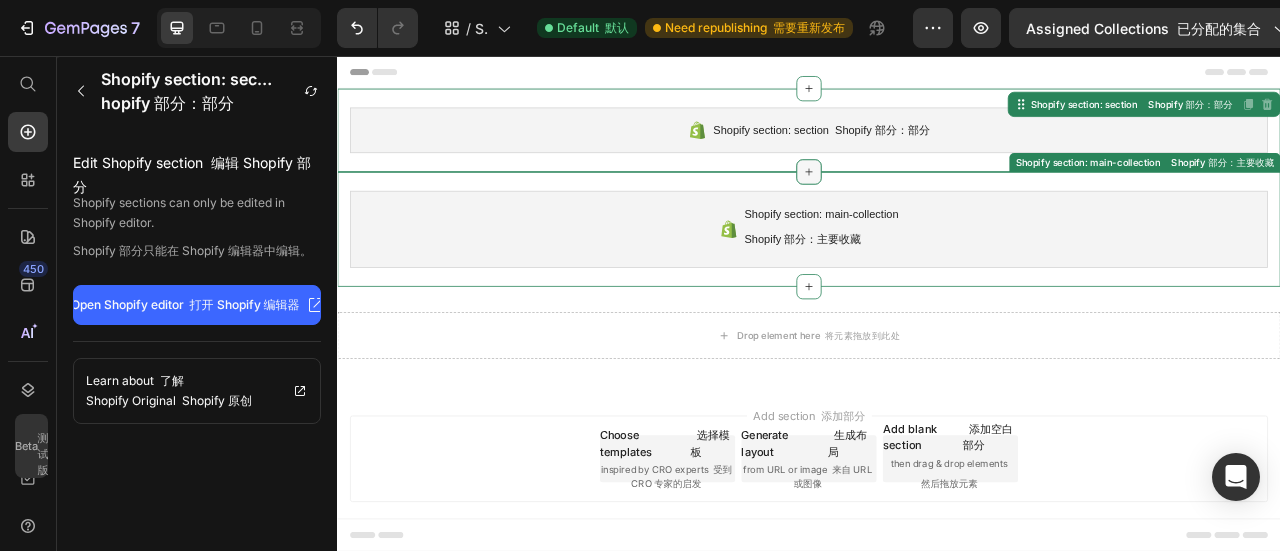 click 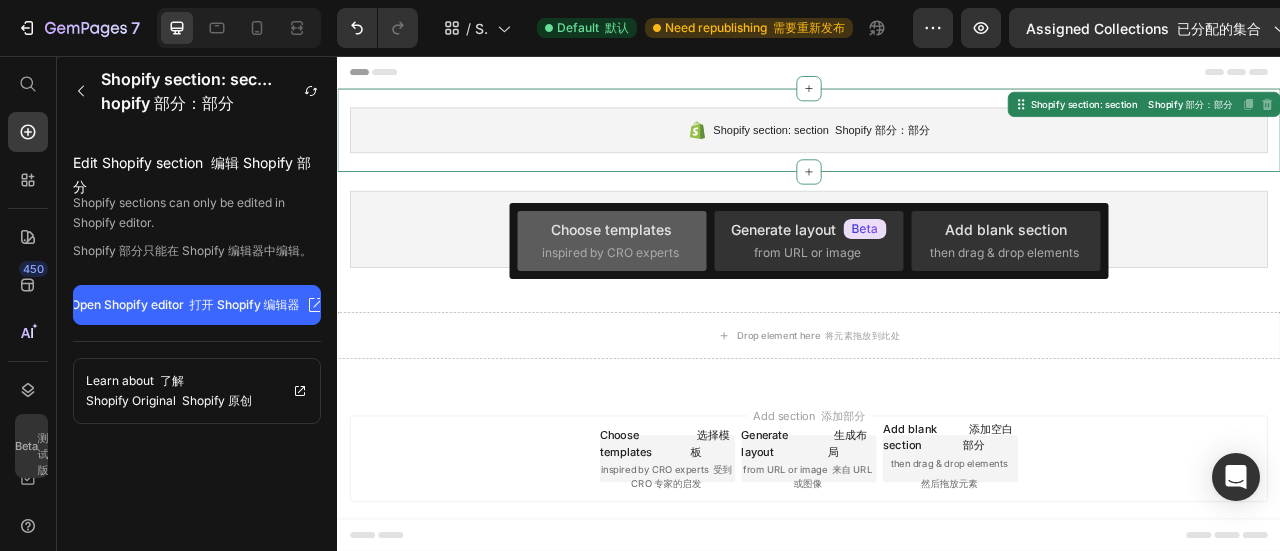 click on "Choose templates  inspired by CRO experts" 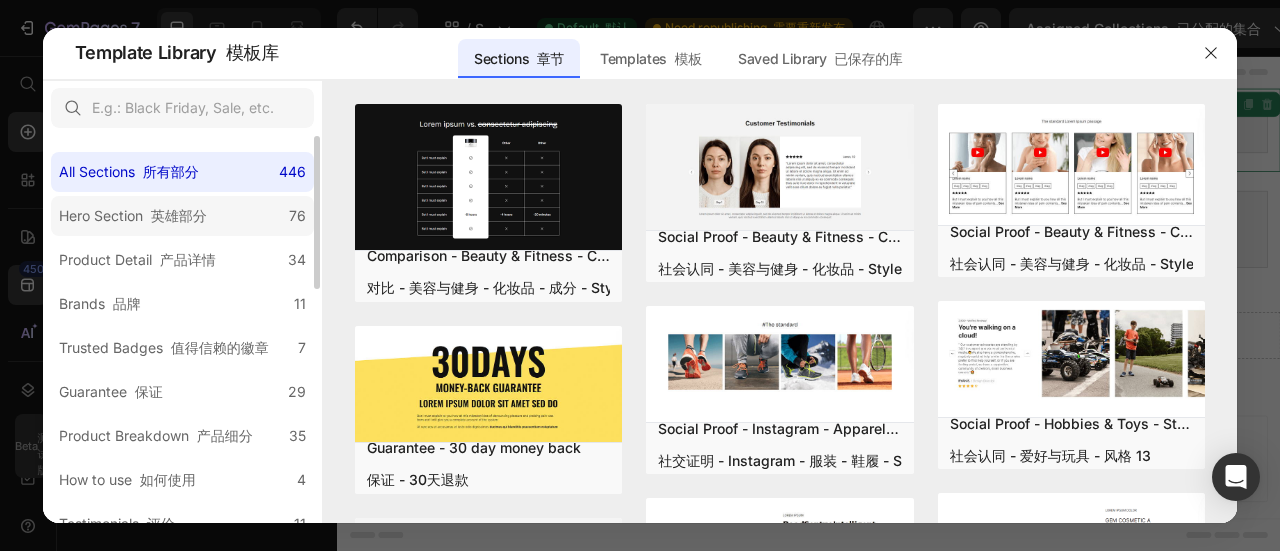 click on "英雄部分" at bounding box center (179, 215) 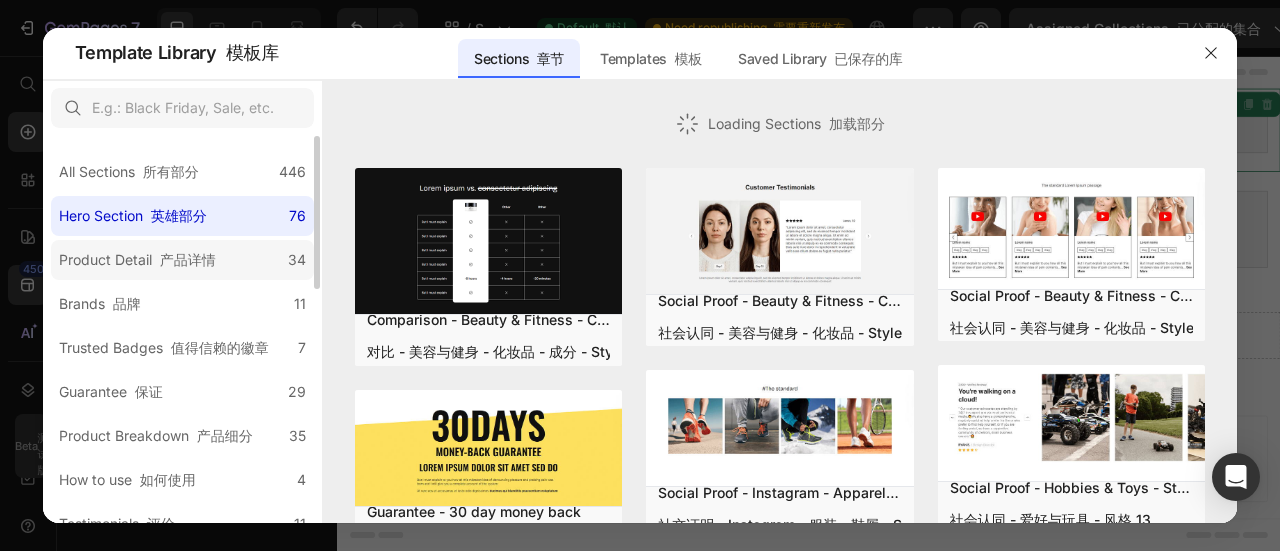 click on "产品详情" at bounding box center [188, 259] 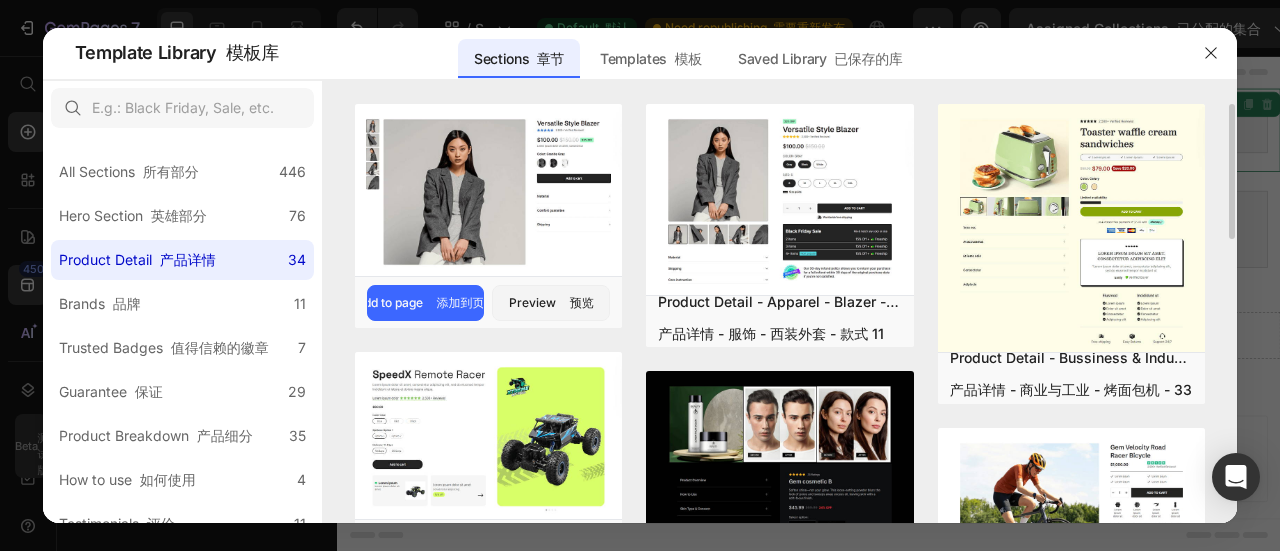 click at bounding box center [489, 192] 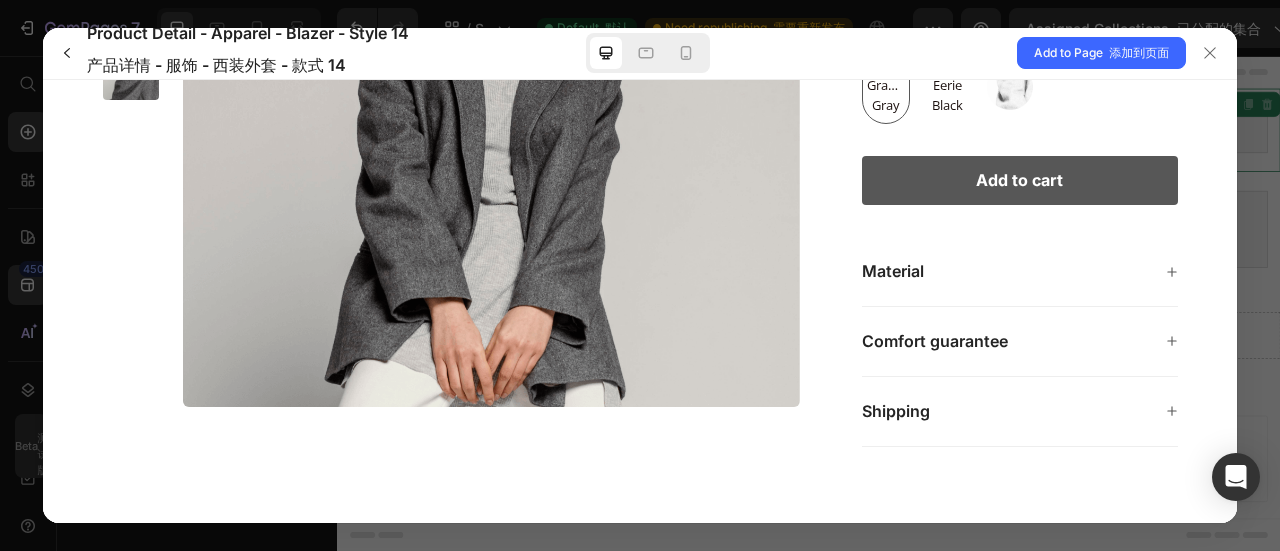 scroll, scrollTop: 0, scrollLeft: 0, axis: both 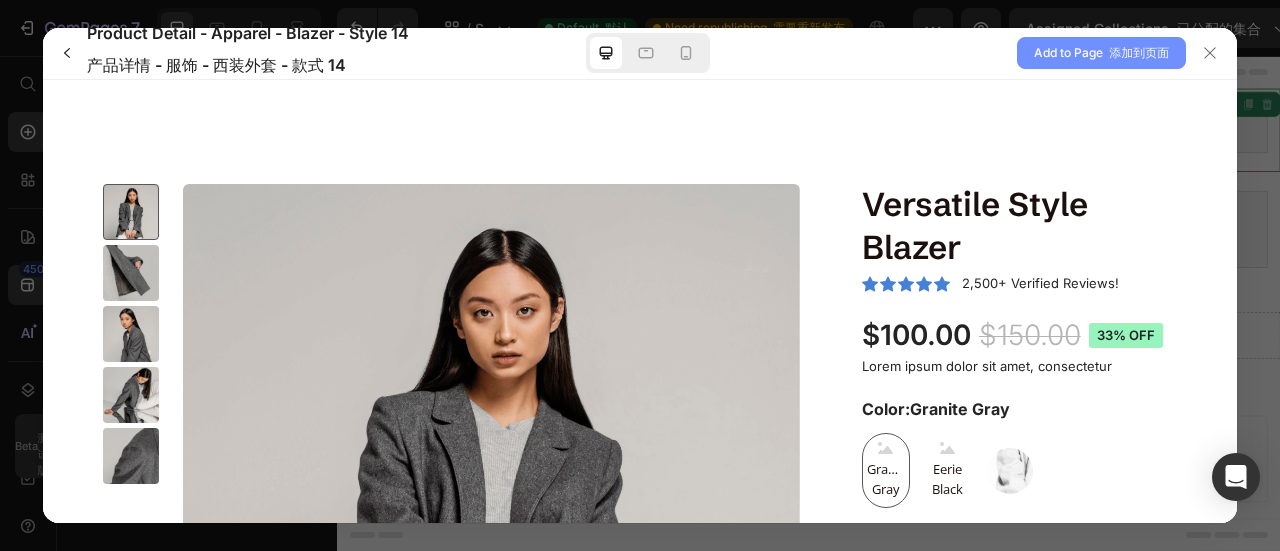 click on "Add to Page    添加到页面" 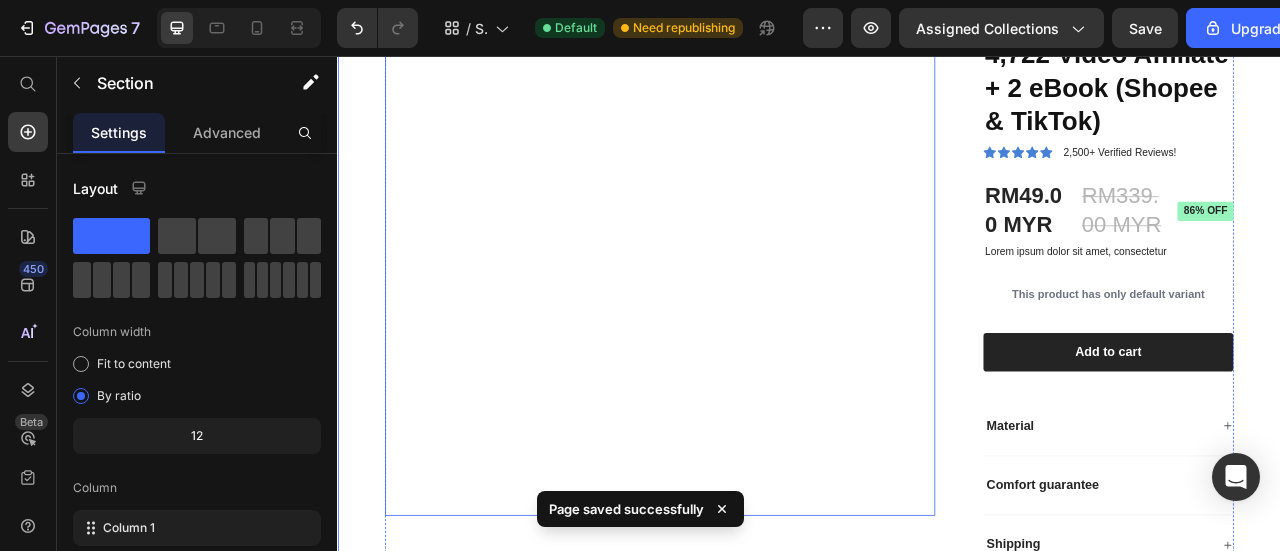 scroll, scrollTop: 200, scrollLeft: 0, axis: vertical 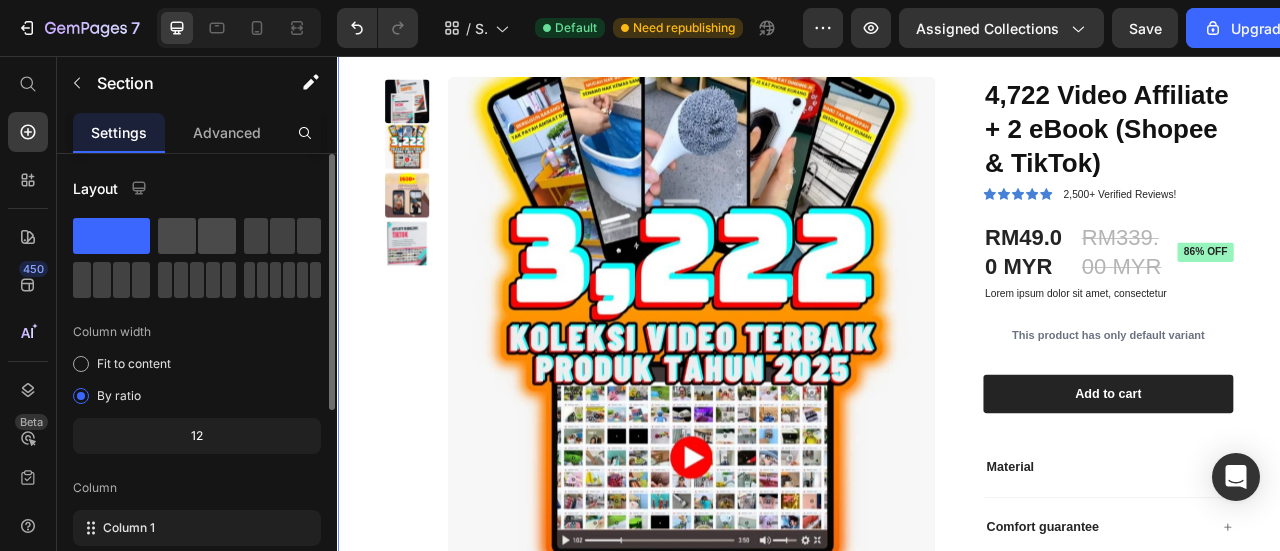 click 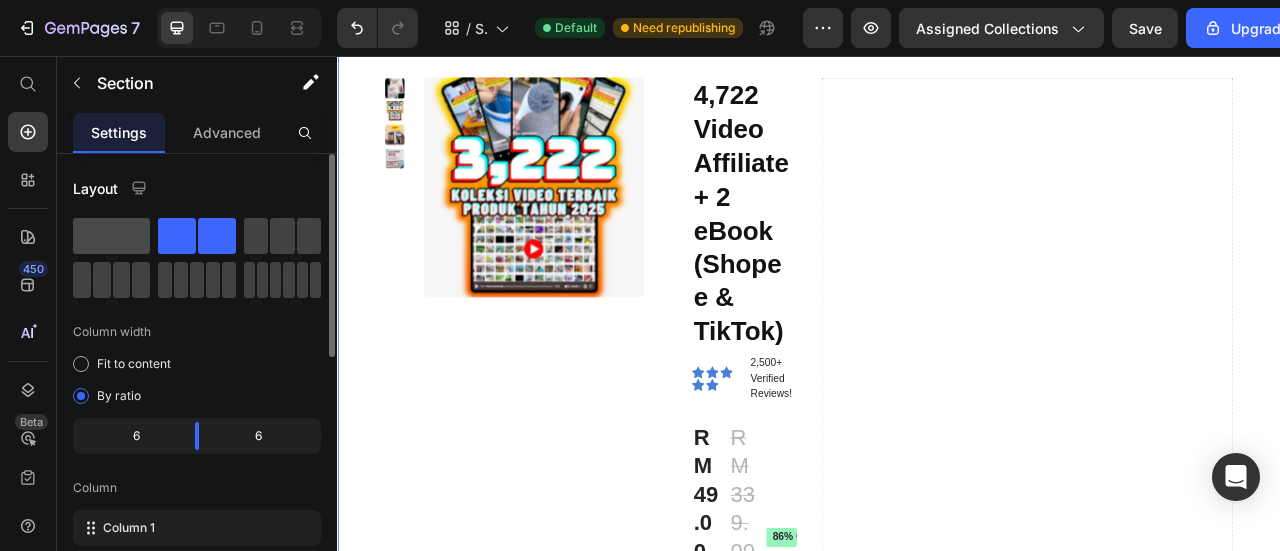 click 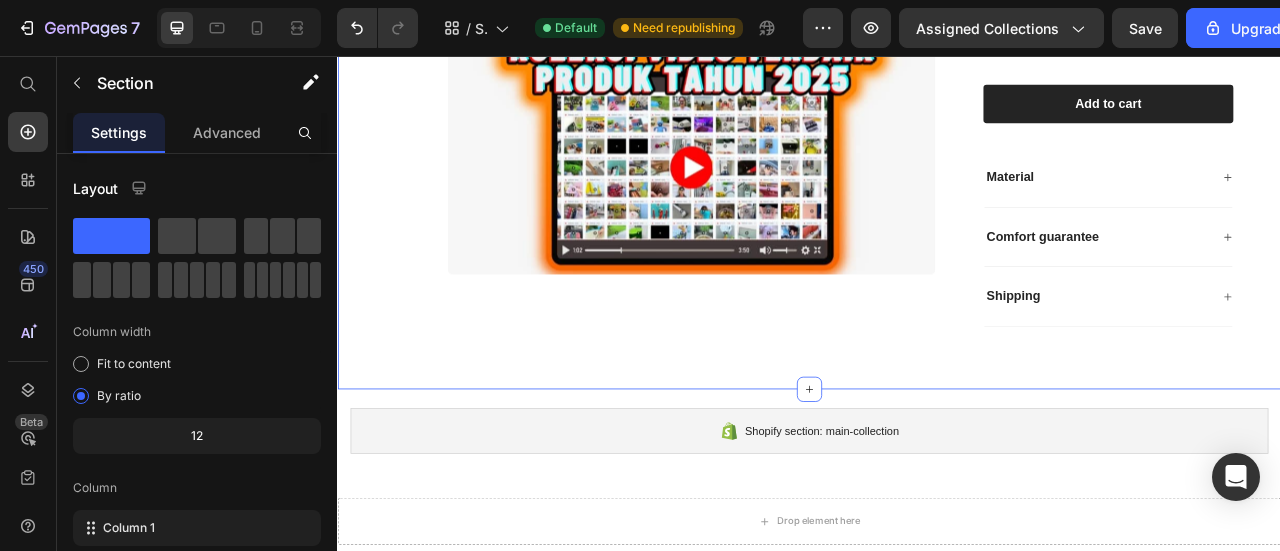 scroll, scrollTop: 600, scrollLeft: 0, axis: vertical 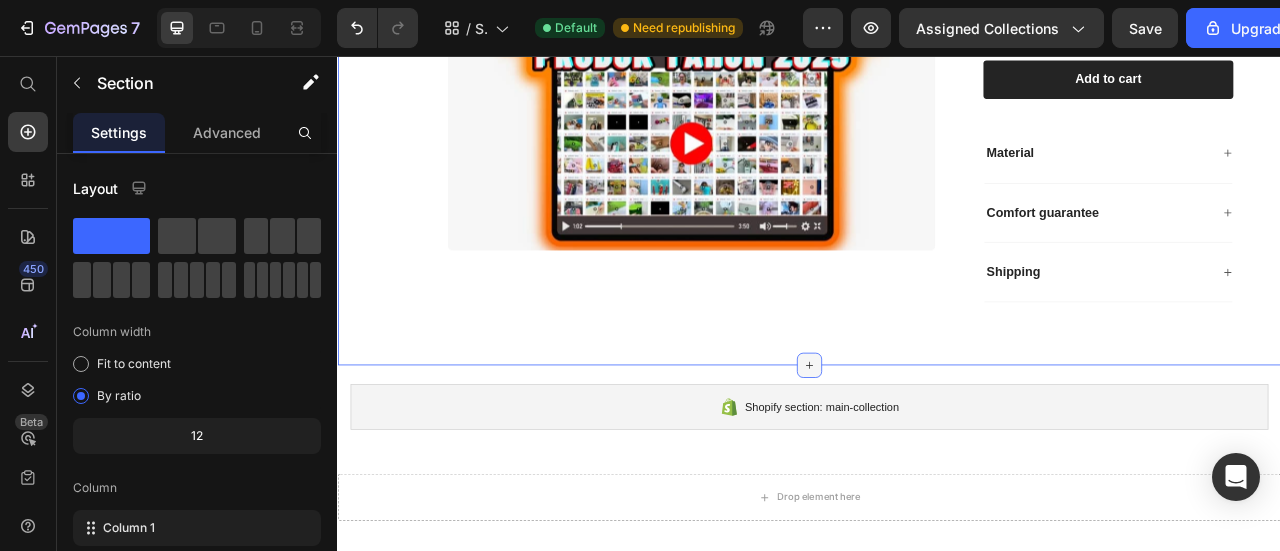click 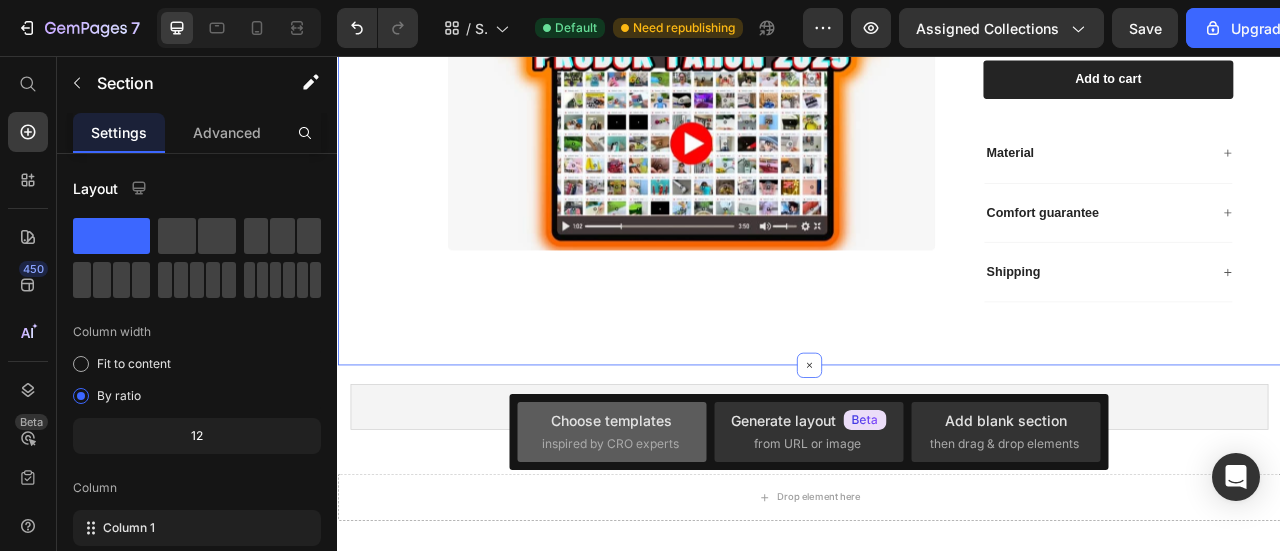 click on "Choose templates" at bounding box center (611, 420) 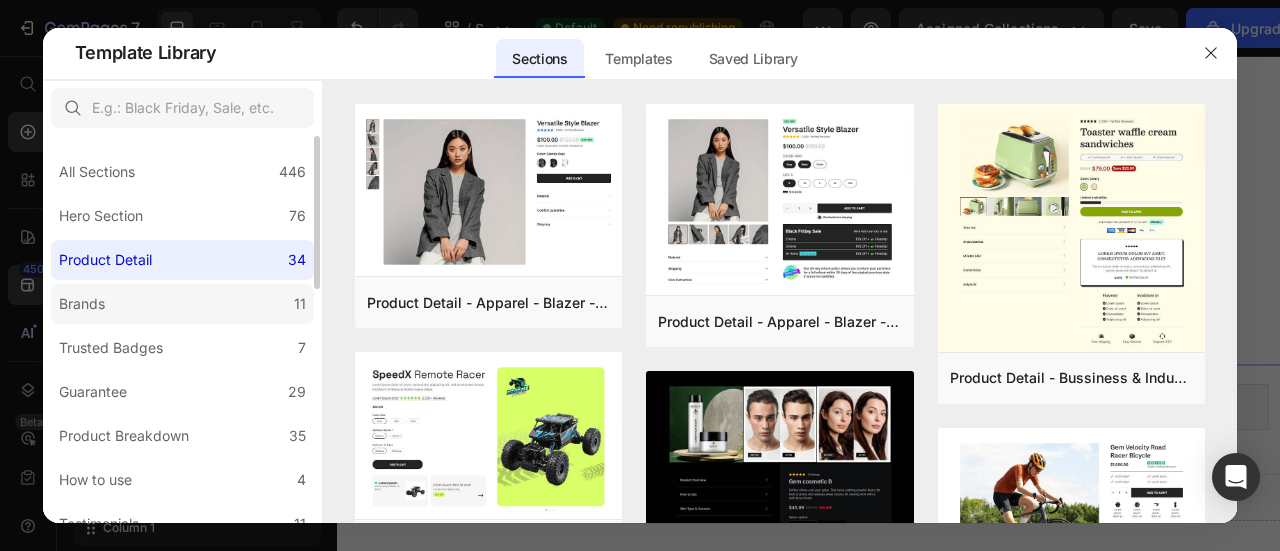 click on "Brands 11" 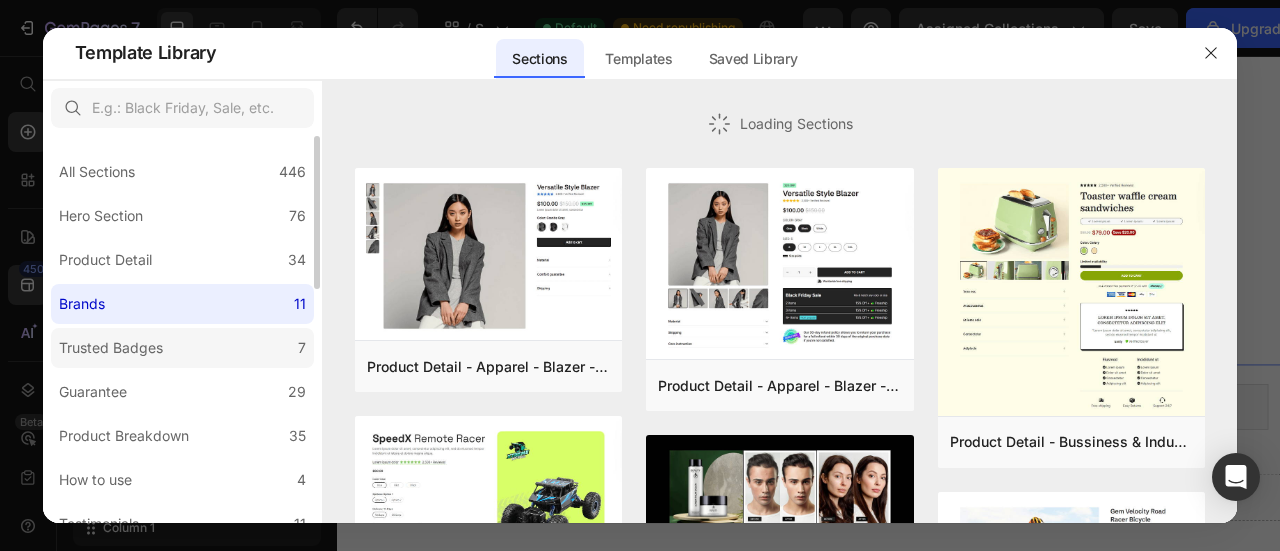 click on "Trusted Badges" at bounding box center [111, 348] 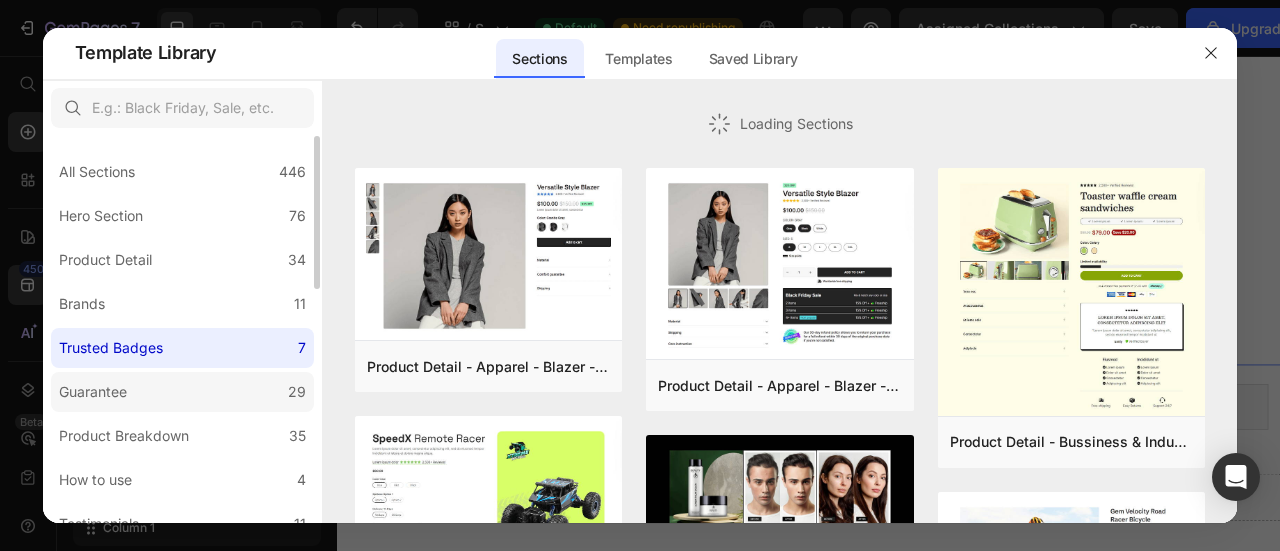 click on "Guarantee 29" 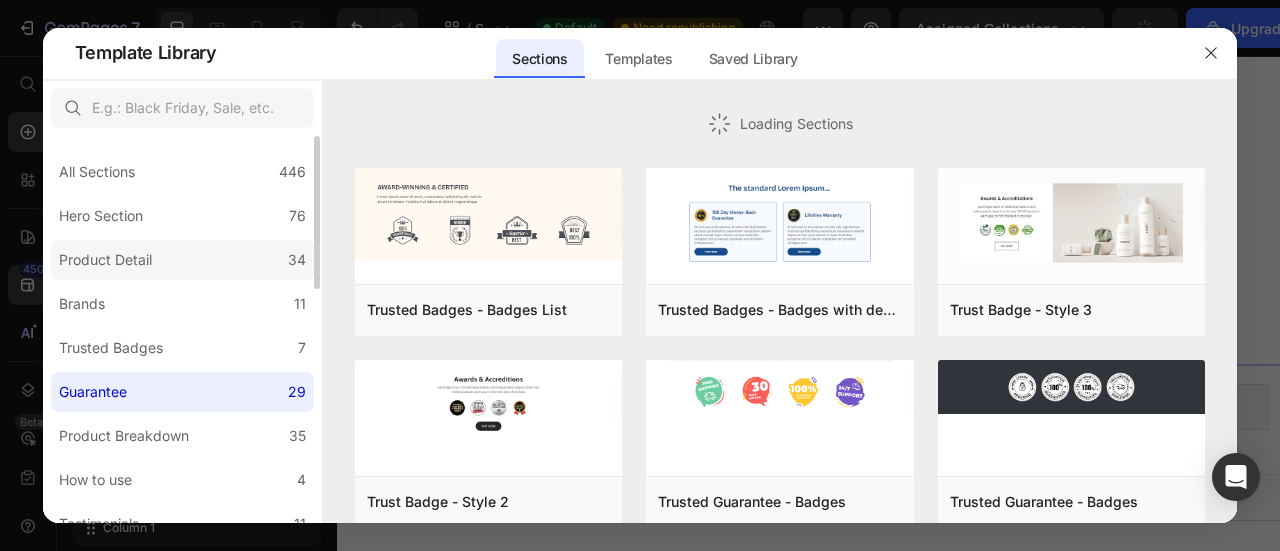 click on "Product Detail 34" 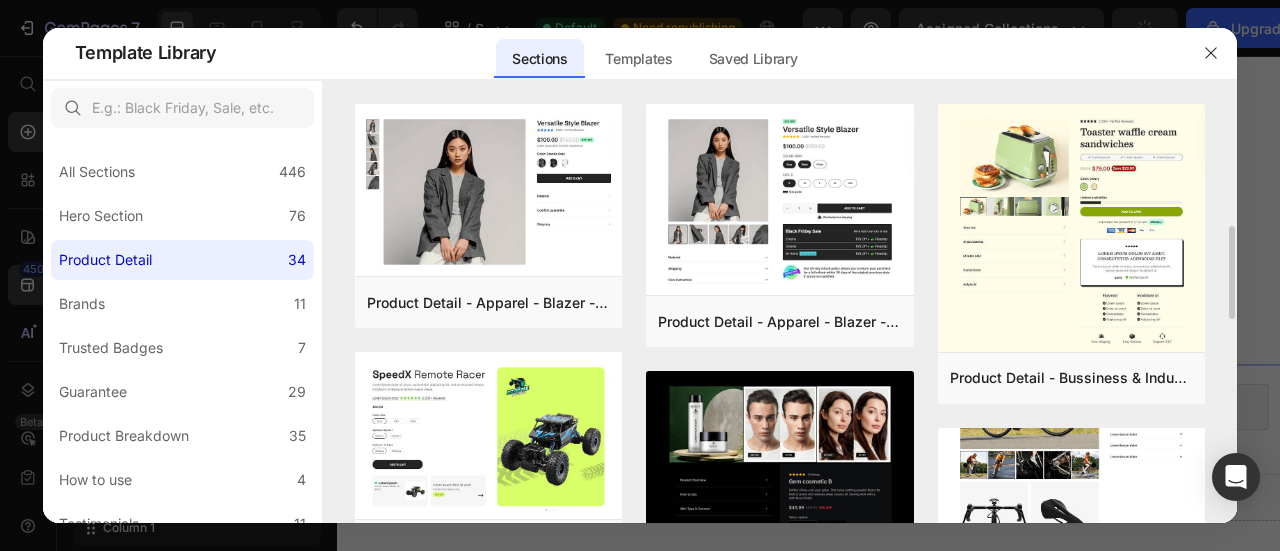 scroll, scrollTop: 100, scrollLeft: 0, axis: vertical 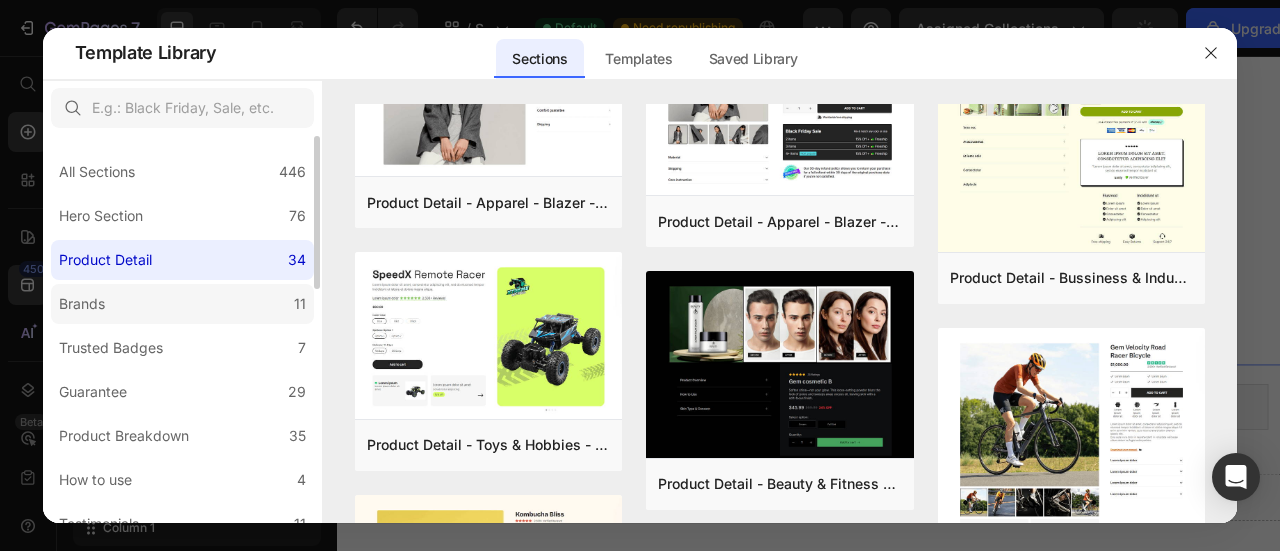 click on "Brands 11" 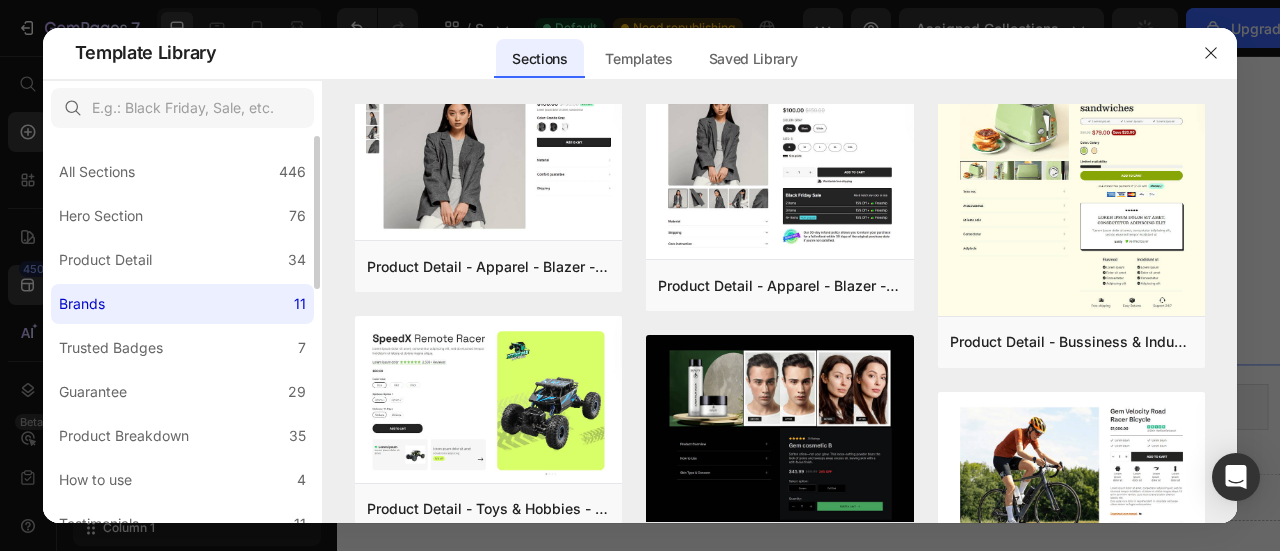 scroll, scrollTop: 0, scrollLeft: 0, axis: both 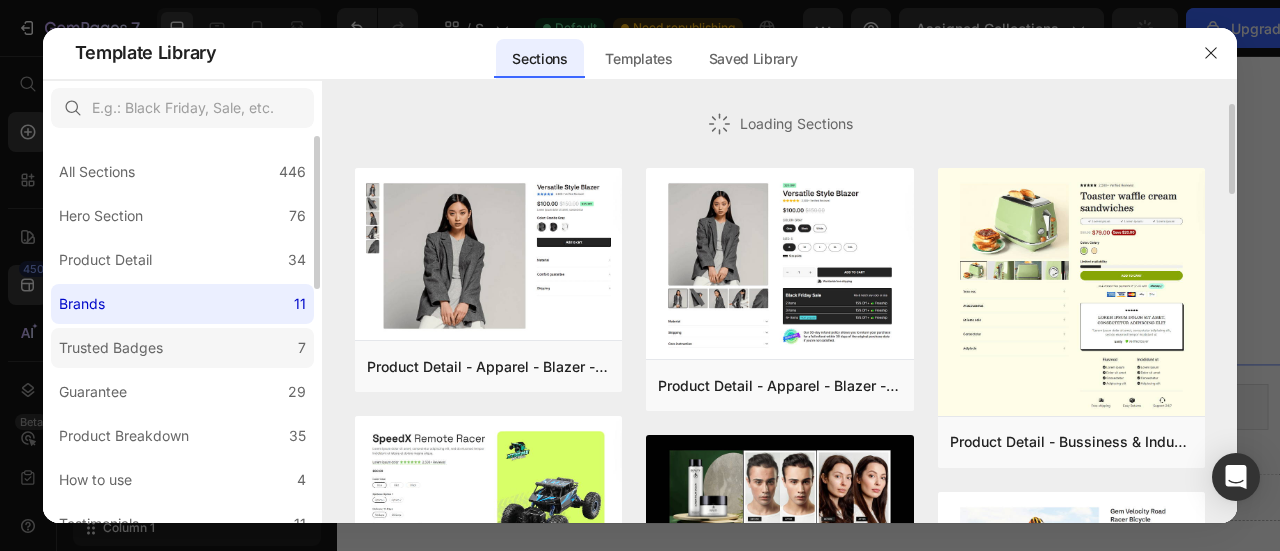 click on "Trusted Badges" at bounding box center [111, 348] 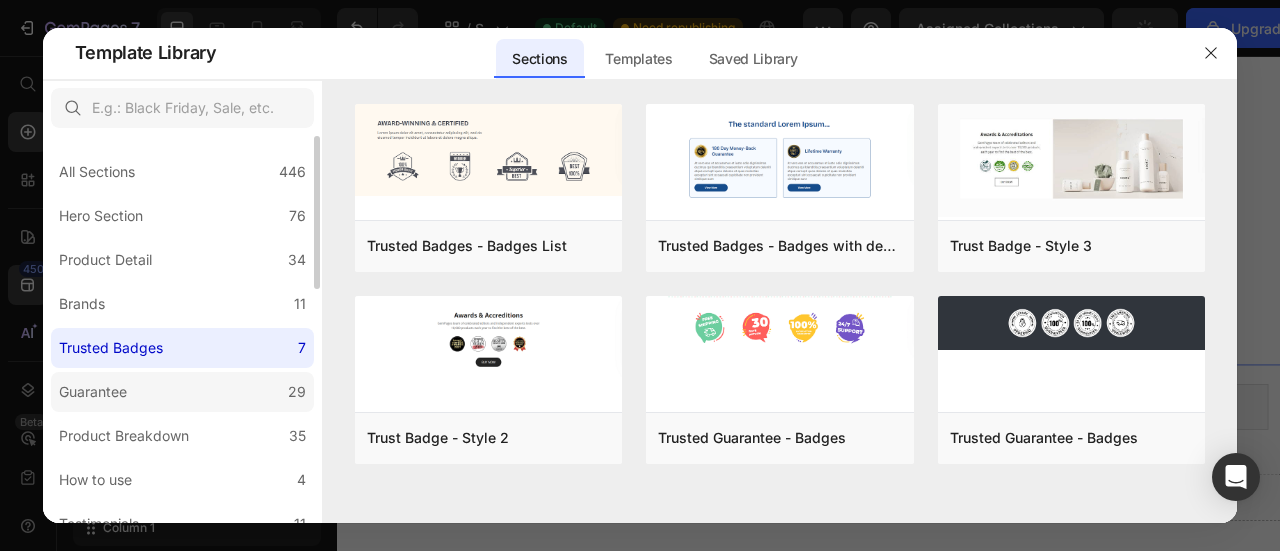 click on "Guarantee 29" 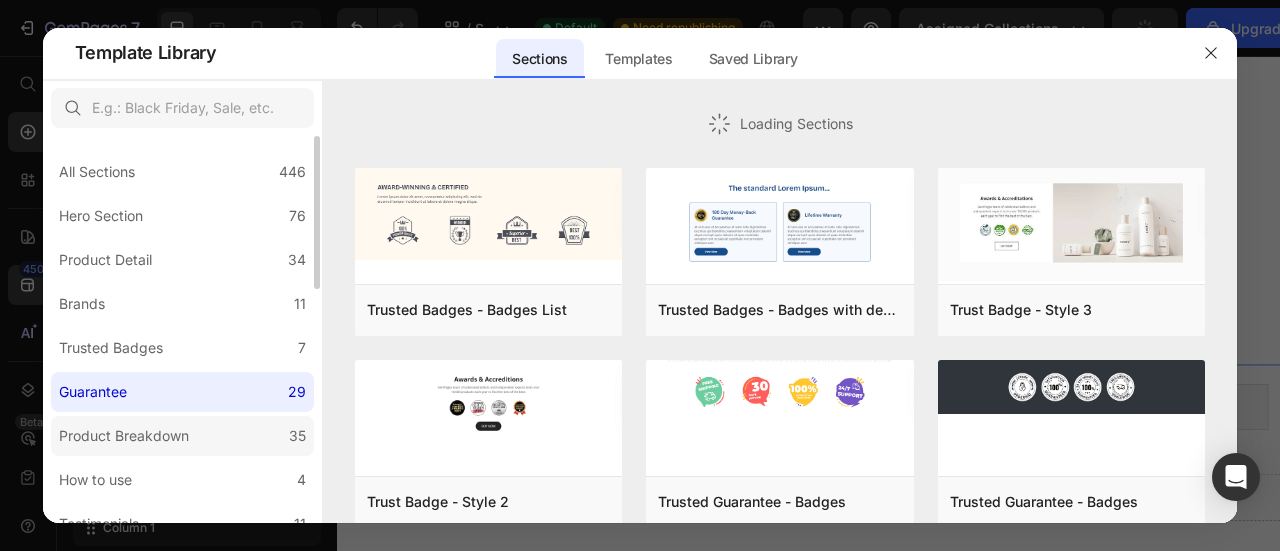 click on "Guarantee 29" 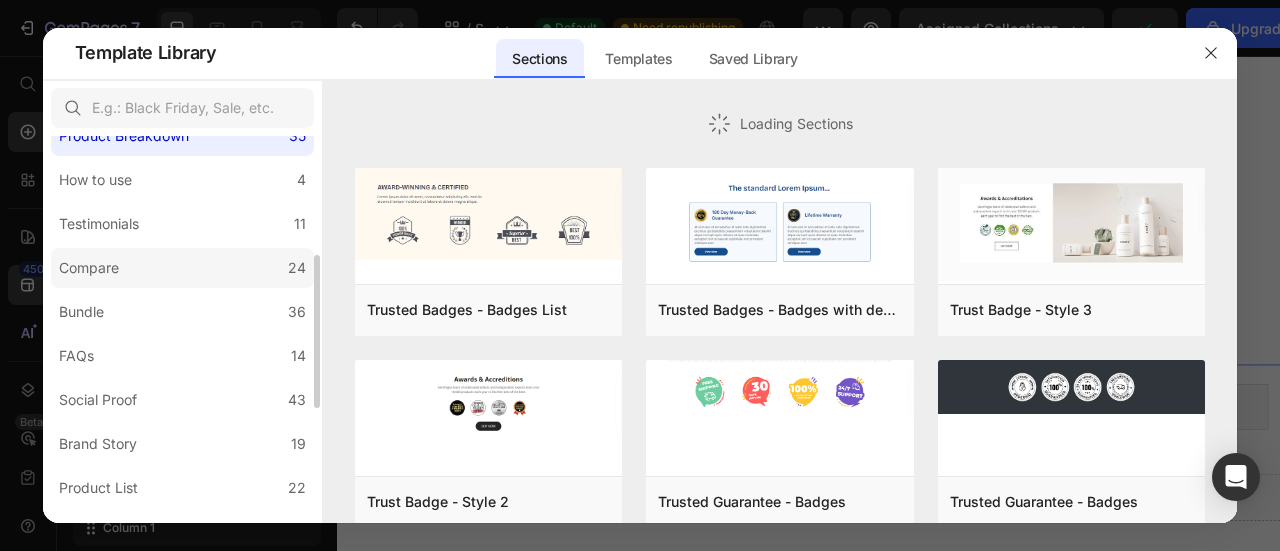 click on "Compare 24" 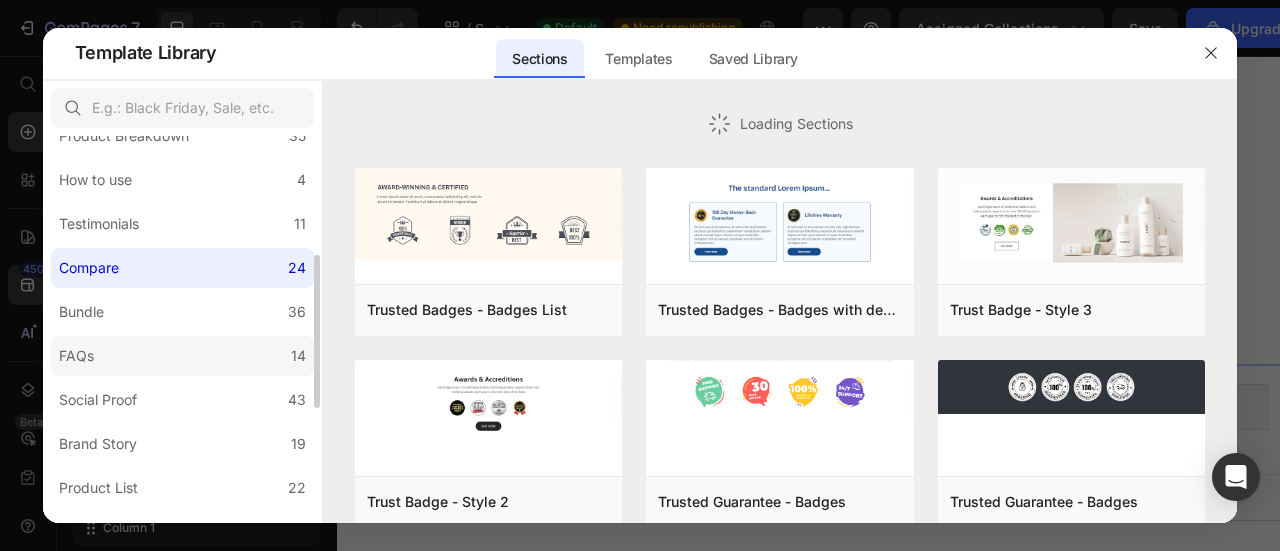 click on "FAQs 14" 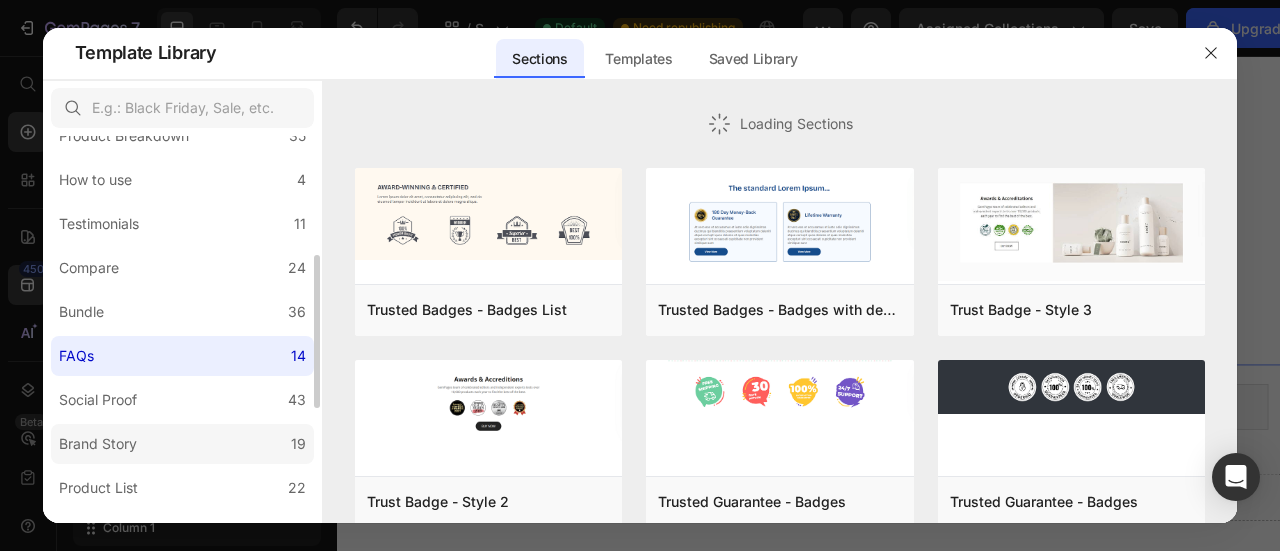 click on "Brand Story 19" 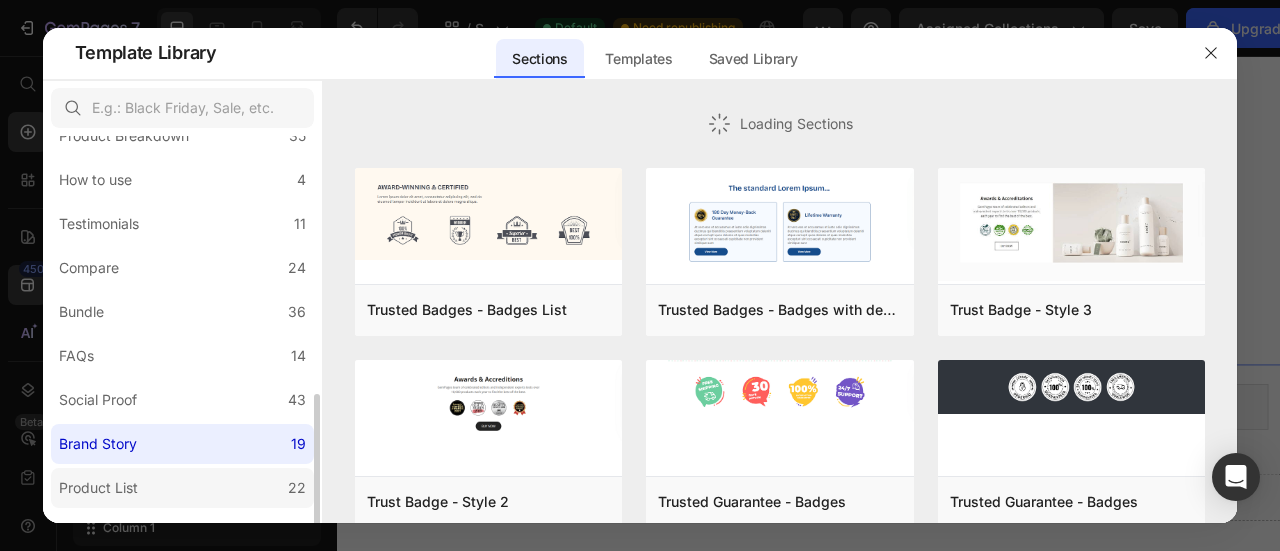 scroll, scrollTop: 500, scrollLeft: 0, axis: vertical 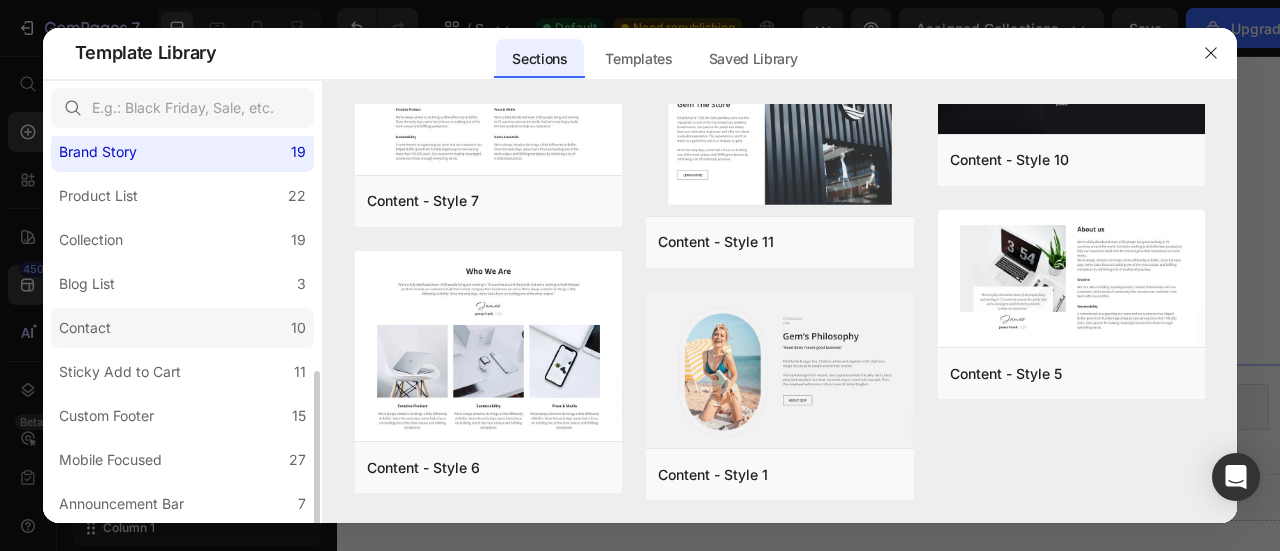 click on "Contact 10" 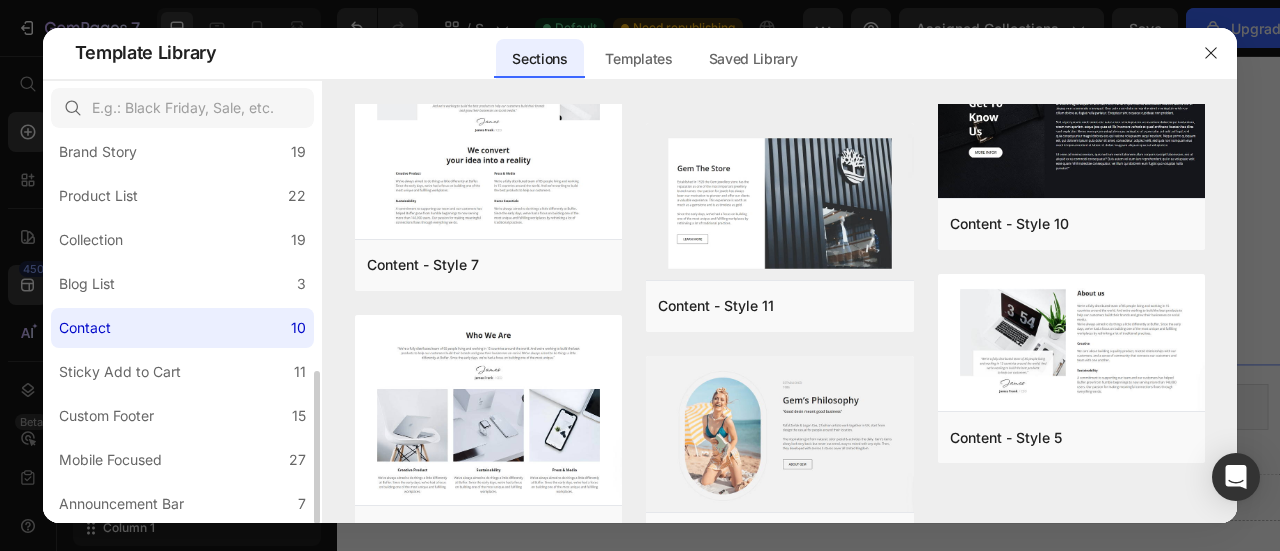 scroll, scrollTop: 0, scrollLeft: 0, axis: both 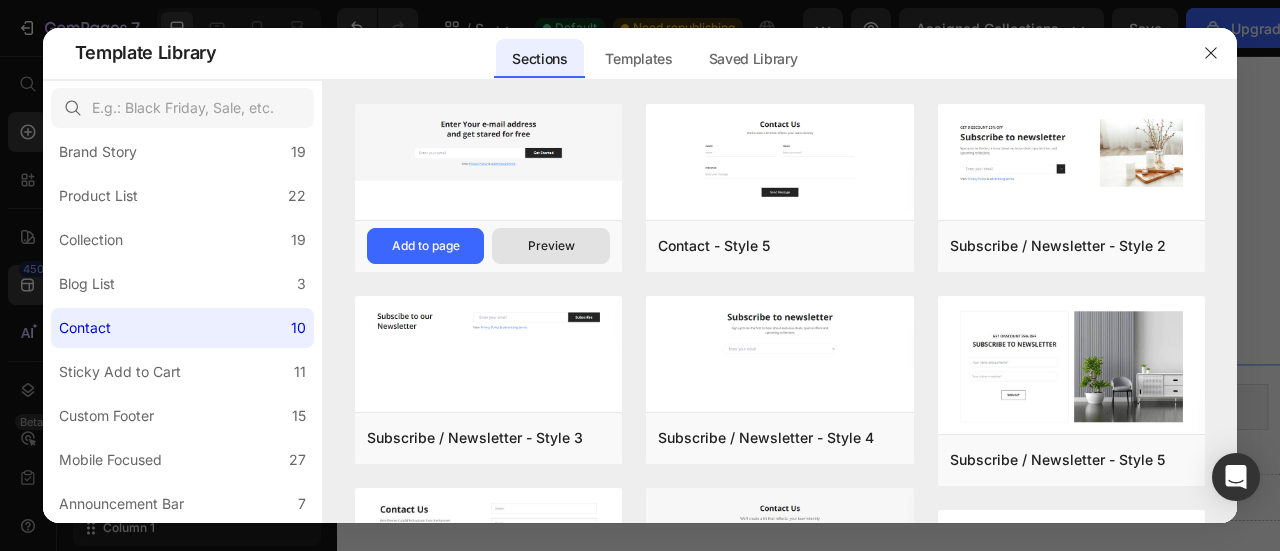 click on "Preview" at bounding box center [551, 246] 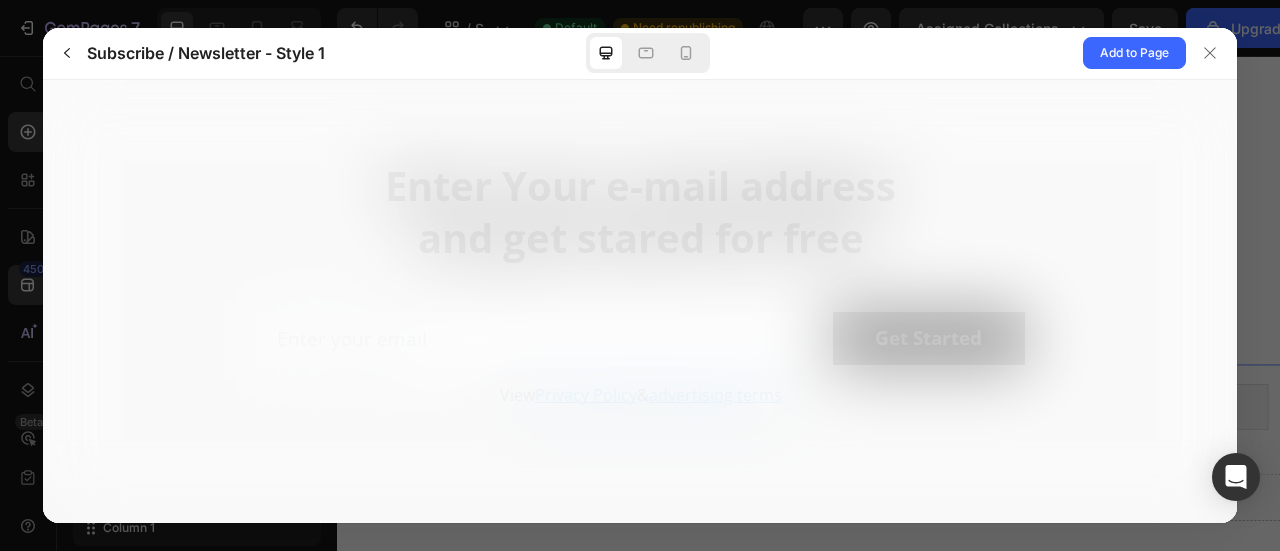 scroll, scrollTop: 0, scrollLeft: 0, axis: both 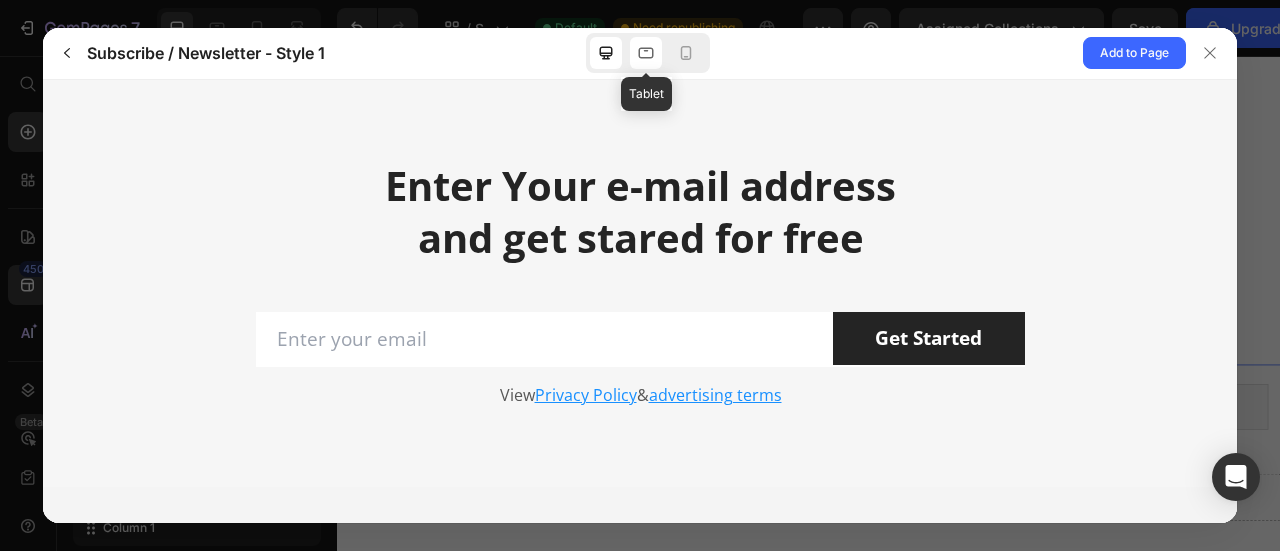 click 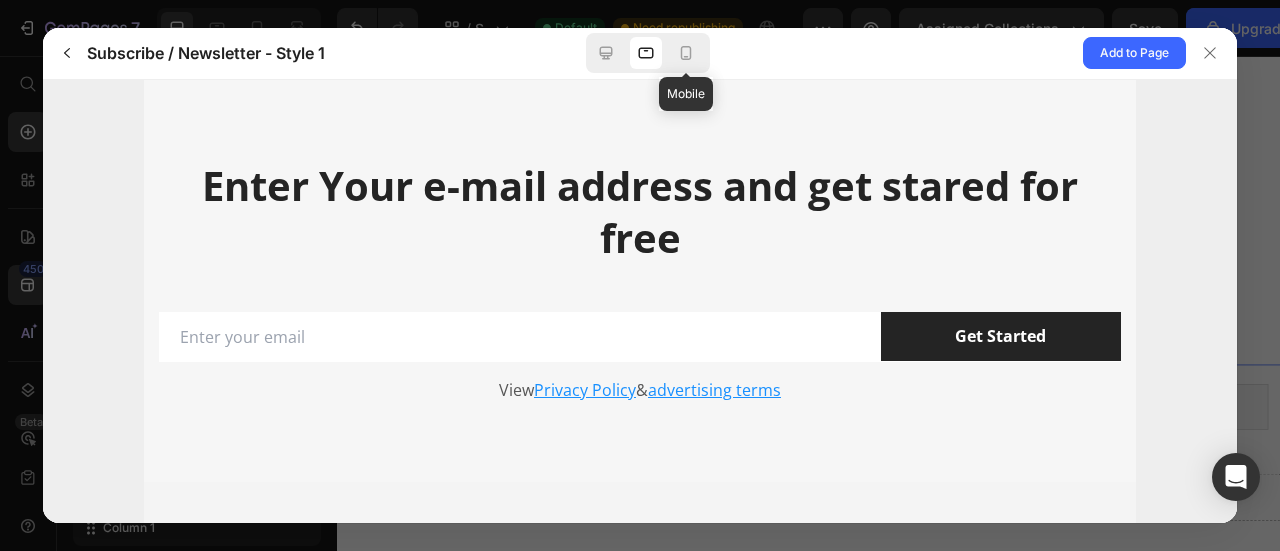 drag, startPoint x: 686, startPoint y: 52, endPoint x: 715, endPoint y: 51, distance: 29.017237 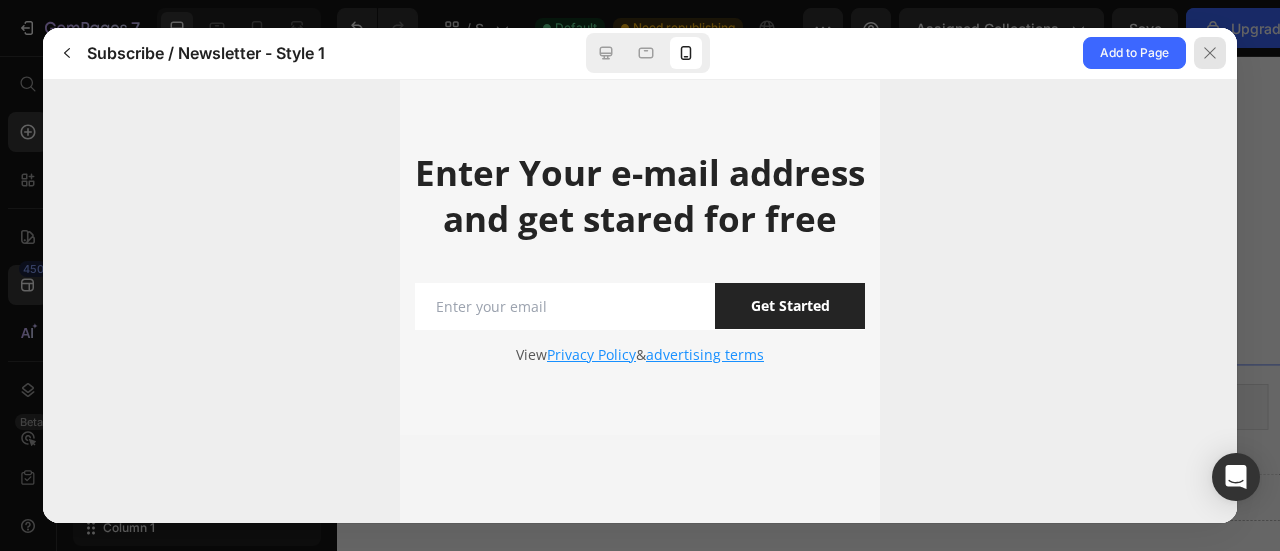 click at bounding box center (1210, 53) 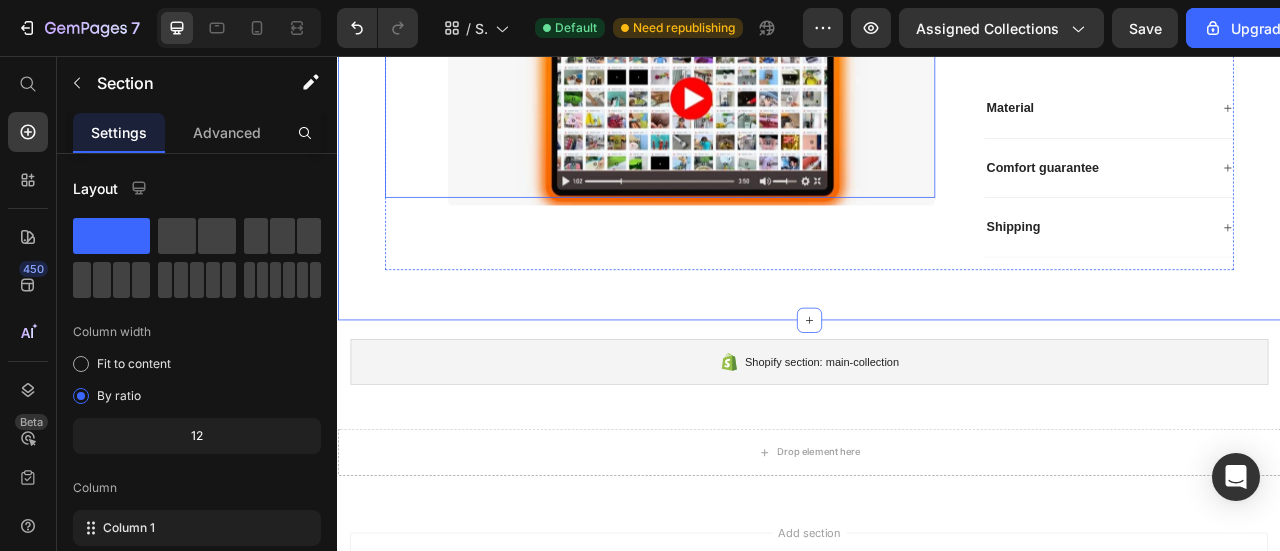 scroll, scrollTop: 700, scrollLeft: 0, axis: vertical 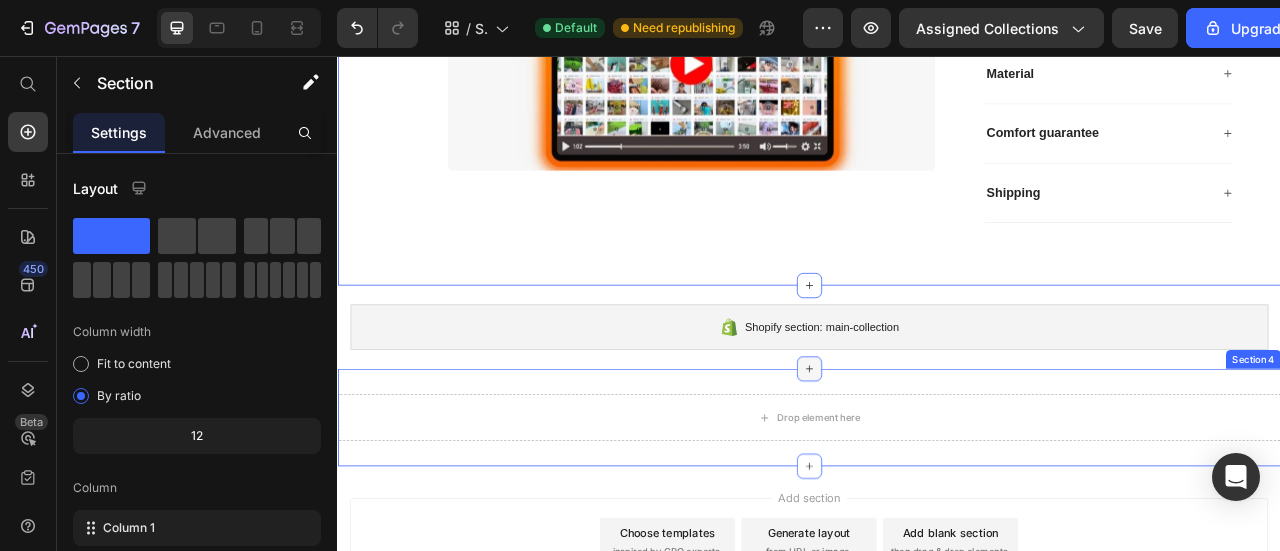 click 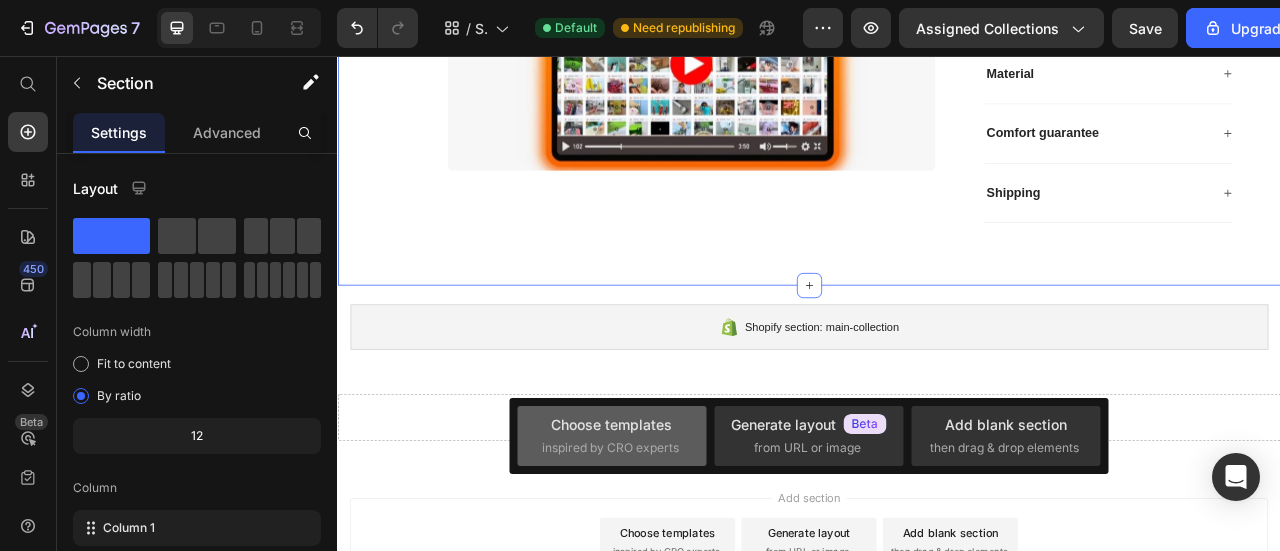 click on "Choose templates" at bounding box center [611, 424] 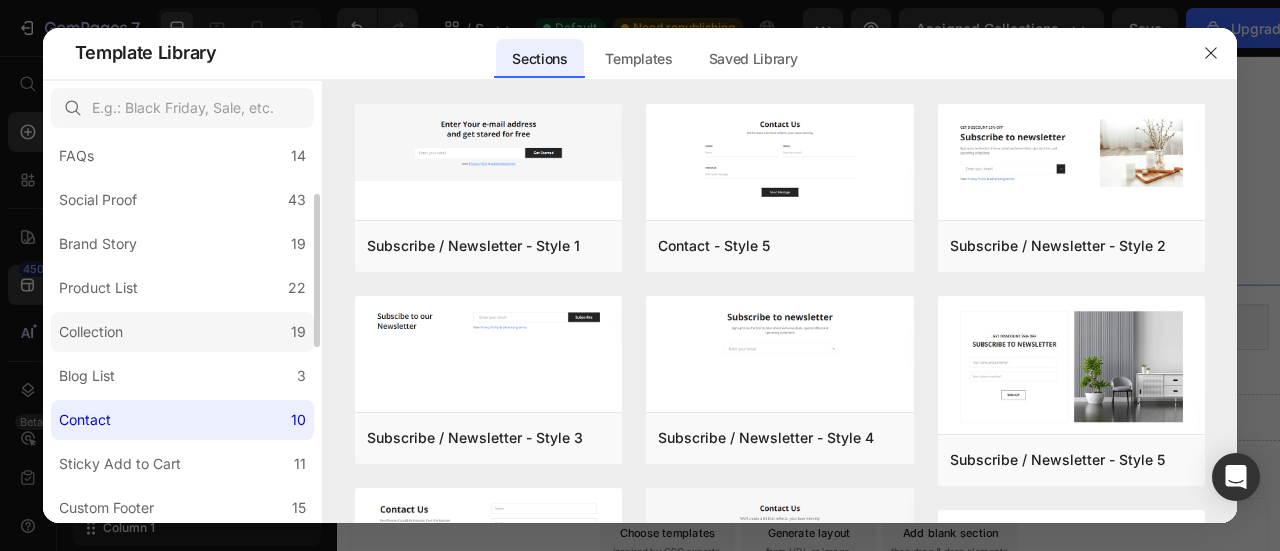scroll, scrollTop: 592, scrollLeft: 0, axis: vertical 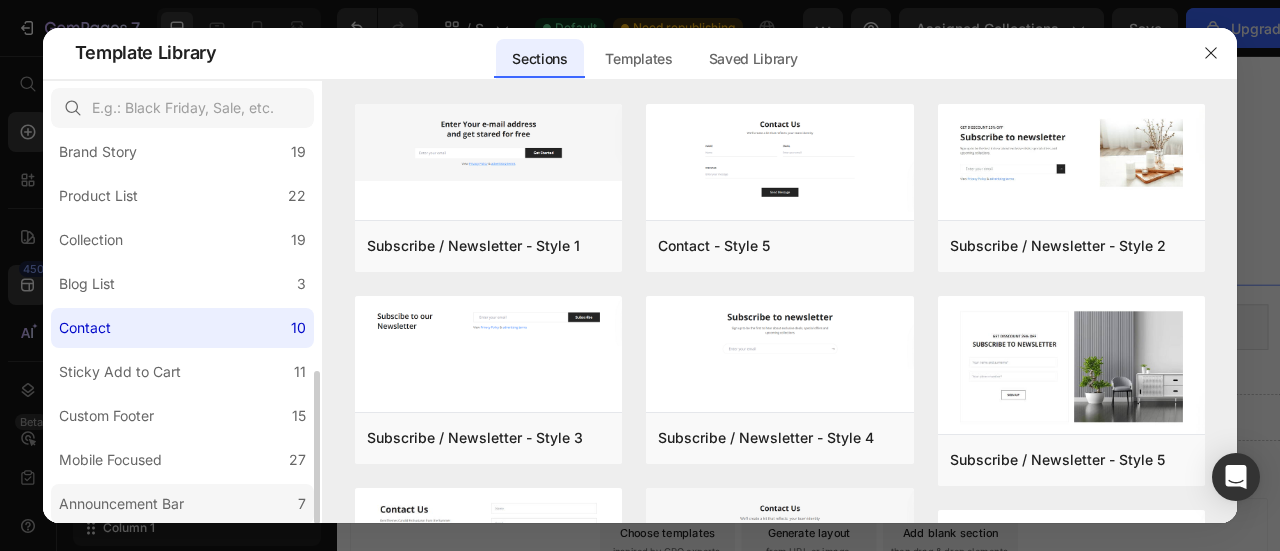 click on "Announcement Bar" at bounding box center (121, 504) 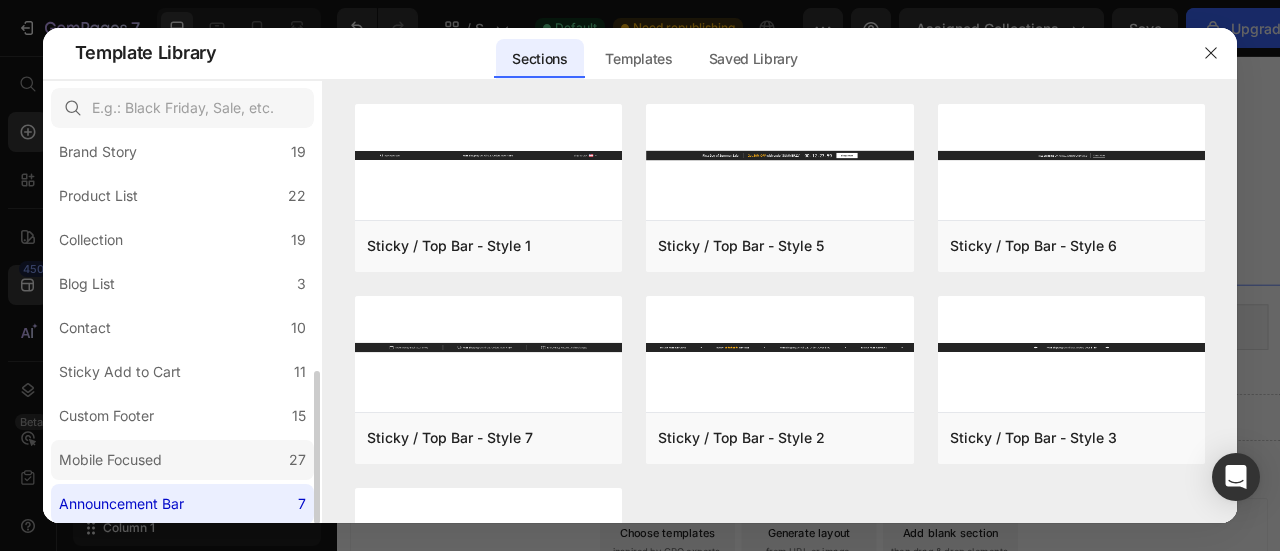 click on "Mobile Focused 27" 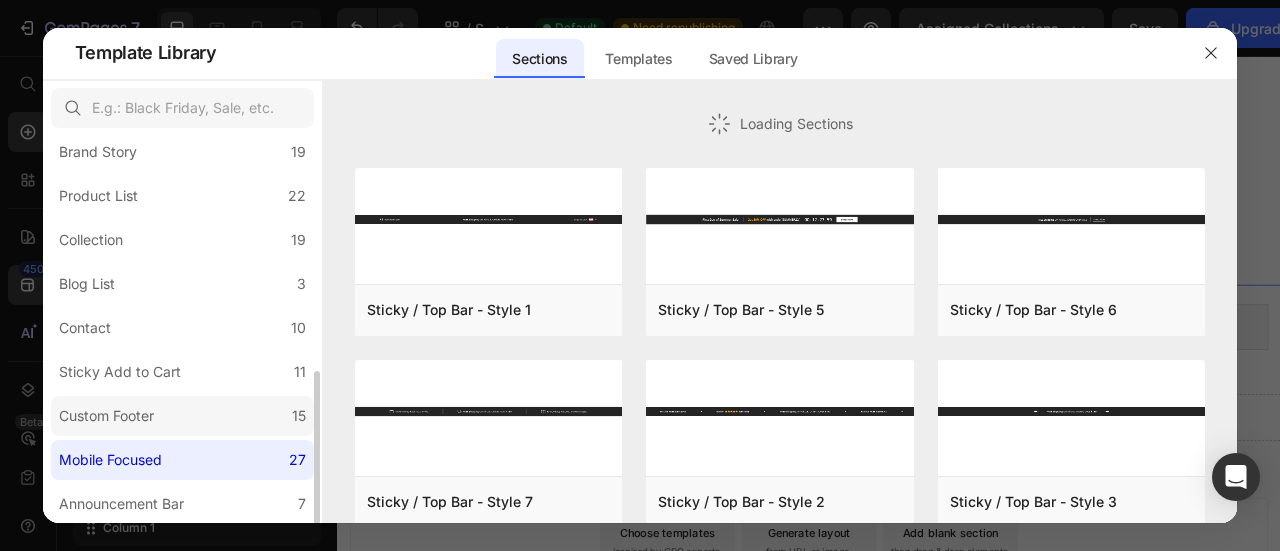 click on "Custom Footer 15" 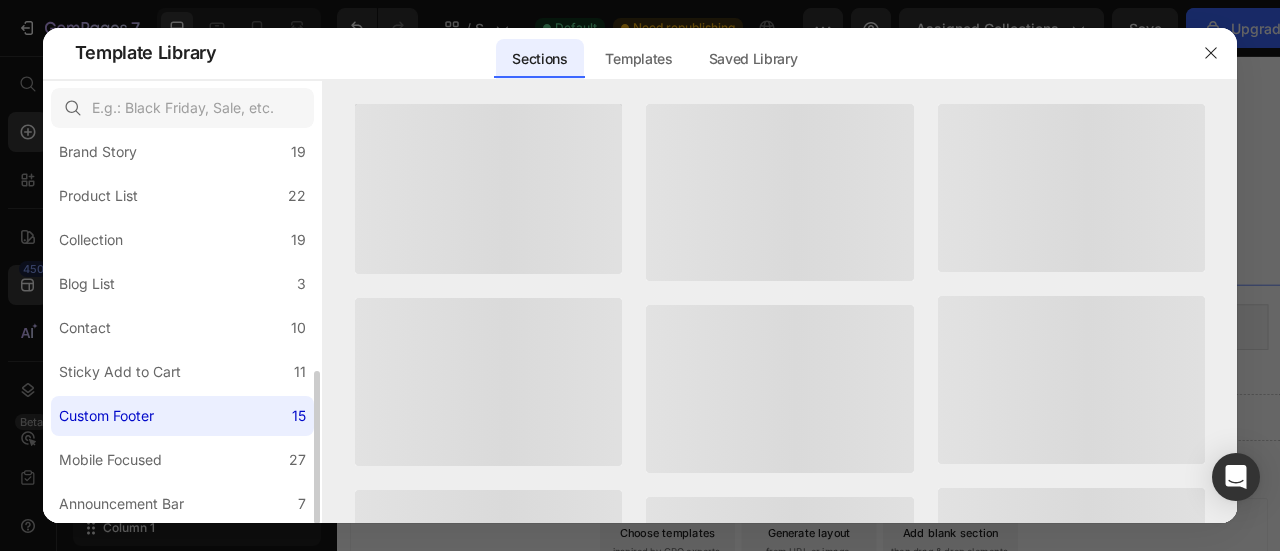 click on "Custom Footer 15" 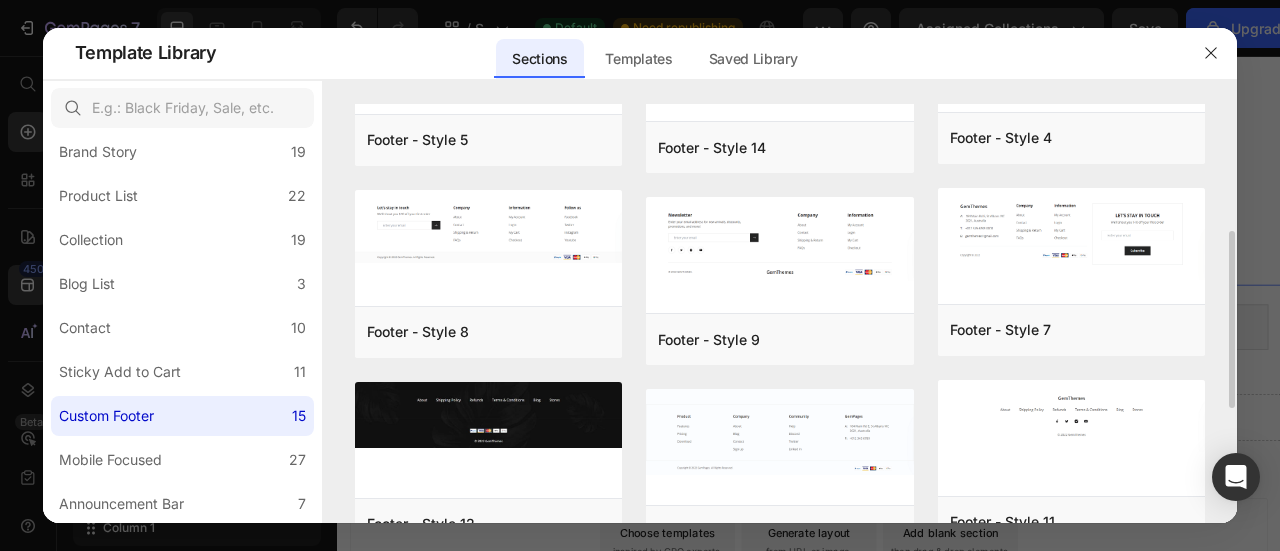 scroll, scrollTop: 400, scrollLeft: 0, axis: vertical 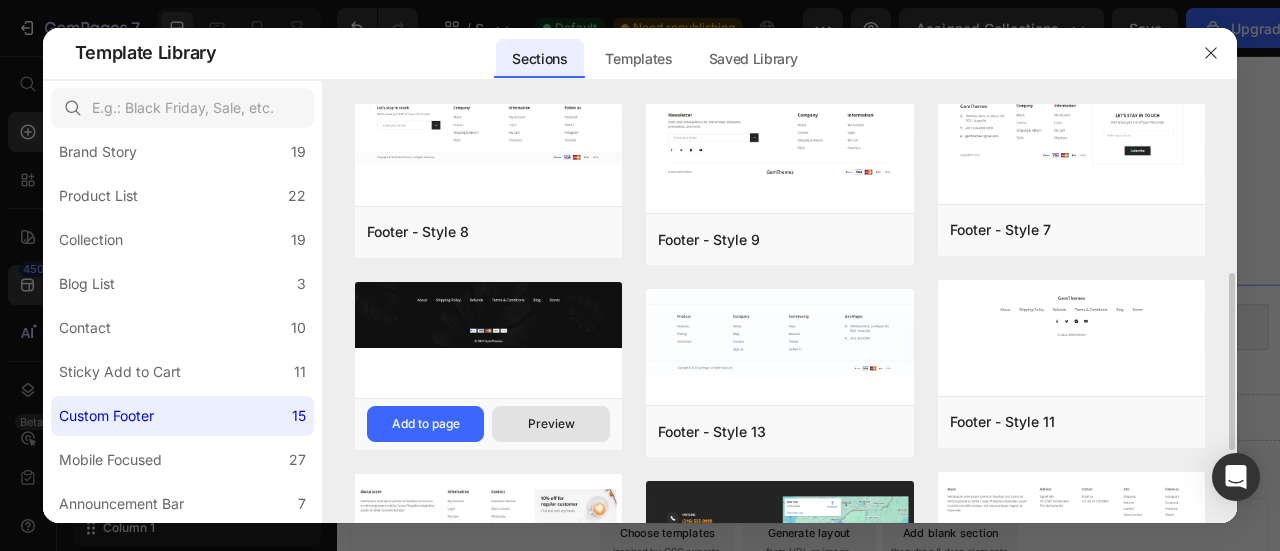 click on "Preview" at bounding box center [551, 424] 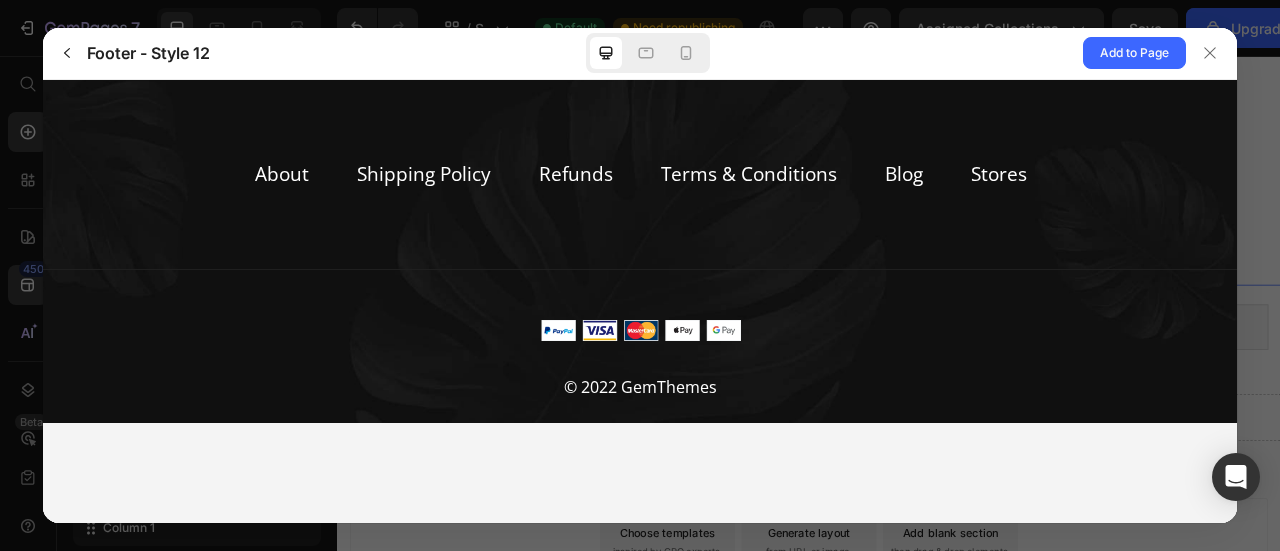 scroll, scrollTop: 0, scrollLeft: 0, axis: both 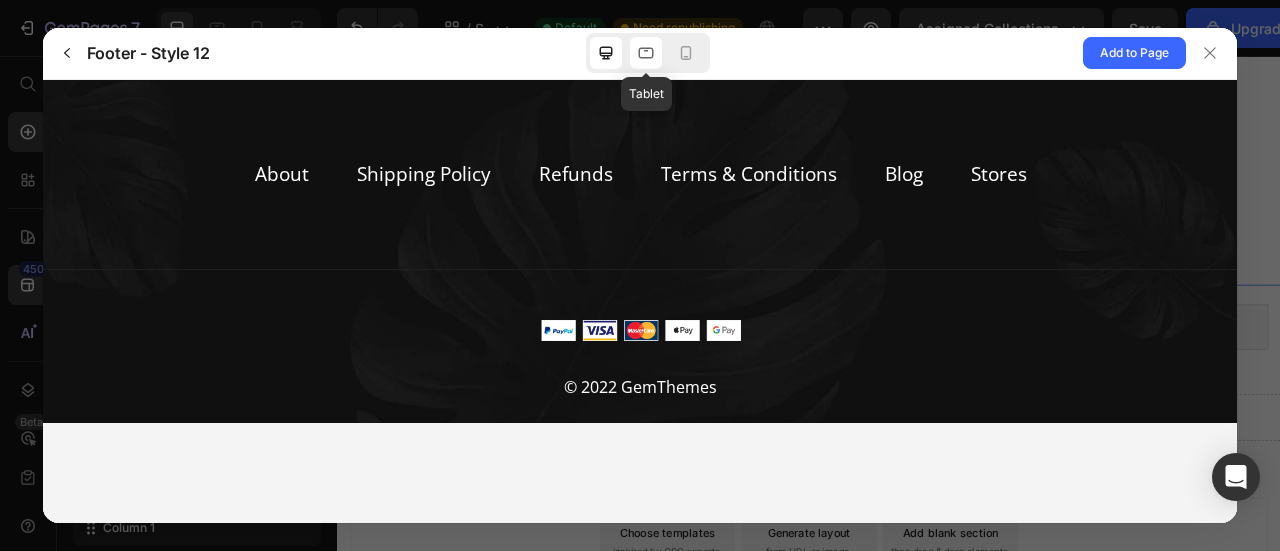 click 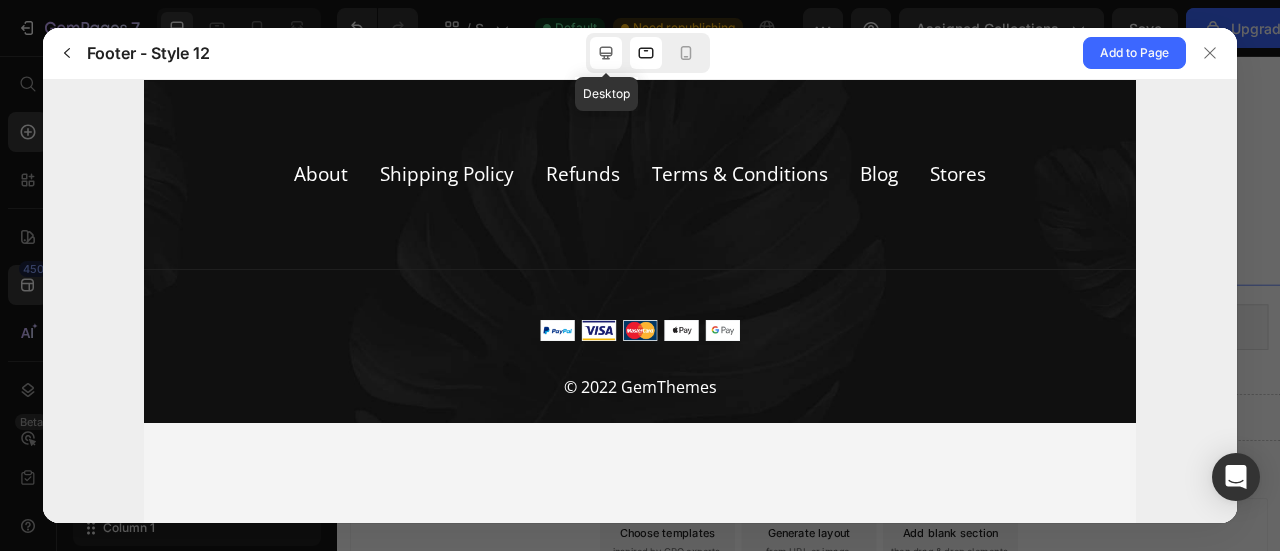 click 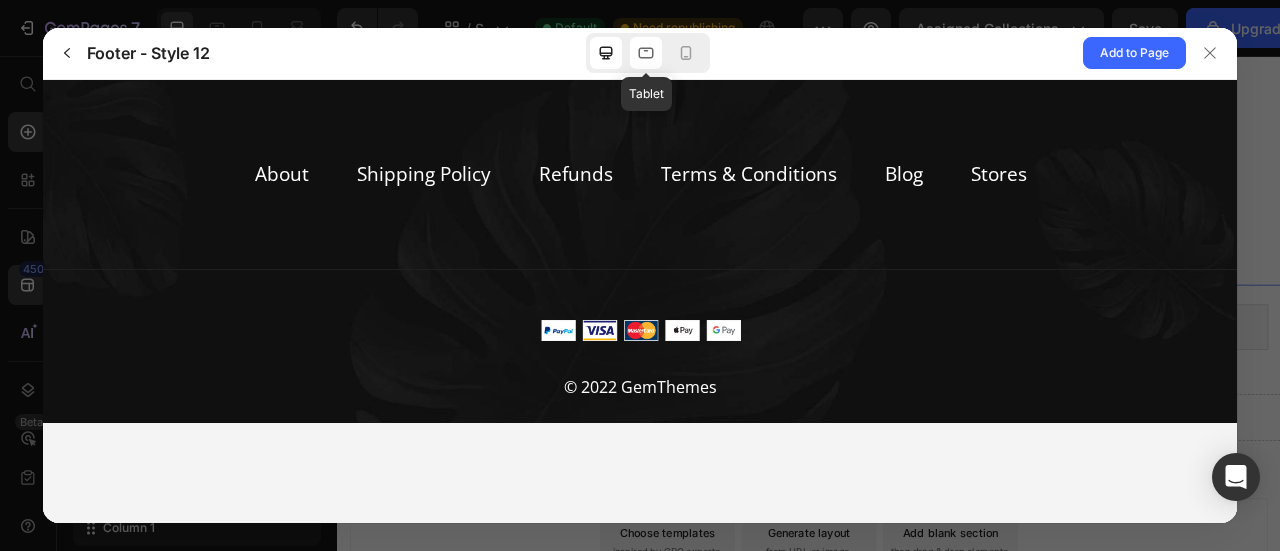 click 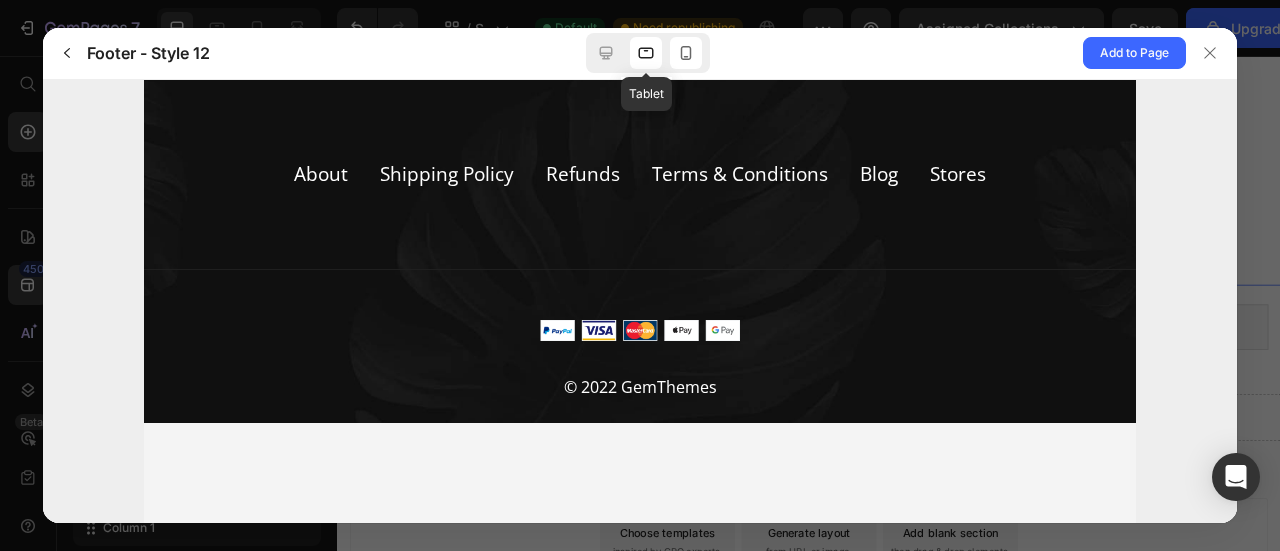 click 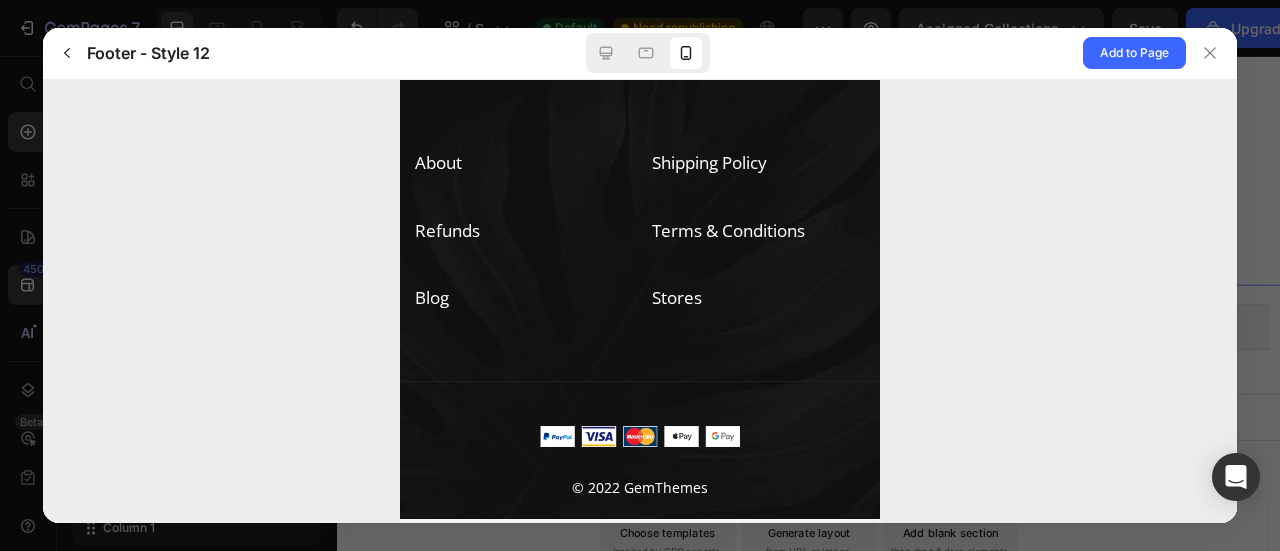 drag, startPoint x: 1279, startPoint y: 229, endPoint x: 1193, endPoint y: 220, distance: 86.46965 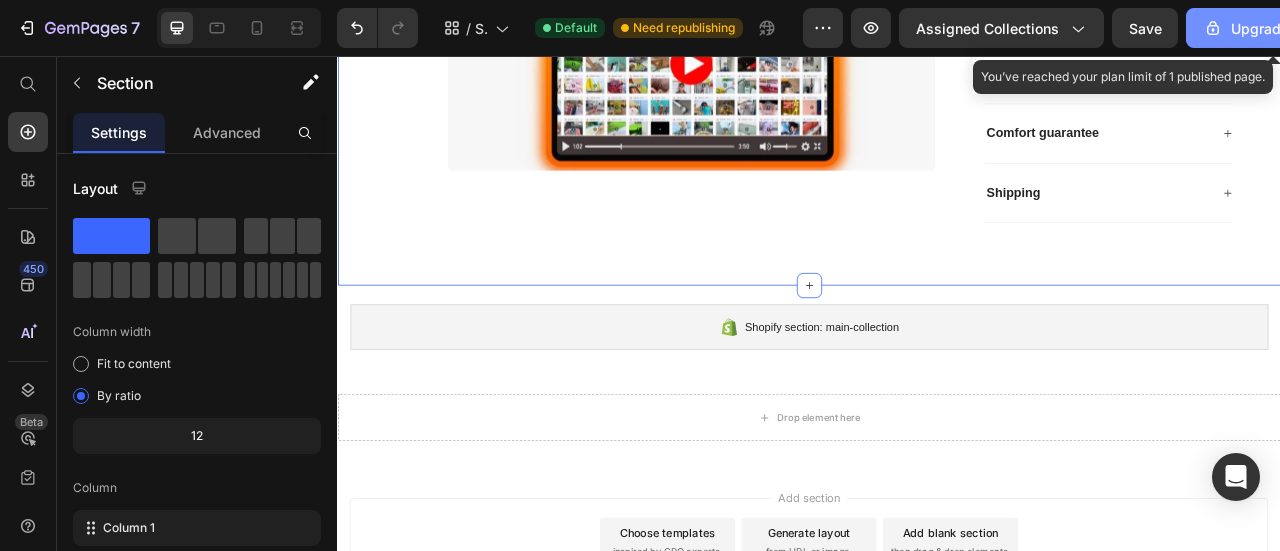 click on "Upgrade to publish" at bounding box center [1281, 28] 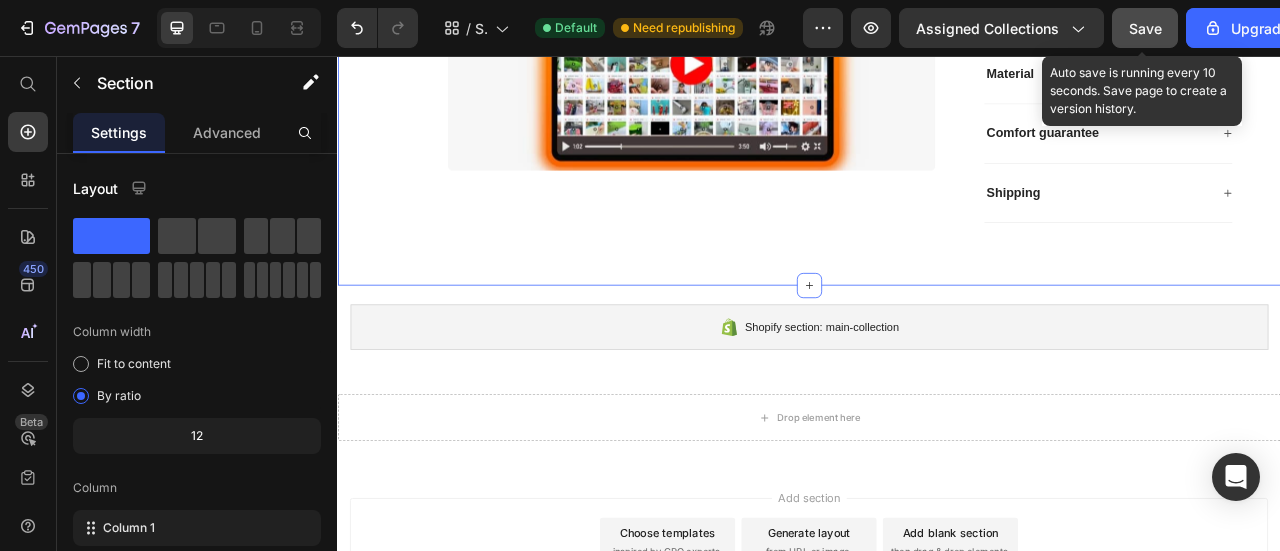 click on "Save" at bounding box center (1145, 28) 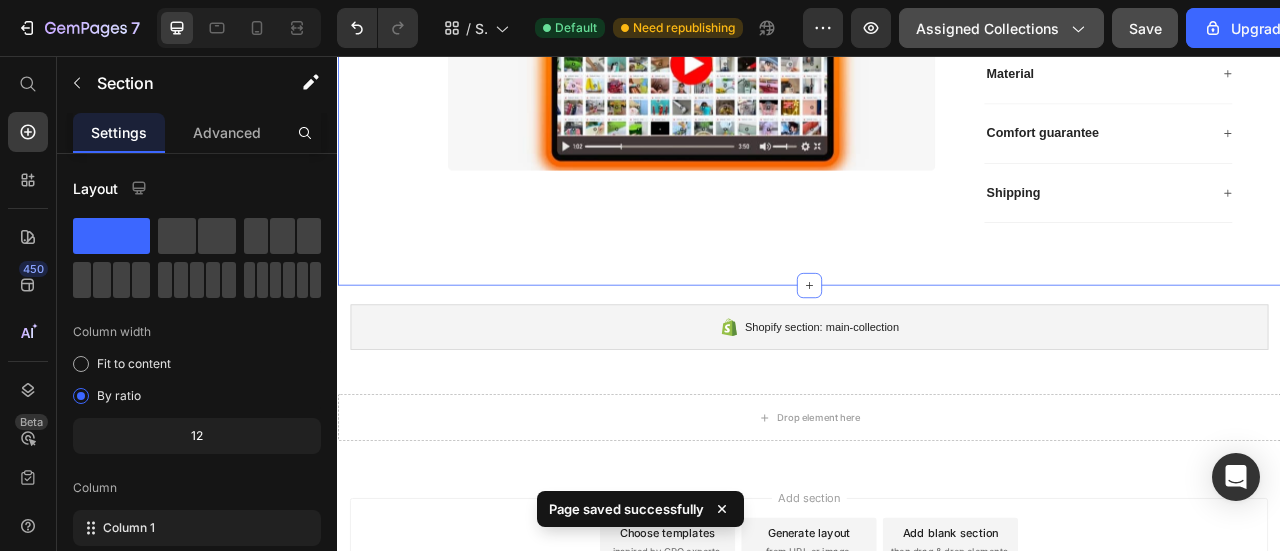 click on "Assigned Collections" 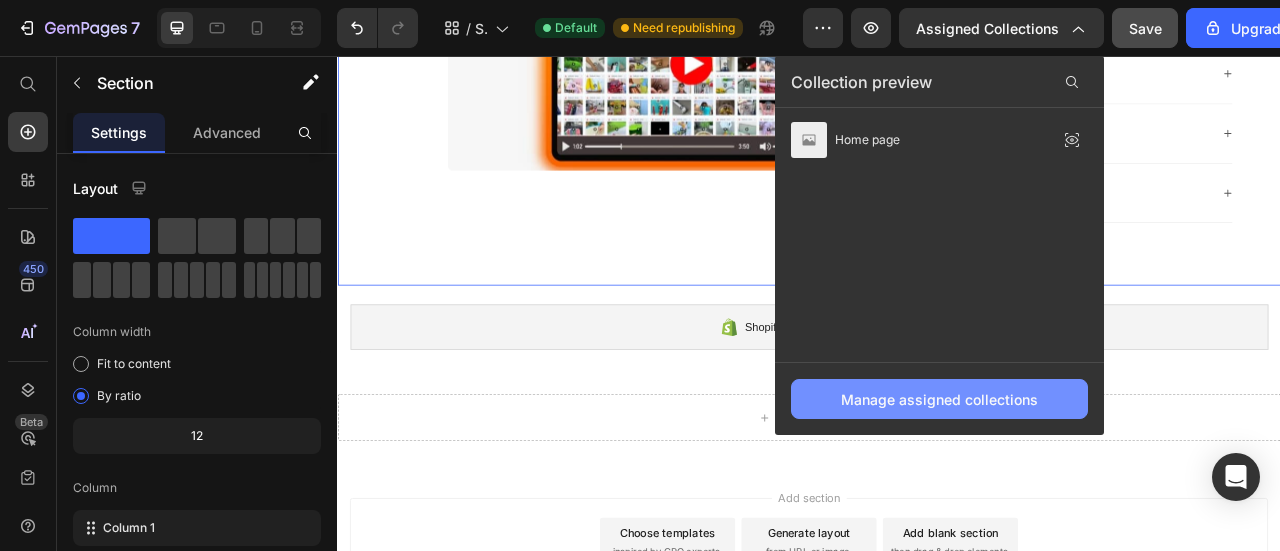 click on "Manage assigned collections" at bounding box center (939, 399) 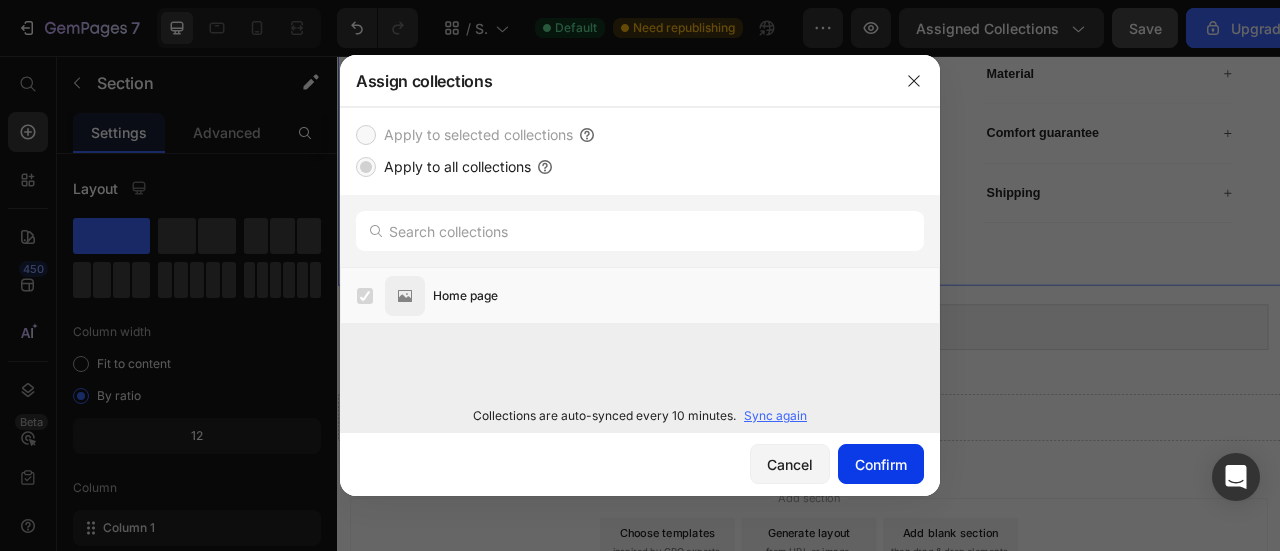 click on "Confirm" at bounding box center (881, 464) 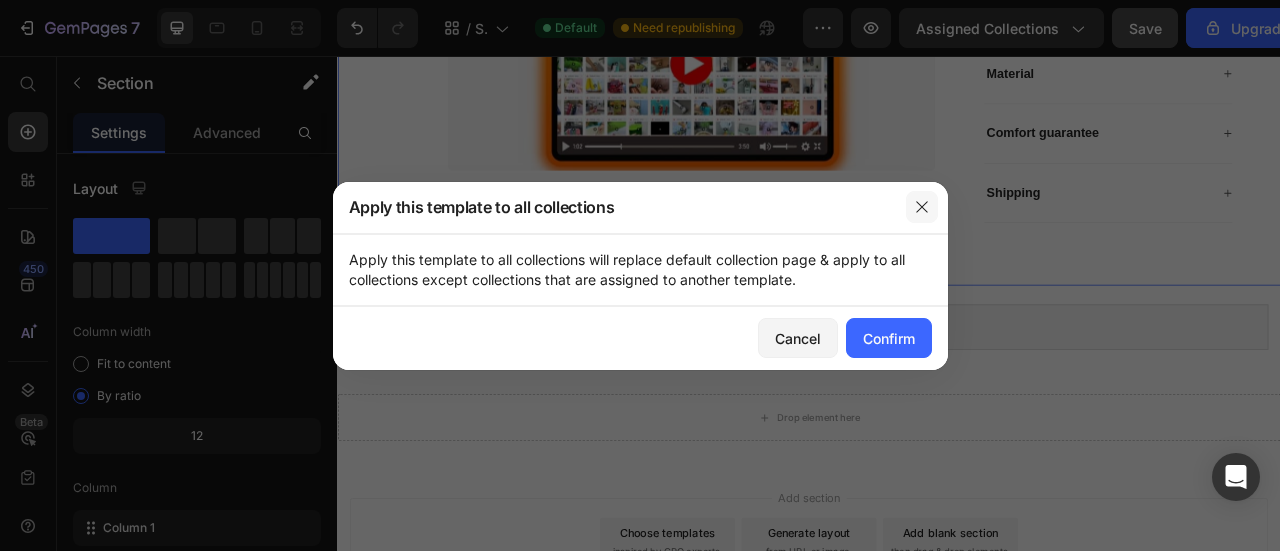 click 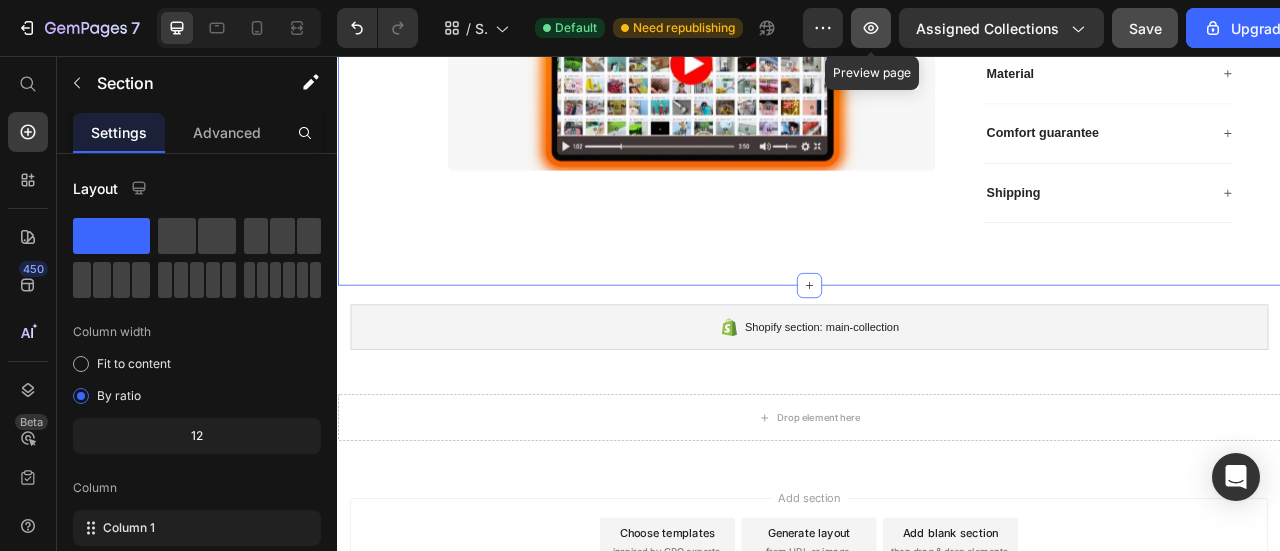 click 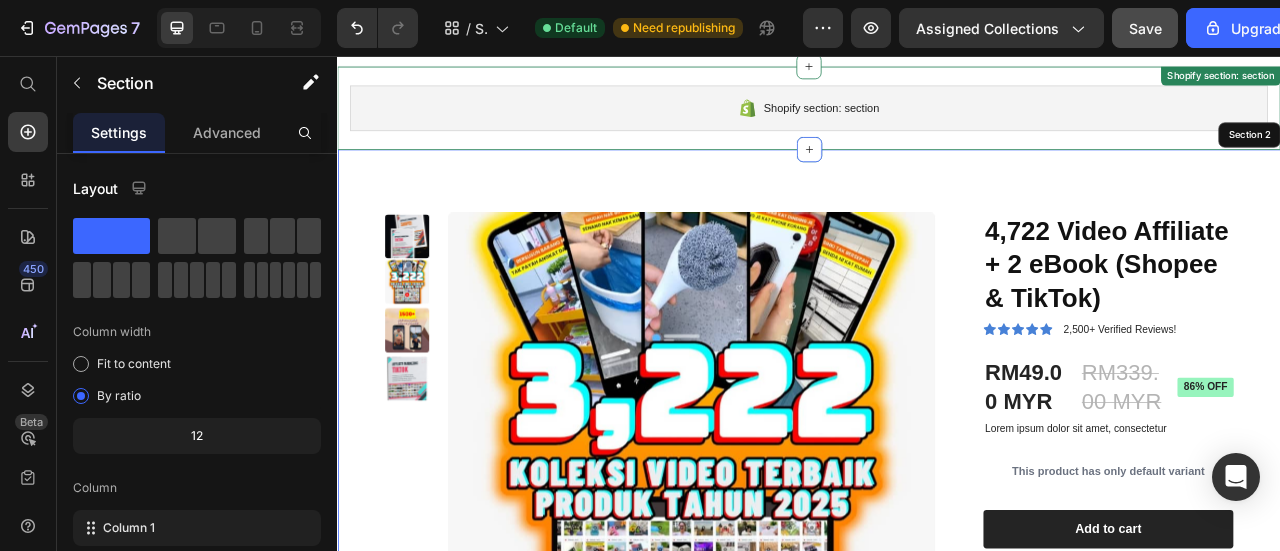scroll, scrollTop: 0, scrollLeft: 0, axis: both 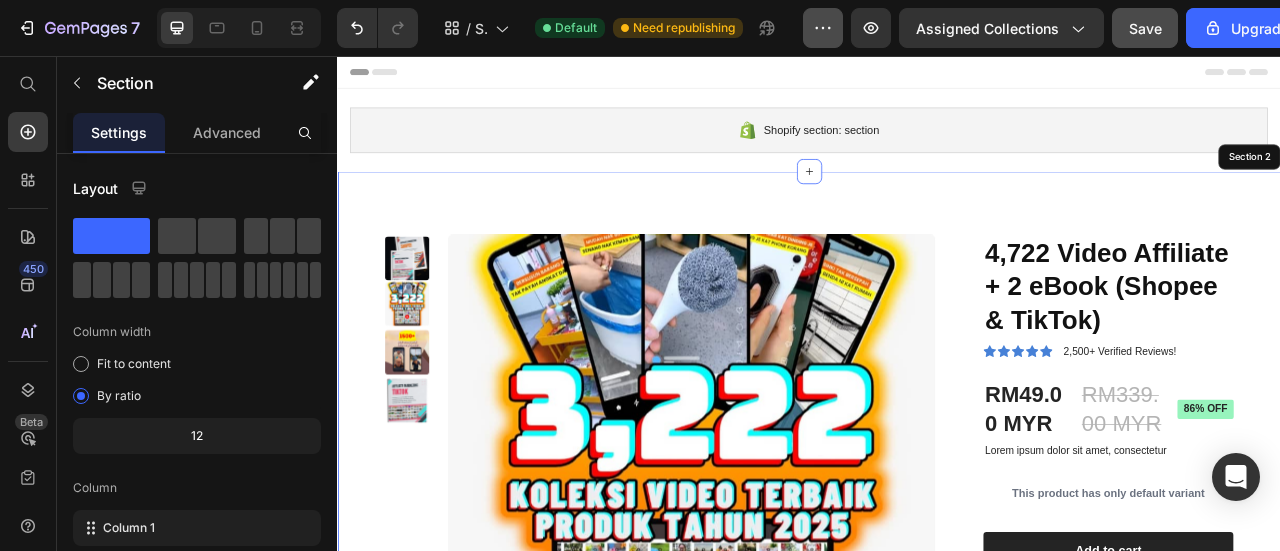 click 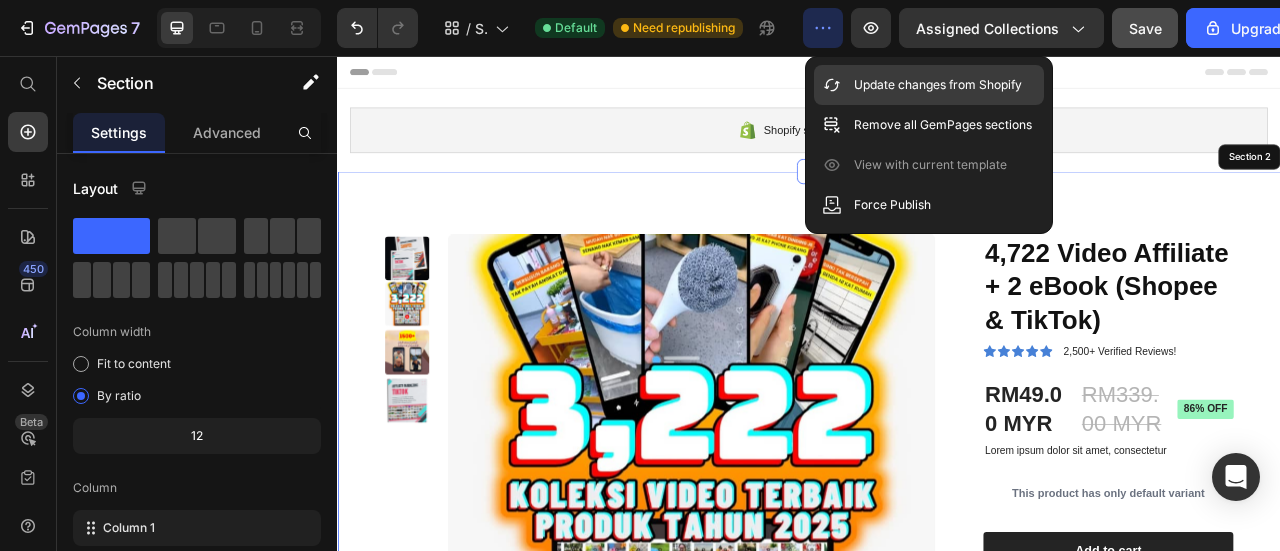 click on "Update changes from Shopify" at bounding box center (938, 85) 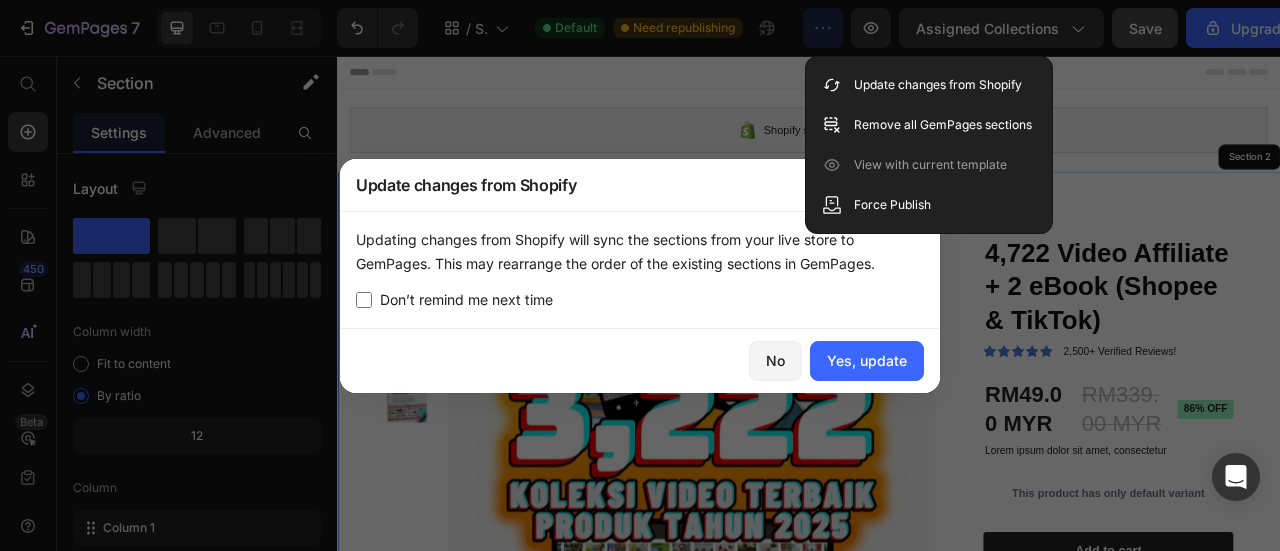 click on "Updating changes from Shopify will sync the sections from your live store to GemPages. This may rearrange the order of the existing sections in GemPages.  Don’t remind me next time" at bounding box center (640, 270) 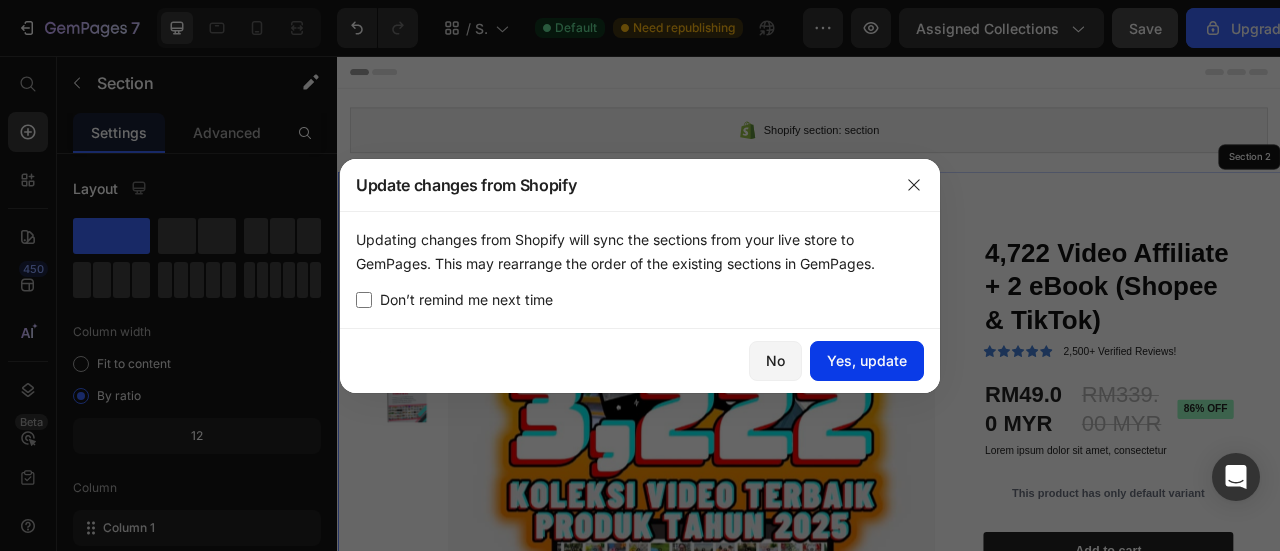 click on "Yes, update" at bounding box center [867, 360] 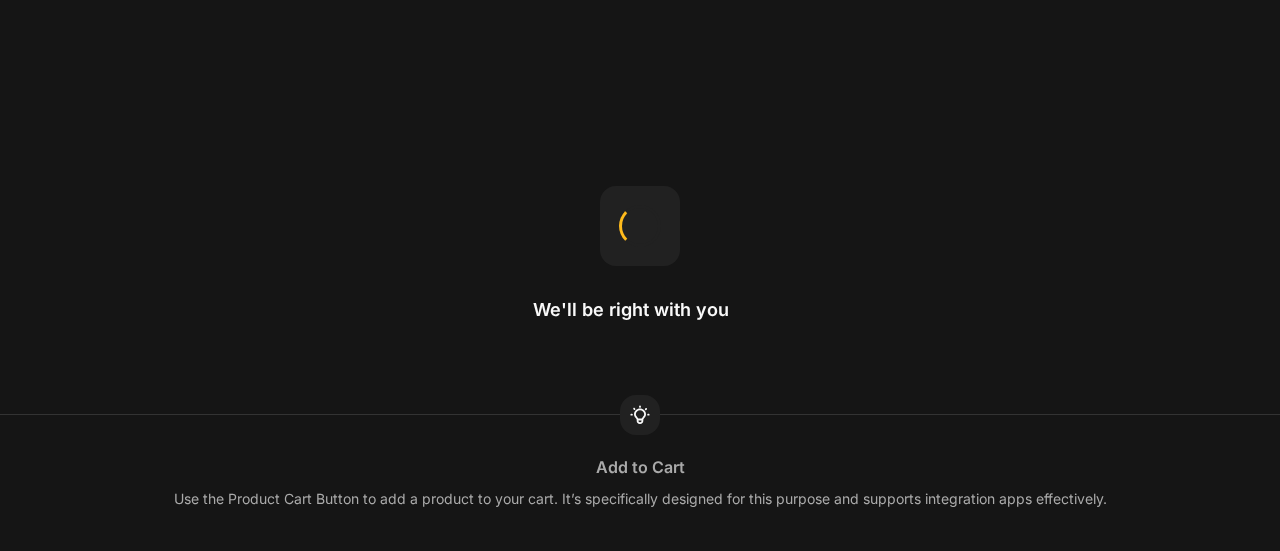 scroll, scrollTop: 0, scrollLeft: 0, axis: both 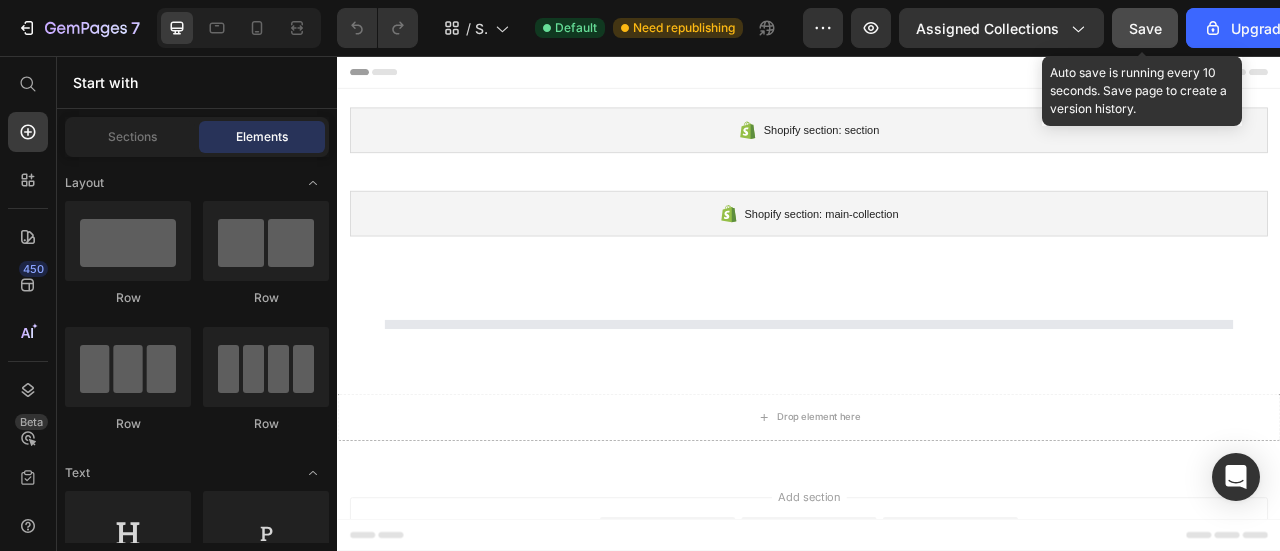 click on "Save" at bounding box center [1145, 28] 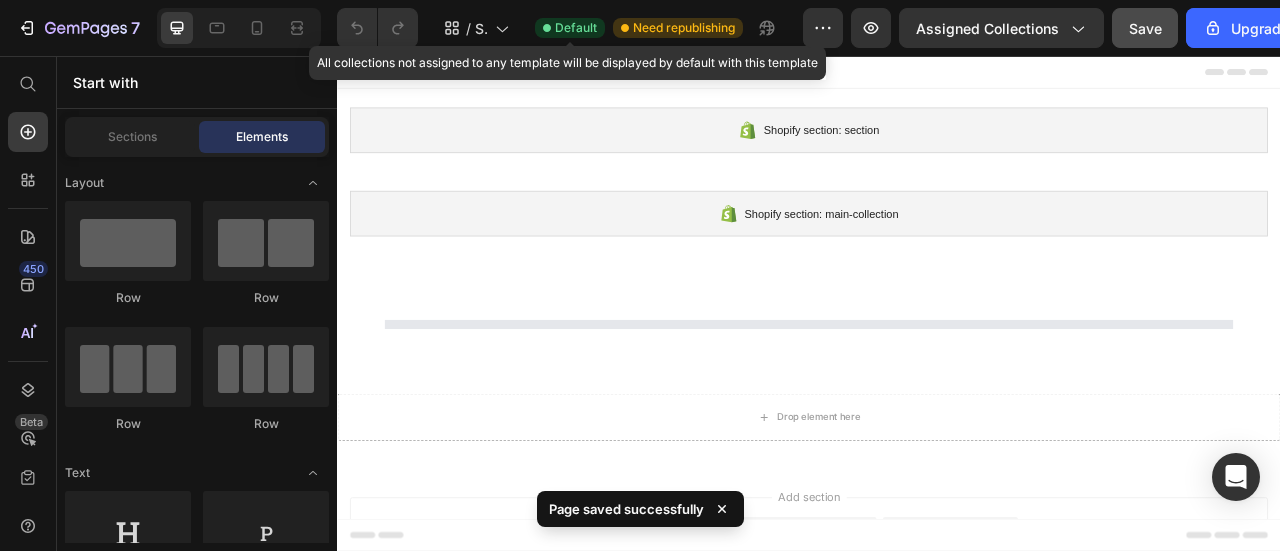 click on "Default" at bounding box center (576, 28) 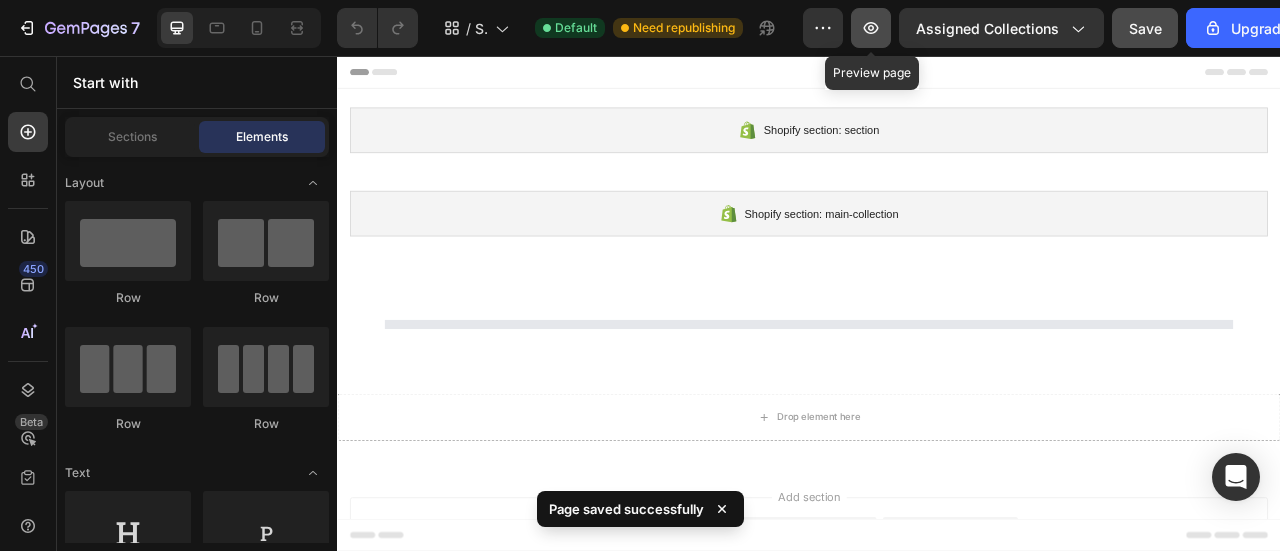 click 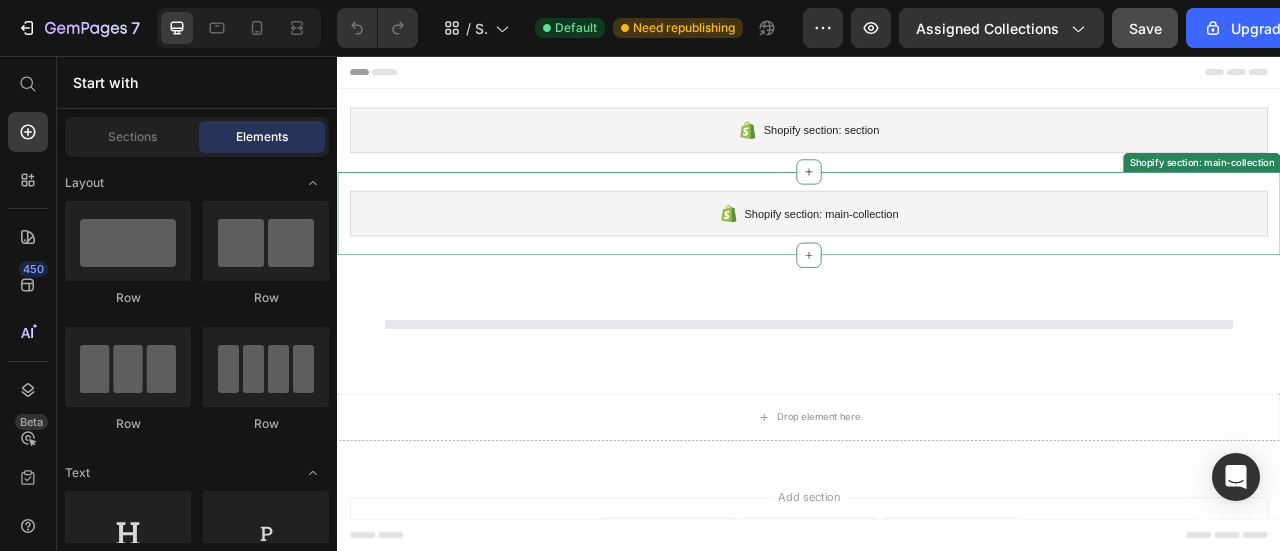 click on "Shopify section: main-collection" at bounding box center (937, 256) 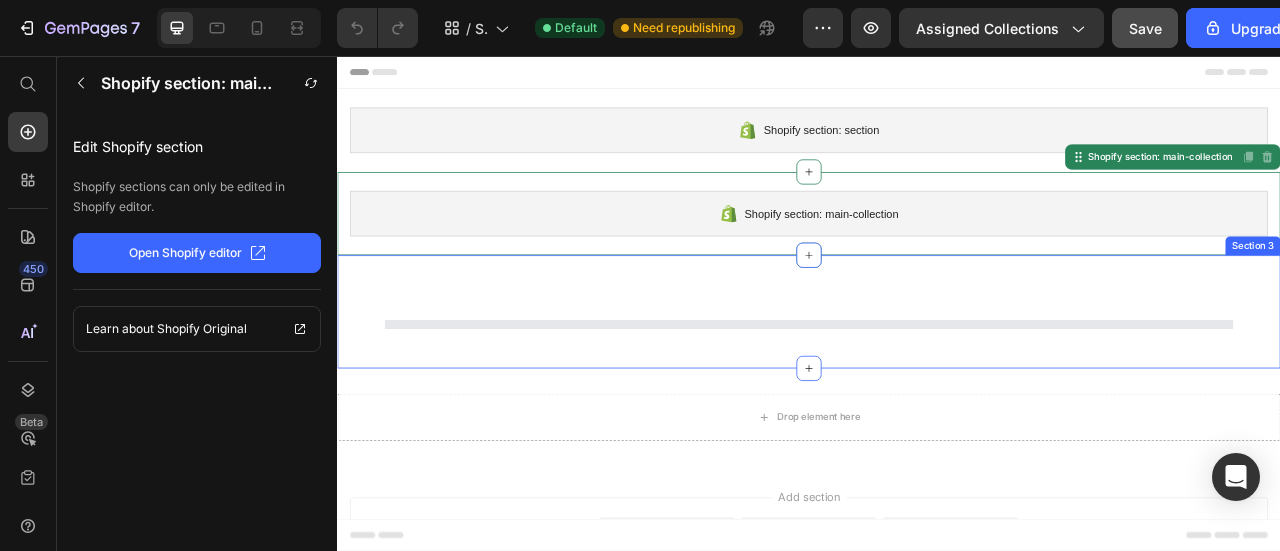 click on "Section 3" at bounding box center (937, 381) 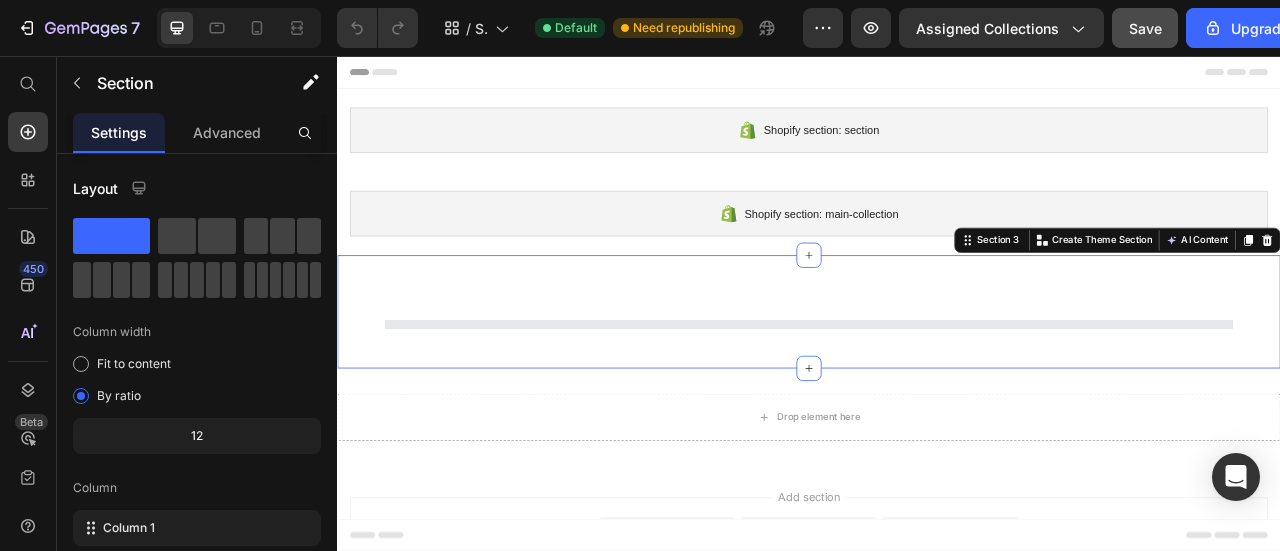 click on "Section 3   You can create reusable sections Create Theme Section AI Content Write with GemAI What would you like to describe here? Tone and Voice Persuasive Product Getting products... Show more Generate" at bounding box center [937, 381] 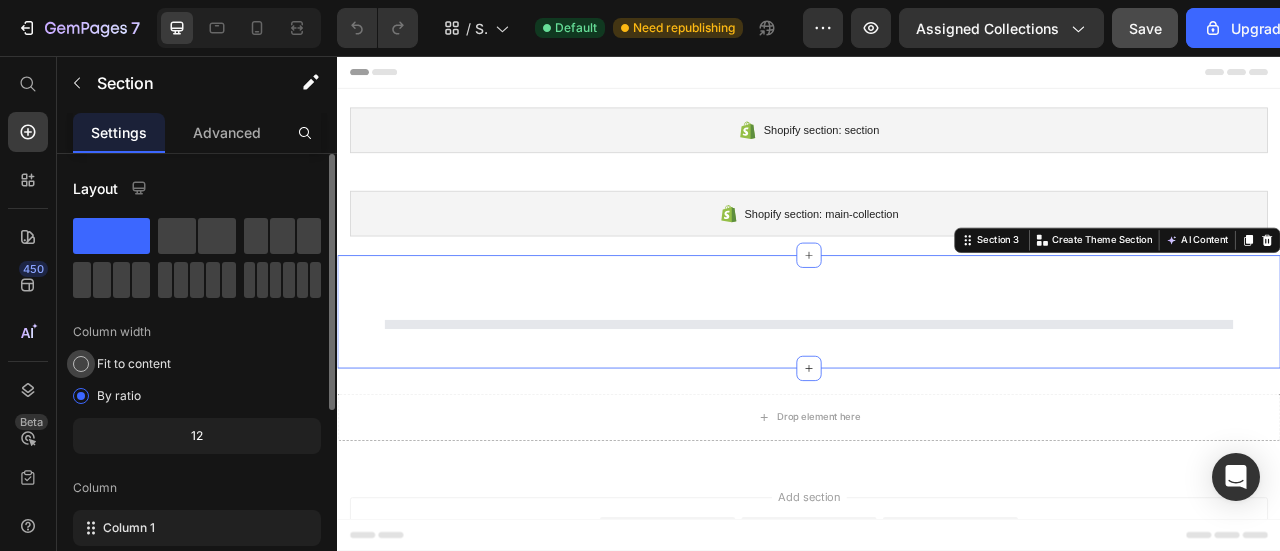 click on "Fit to content" 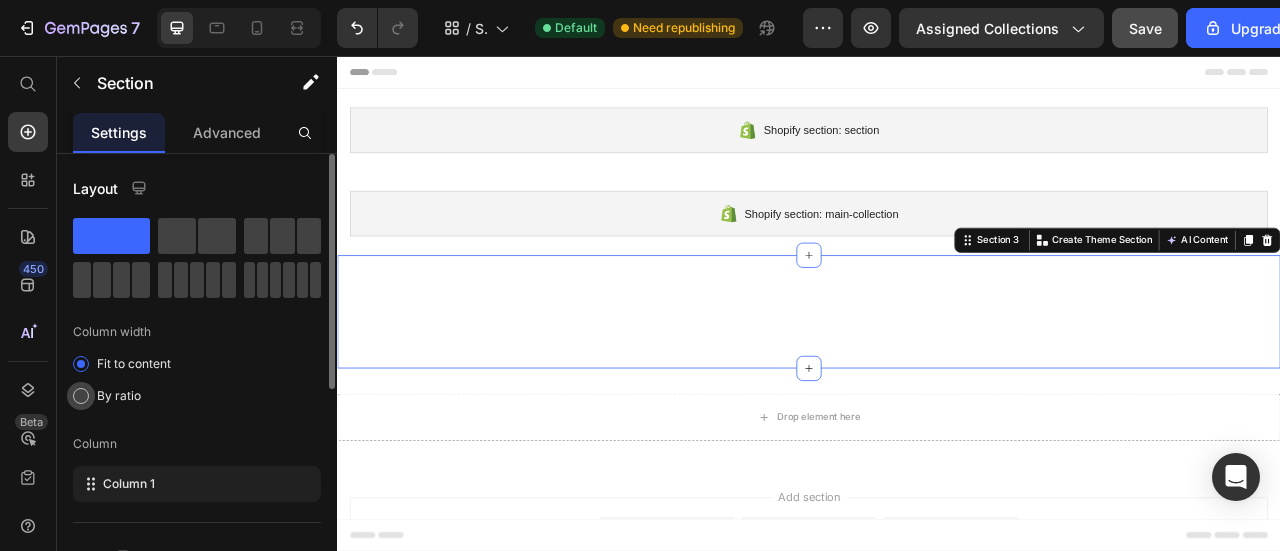 click on "By ratio" at bounding box center [119, 396] 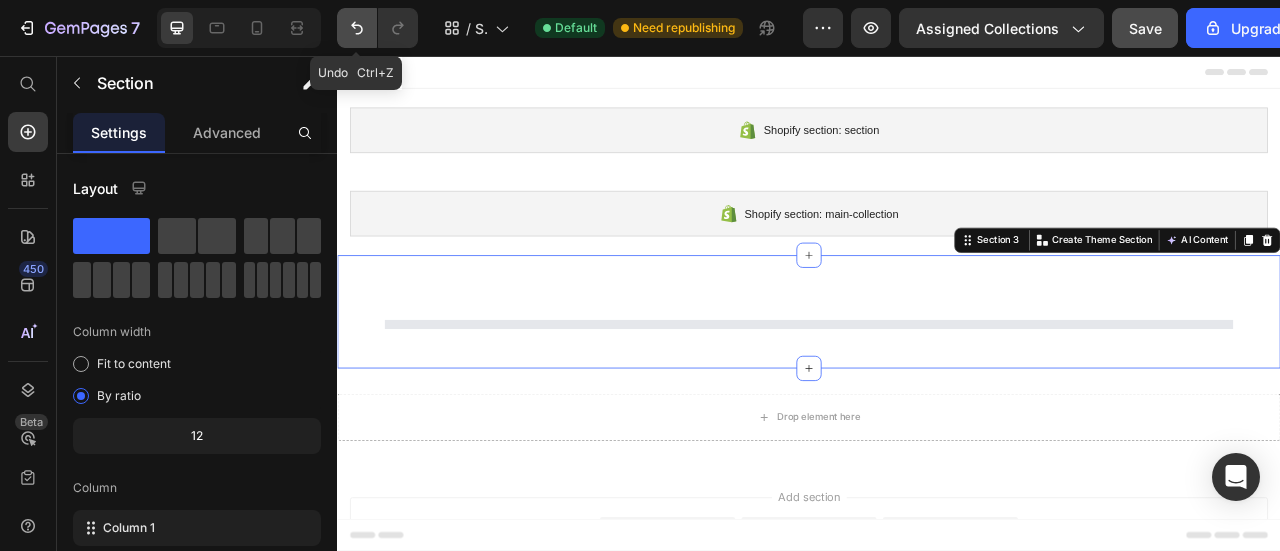 click 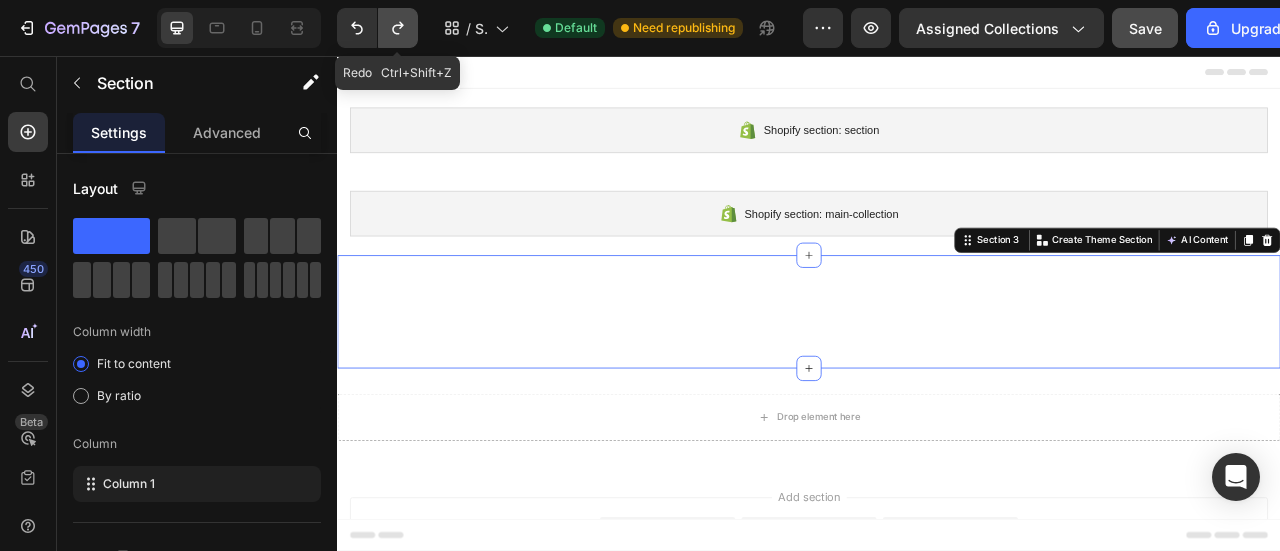 click 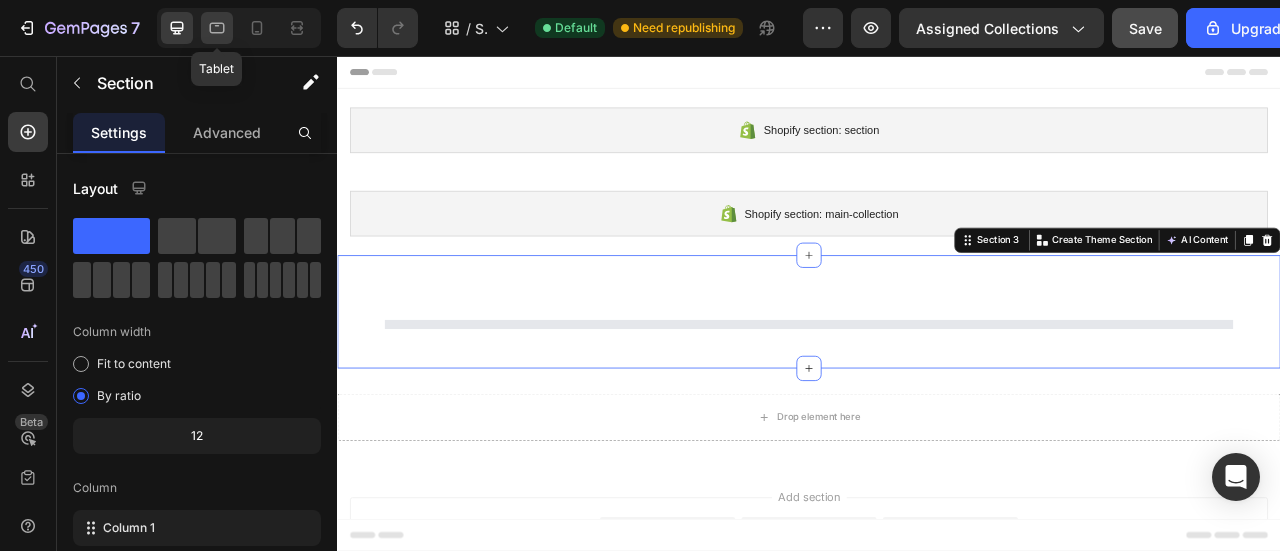 click 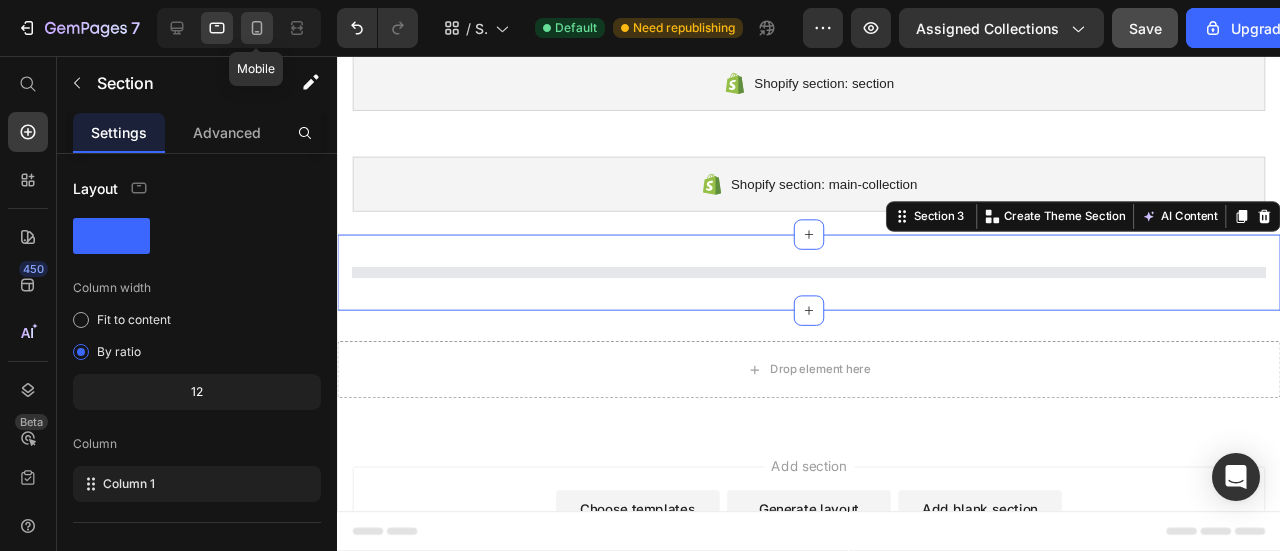 scroll, scrollTop: 132, scrollLeft: 0, axis: vertical 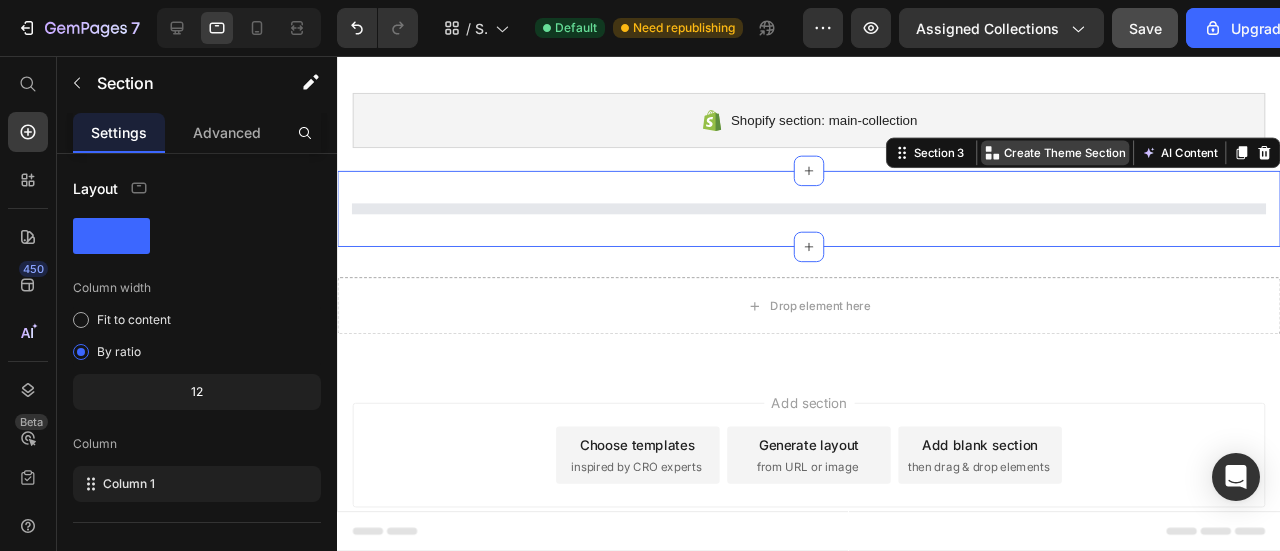 click on "Create Theme Section" at bounding box center [1102, 158] 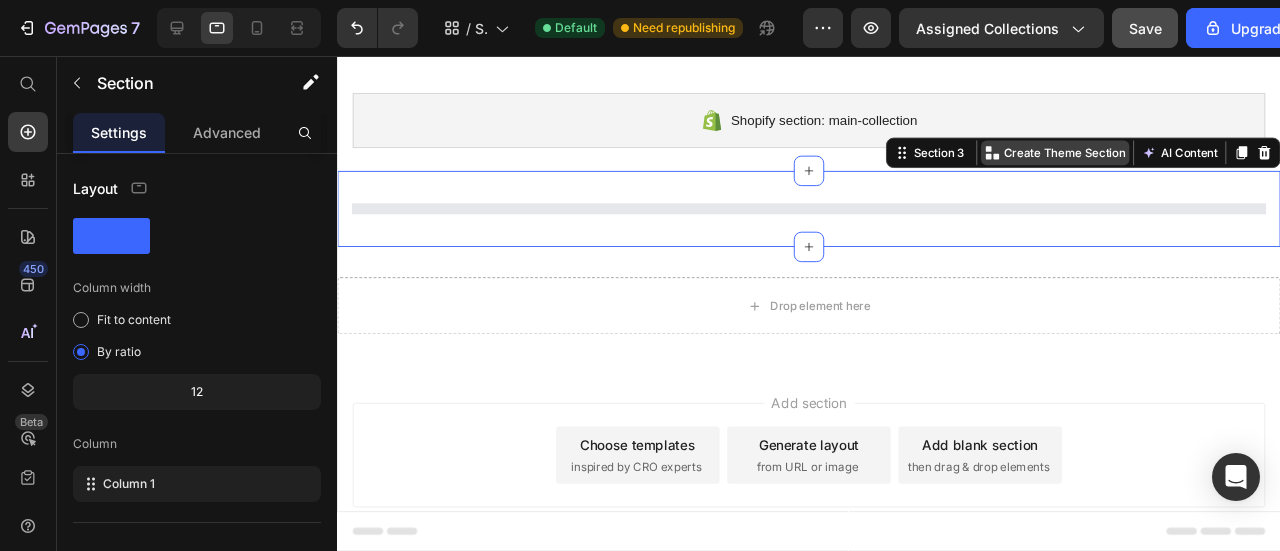 click on "Create Theme Section" at bounding box center (1102, 158) 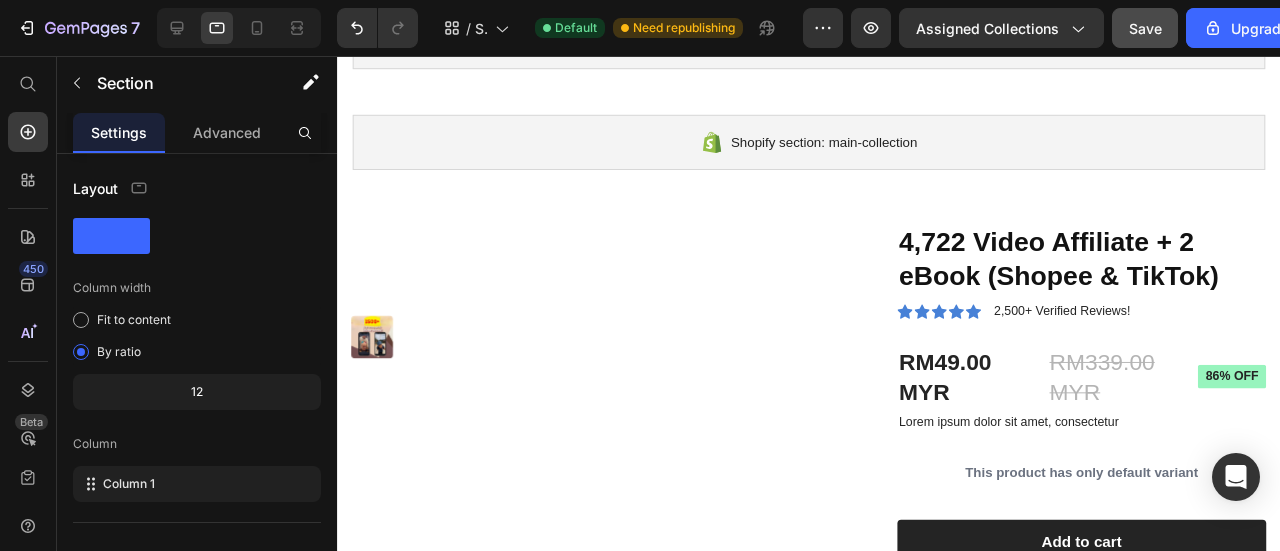 scroll, scrollTop: 0, scrollLeft: 0, axis: both 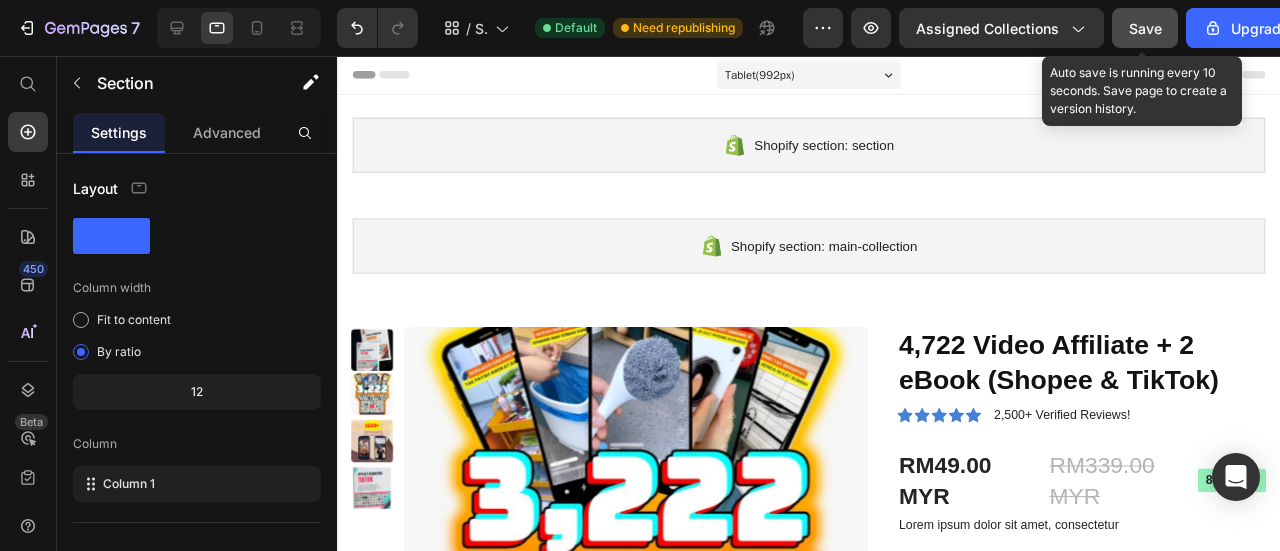 click on "Save" 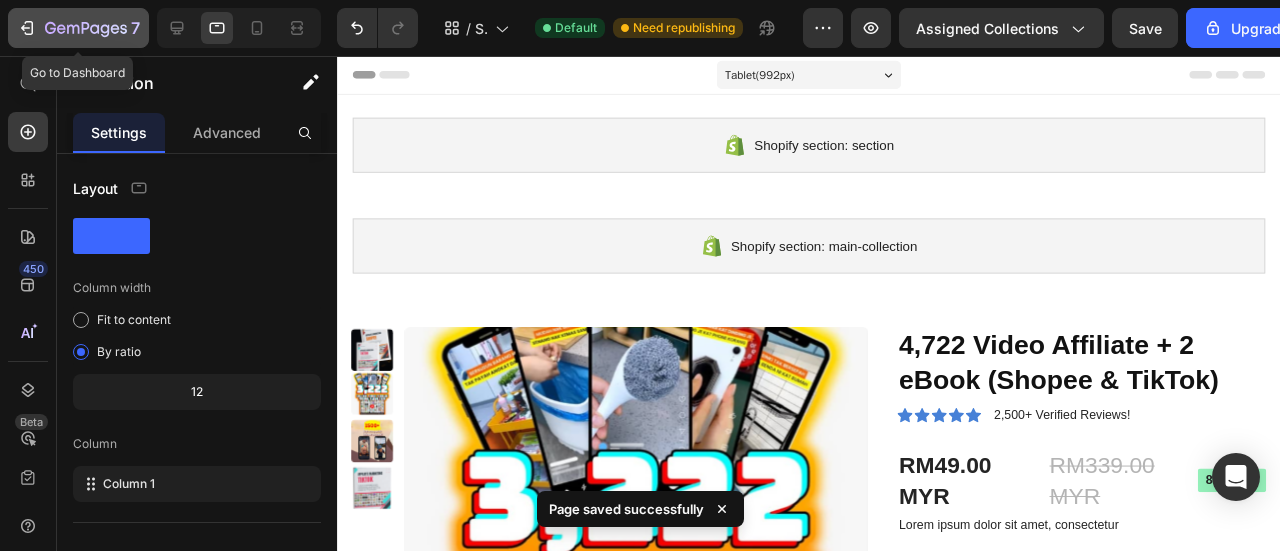 click 